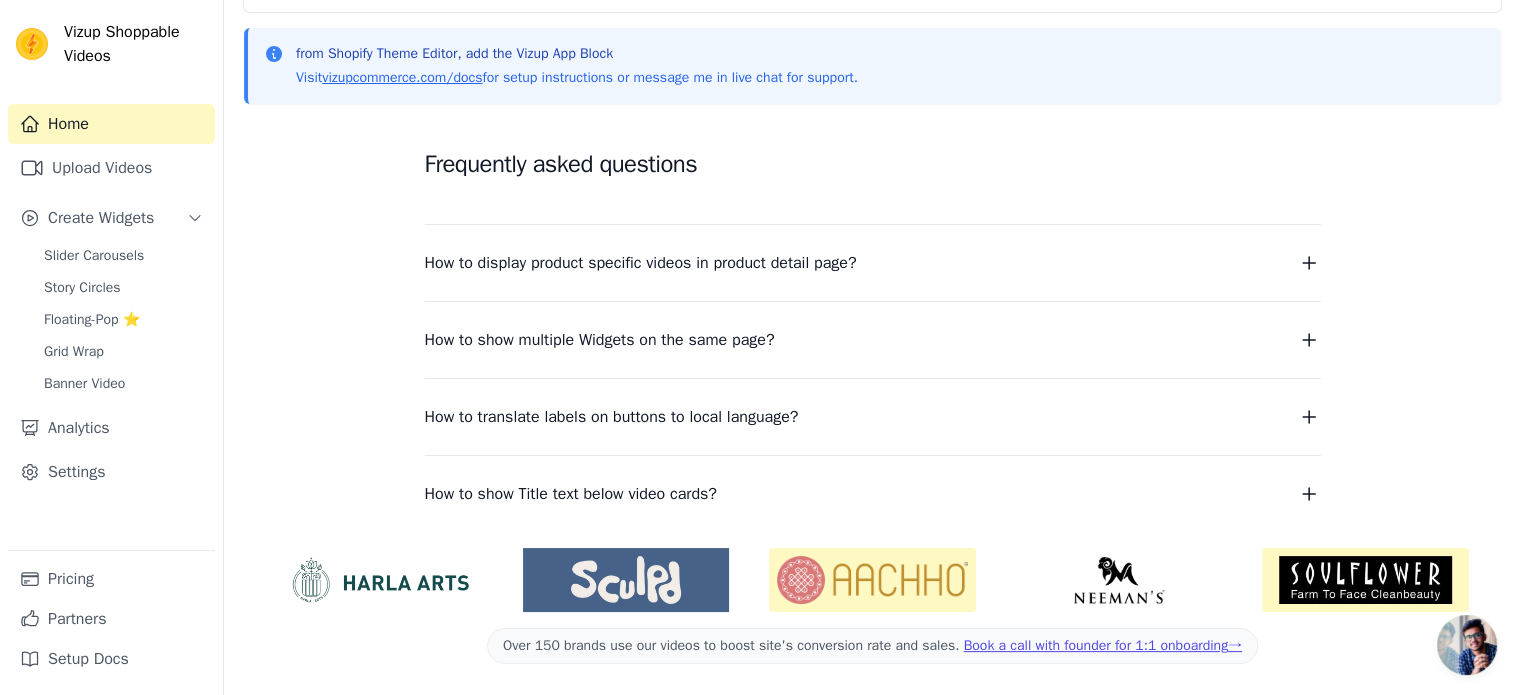 scroll, scrollTop: 0, scrollLeft: 0, axis: both 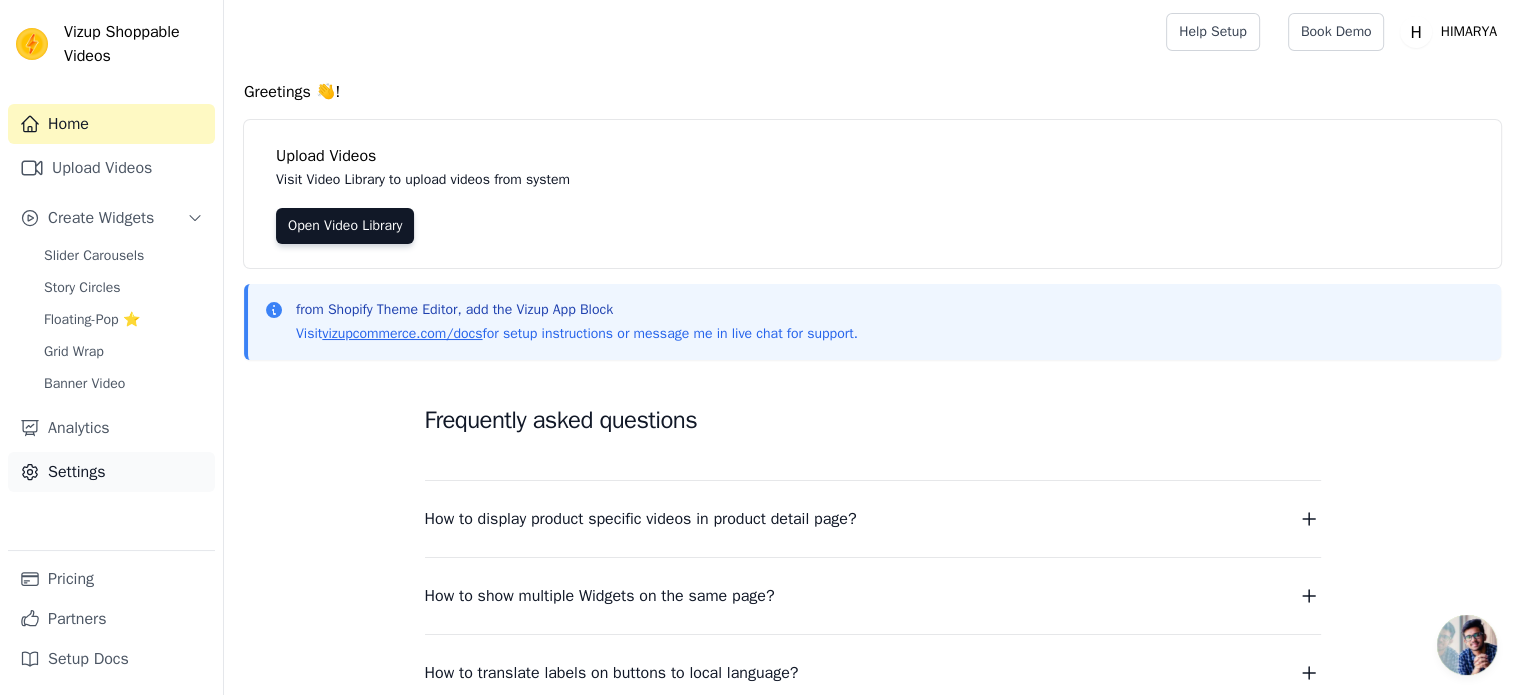 click on "Settings" at bounding box center (111, 472) 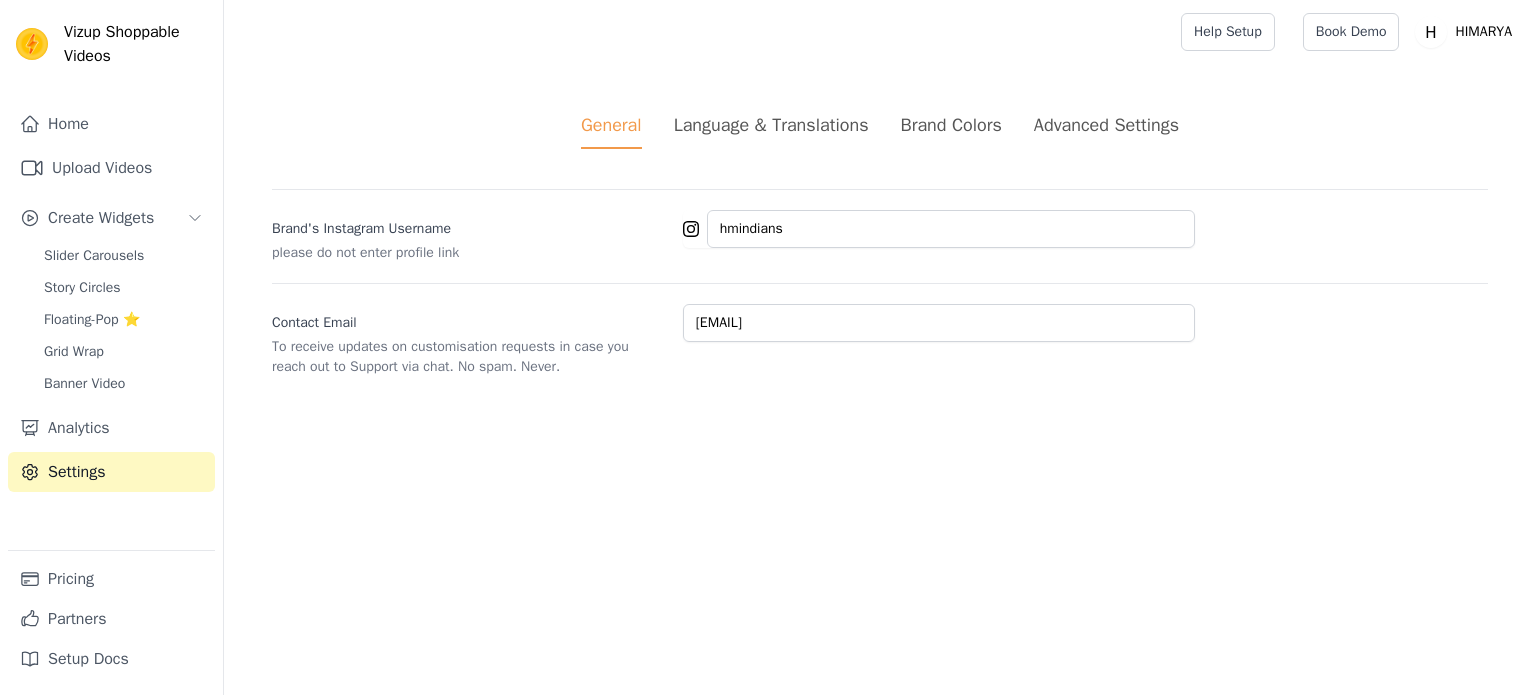 scroll, scrollTop: 0, scrollLeft: 0, axis: both 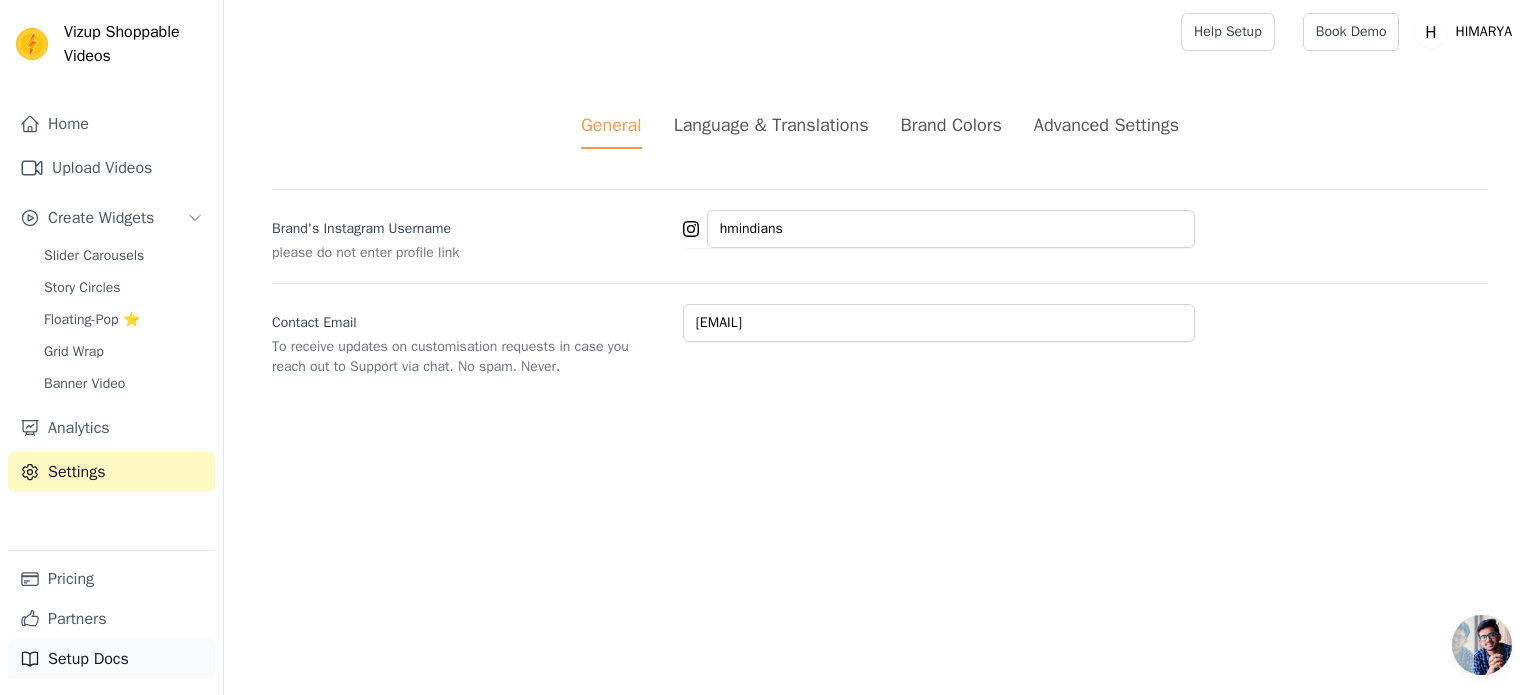 click on "Setup Docs" at bounding box center [111, 659] 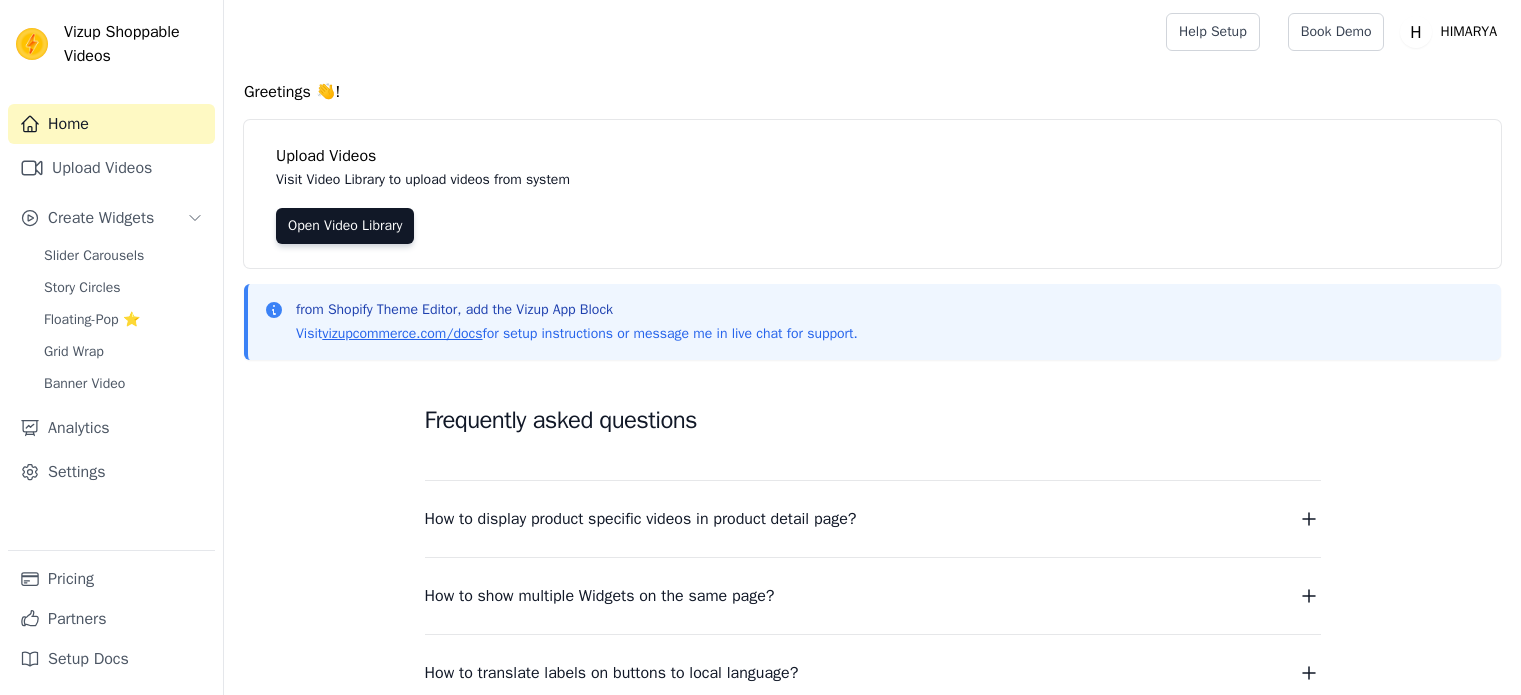 scroll, scrollTop: 0, scrollLeft: 0, axis: both 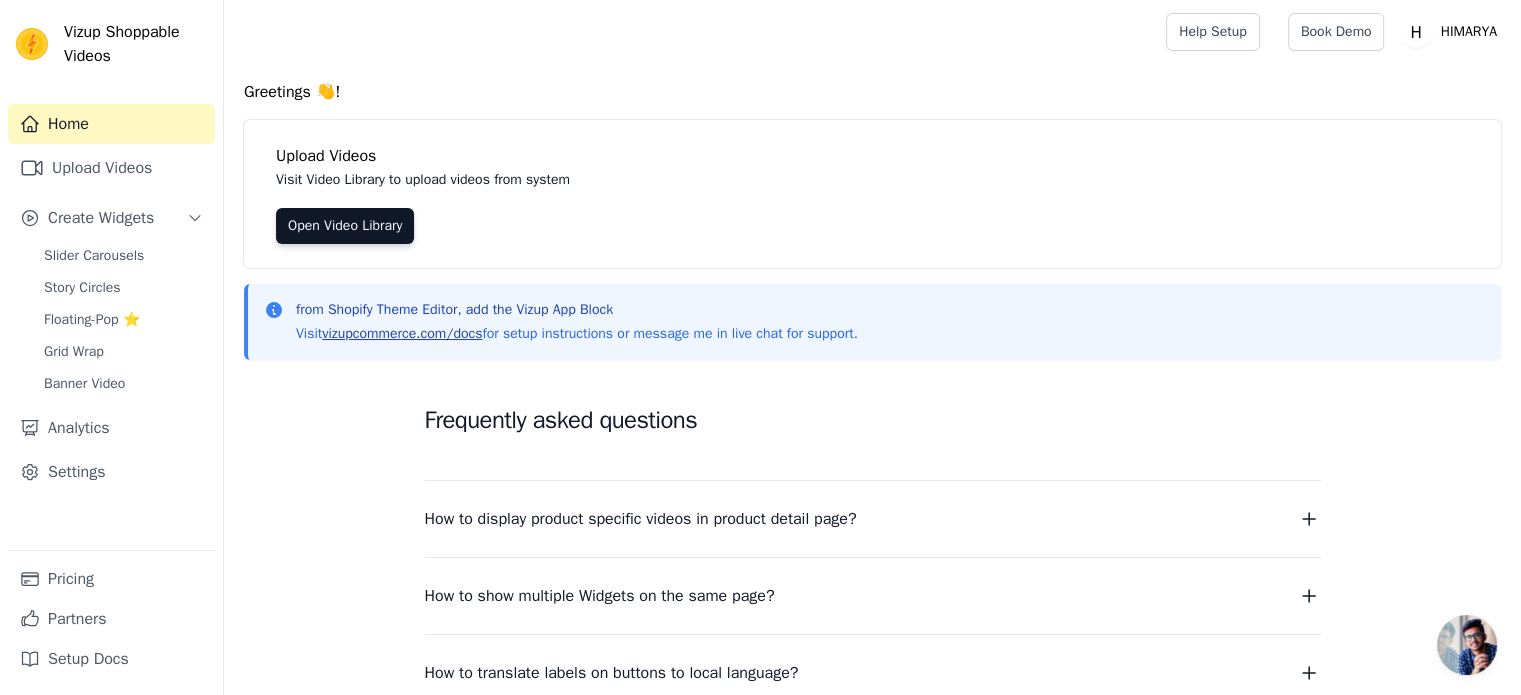 click on "vizupcommerce.com/docs" at bounding box center (402, 333) 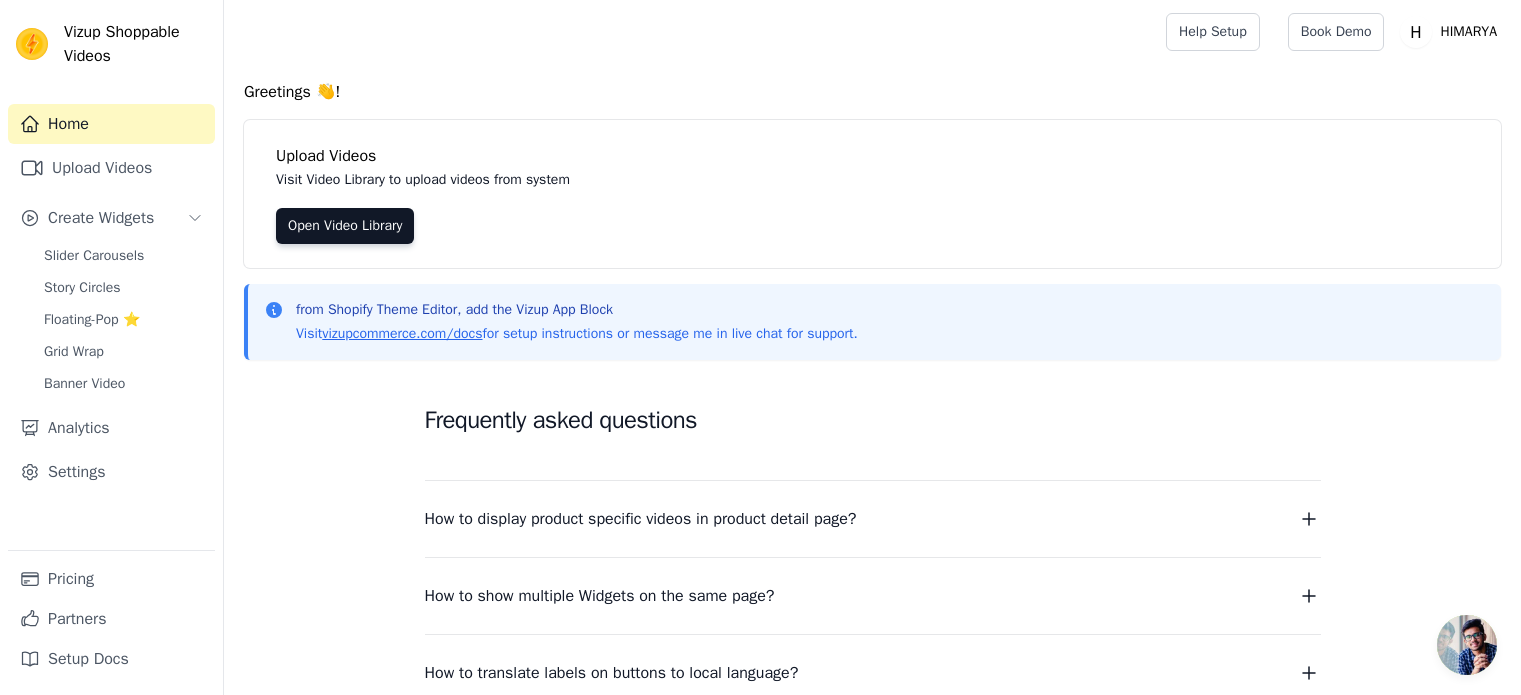 scroll, scrollTop: 0, scrollLeft: 0, axis: both 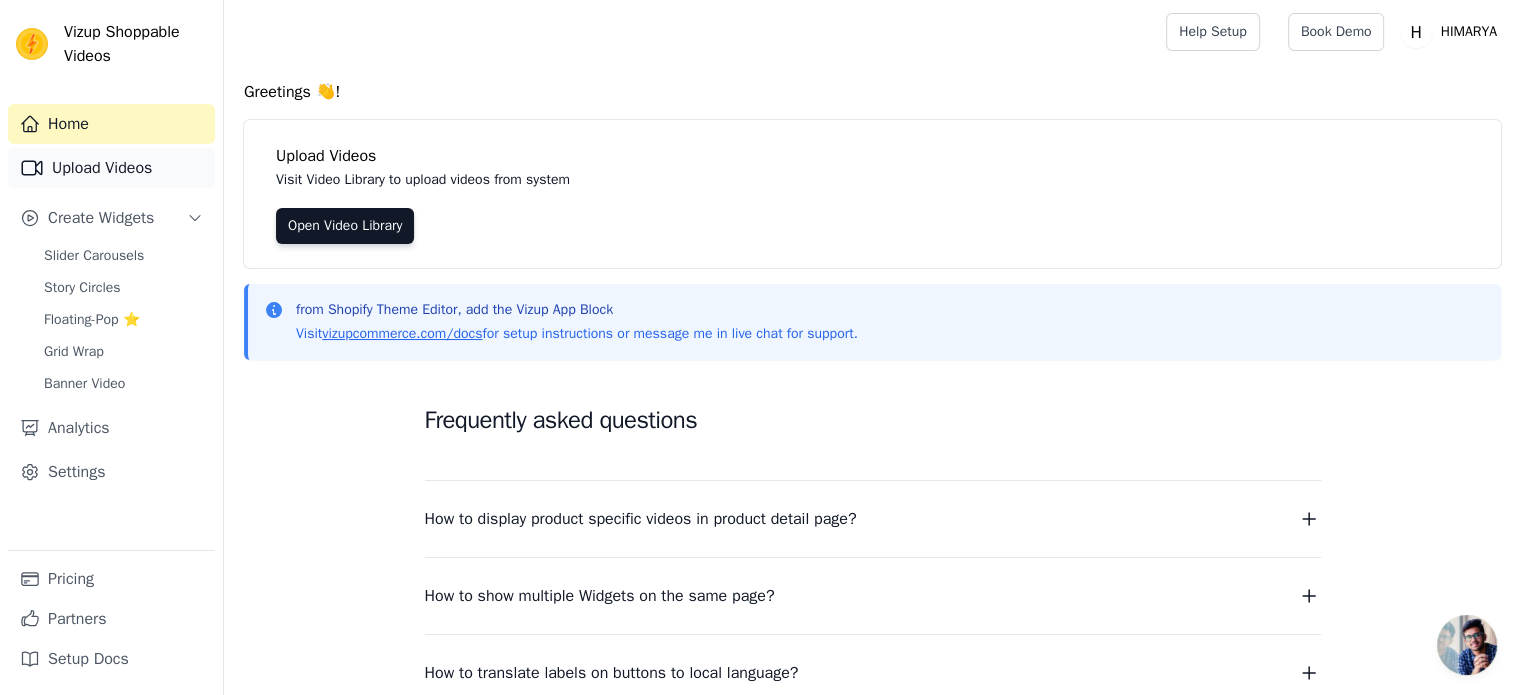 click on "Upload Videos" at bounding box center [111, 168] 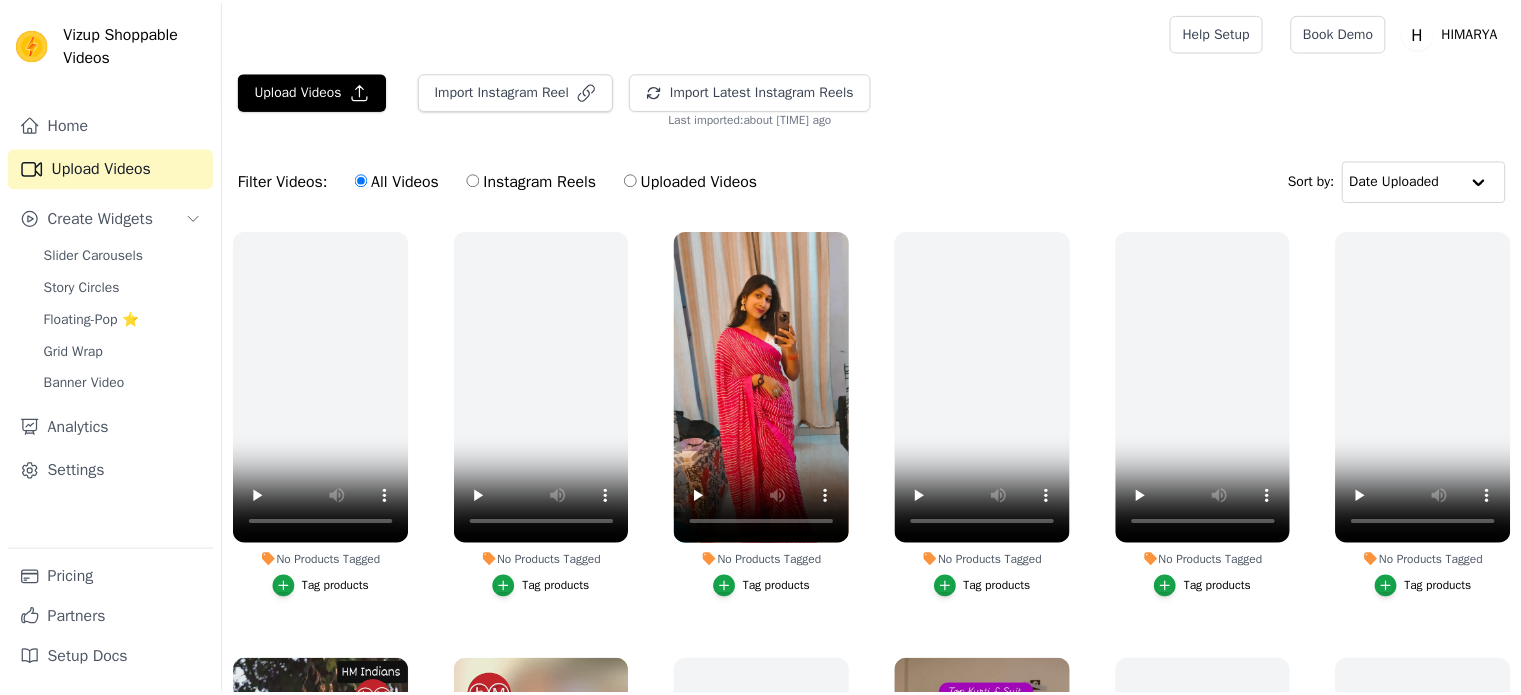 scroll, scrollTop: 0, scrollLeft: 0, axis: both 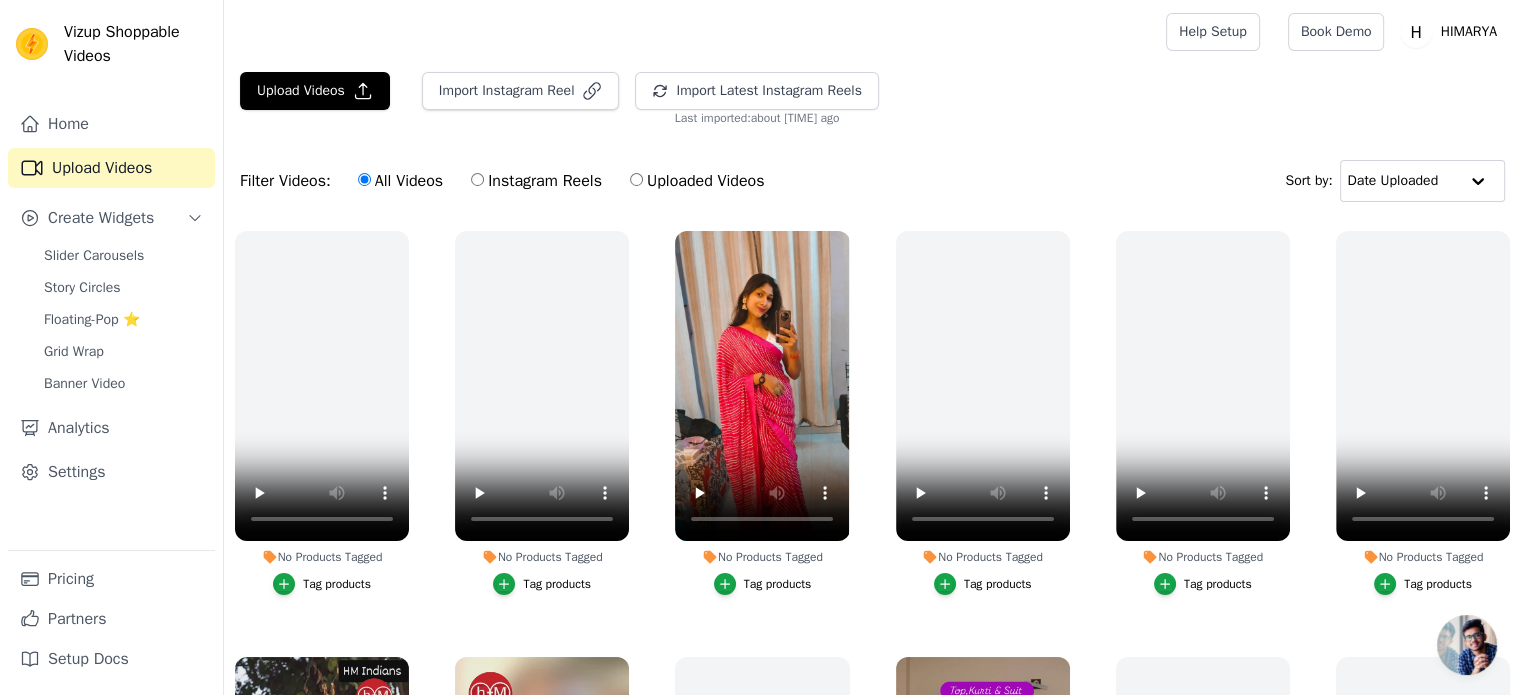 click on "Instagram Reels" at bounding box center (477, 179) 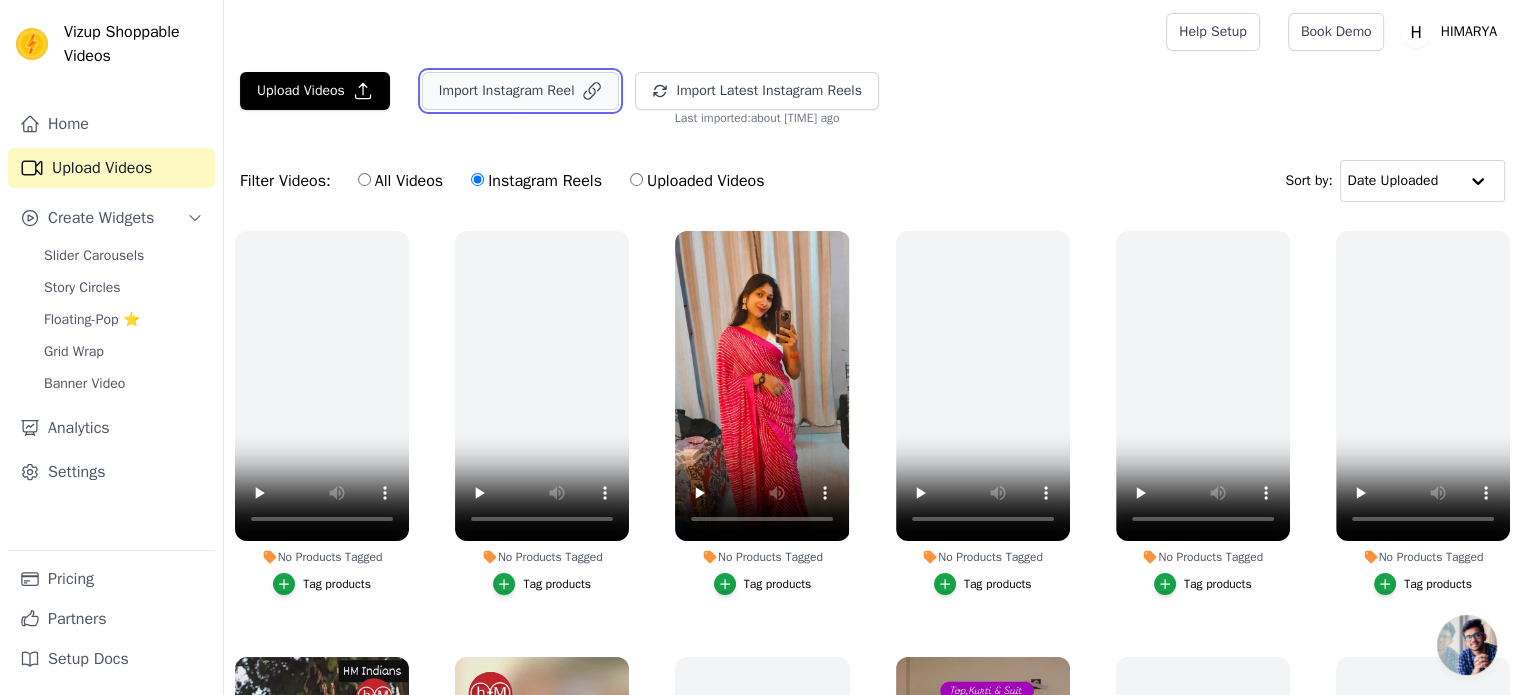 click on "Import Instagram Reel" at bounding box center [521, 91] 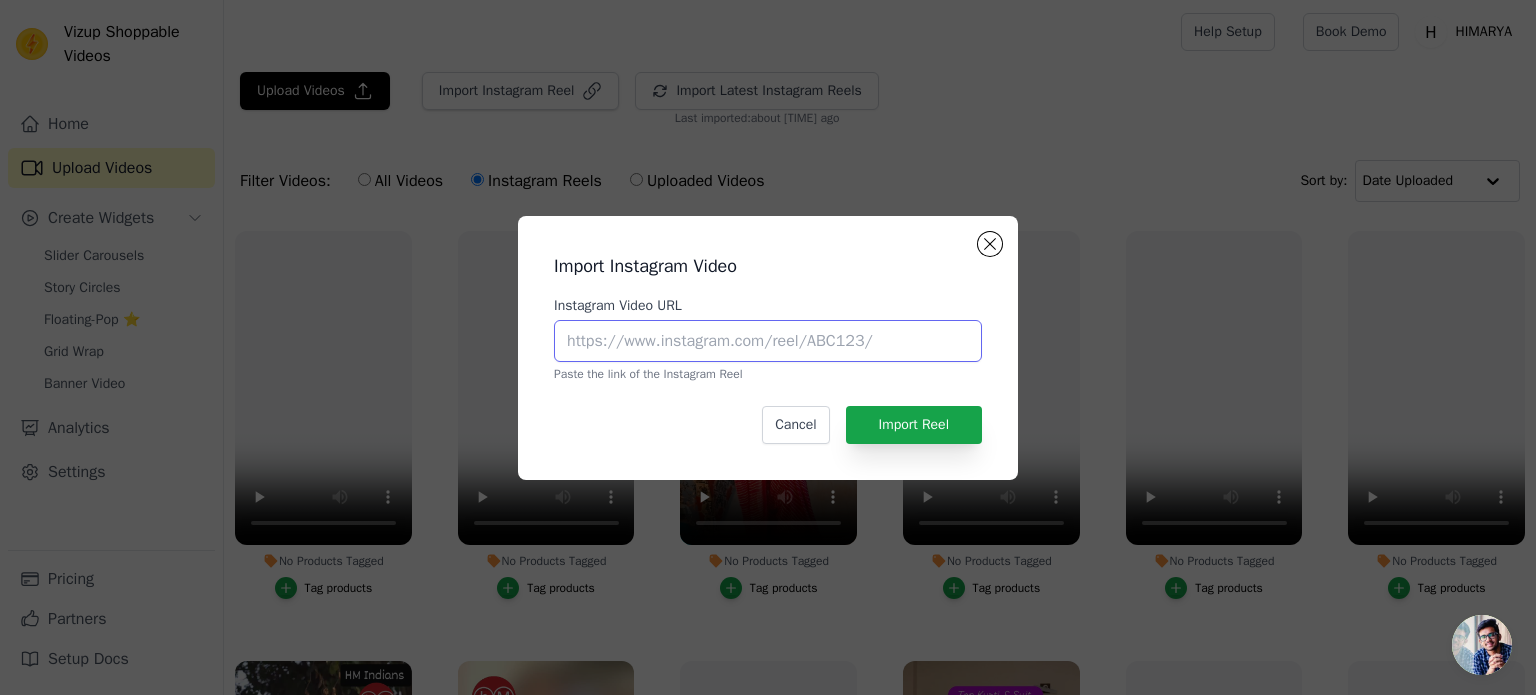 click on "Instagram Video URL" at bounding box center (768, 341) 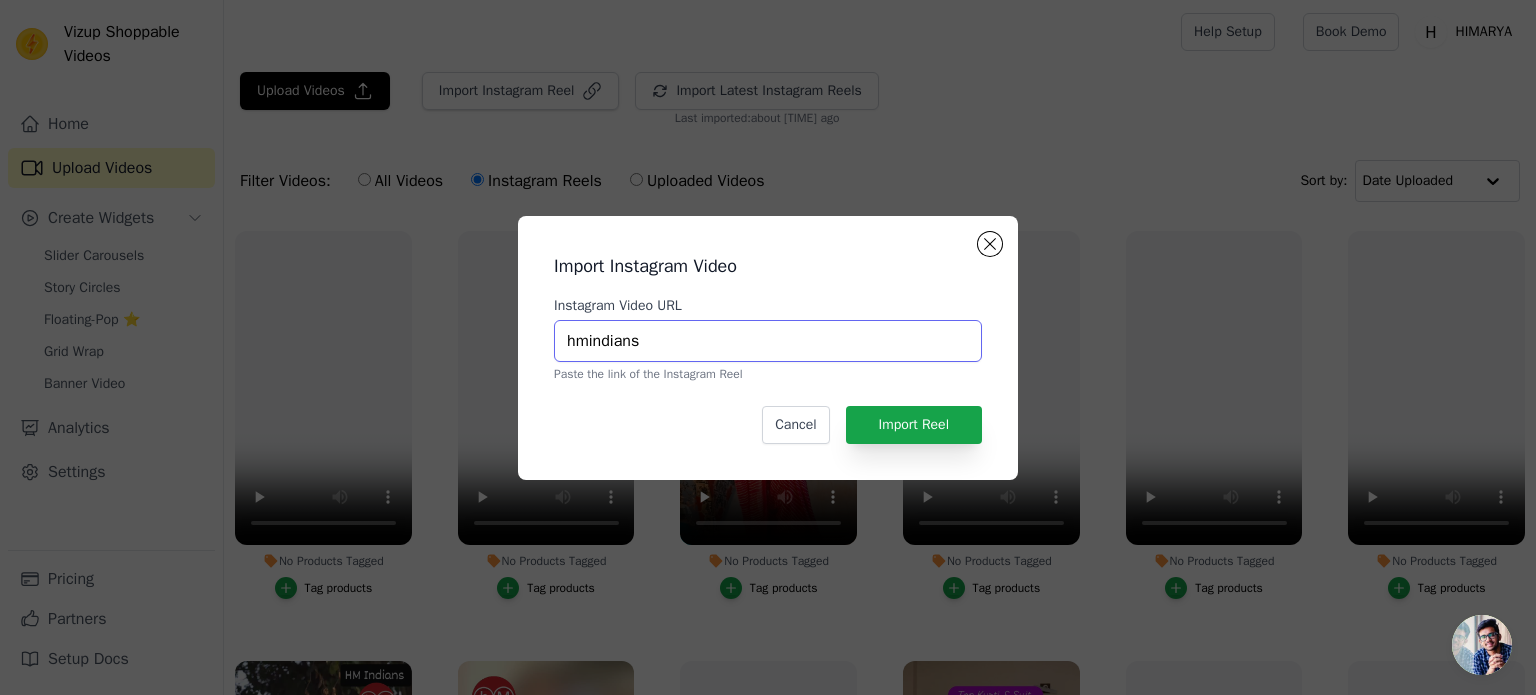 click on "hmindians" at bounding box center [768, 341] 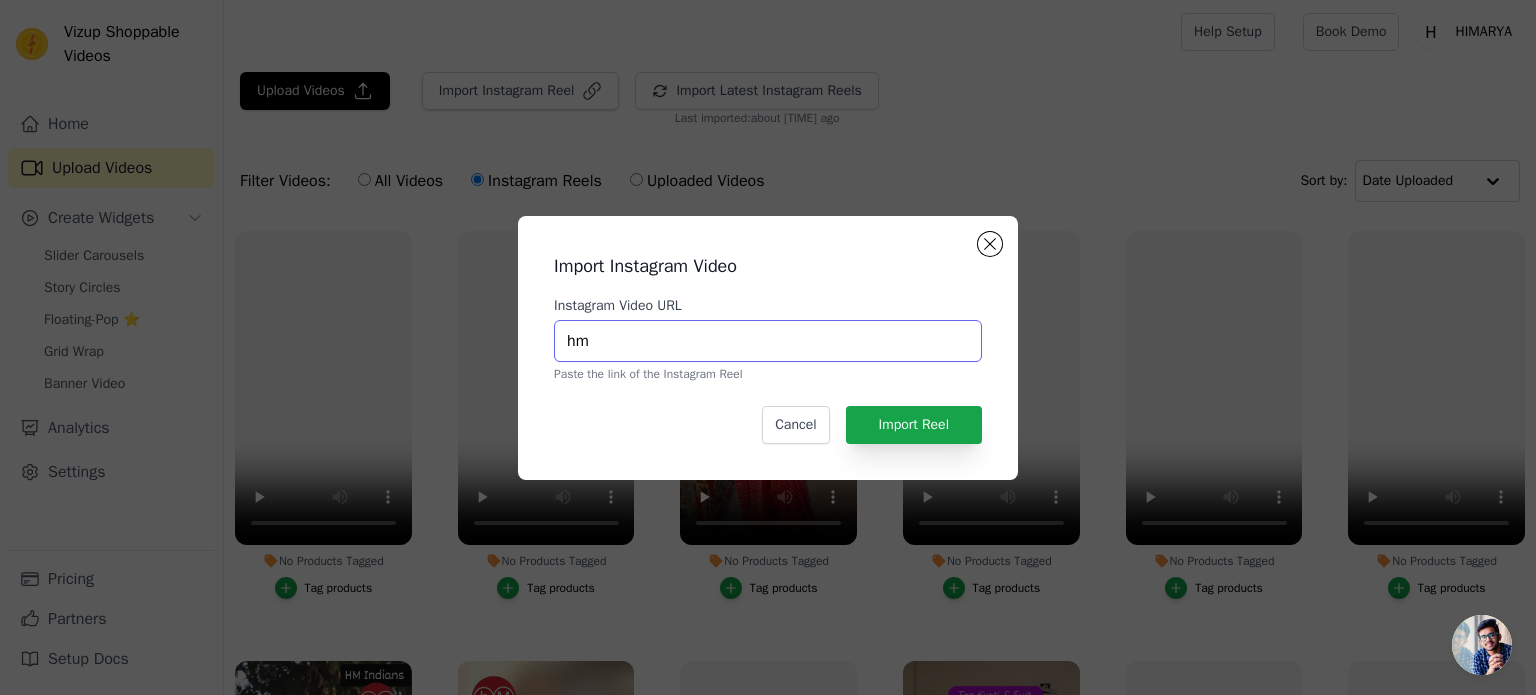 type on "h" 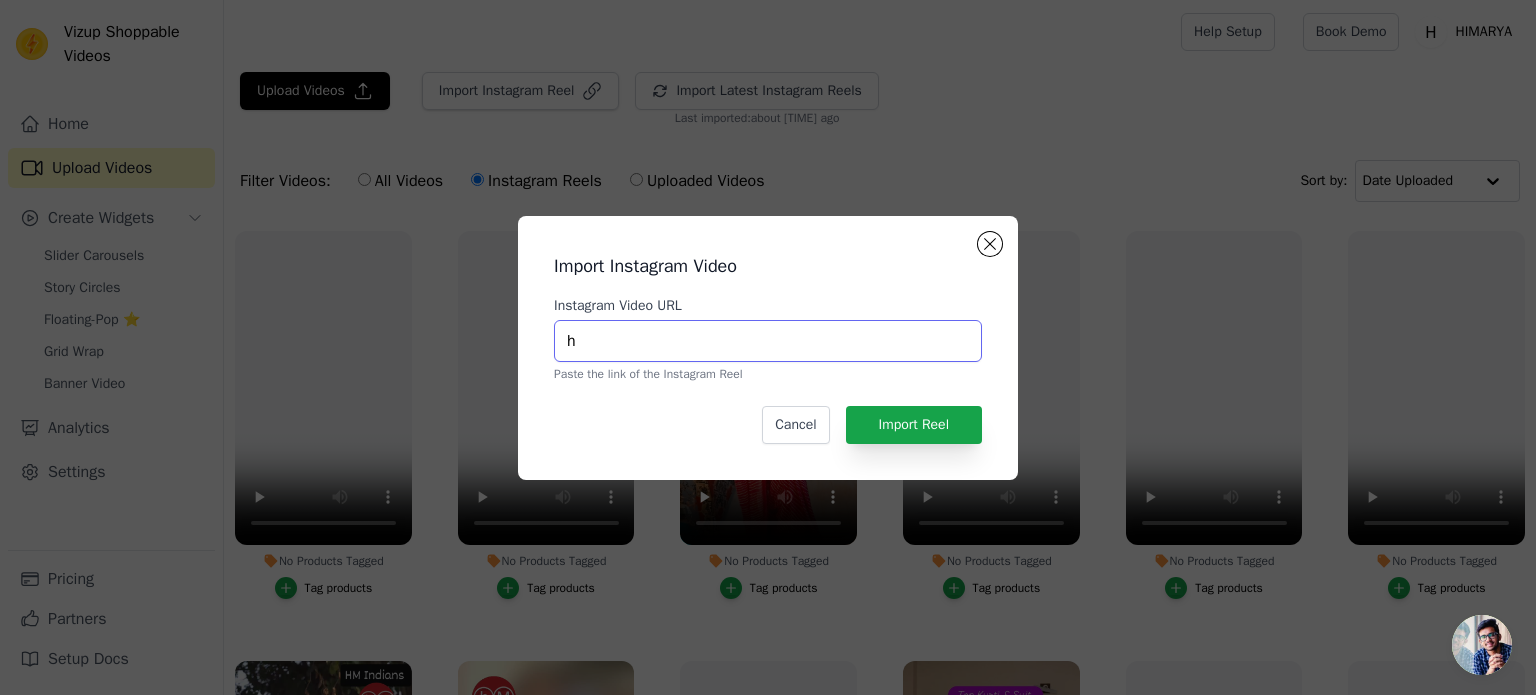 type 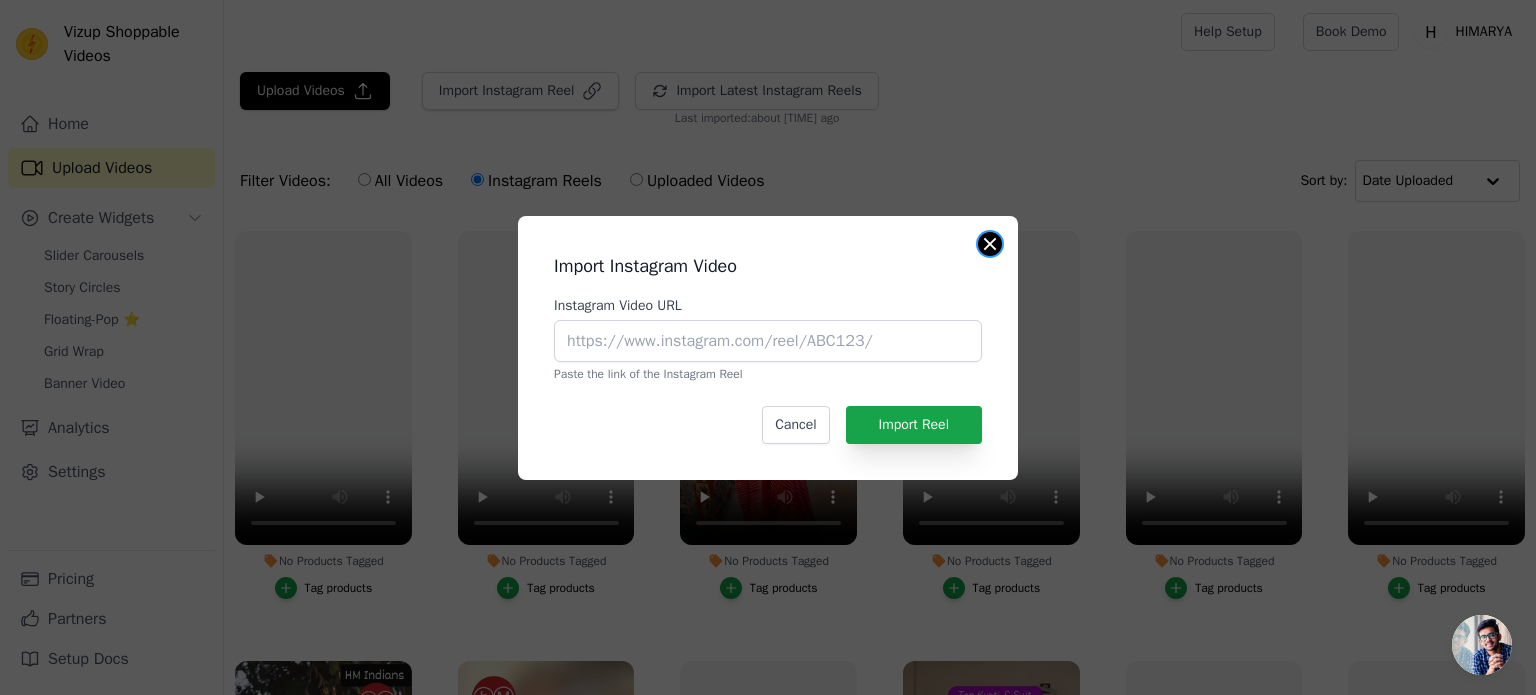 click at bounding box center (990, 244) 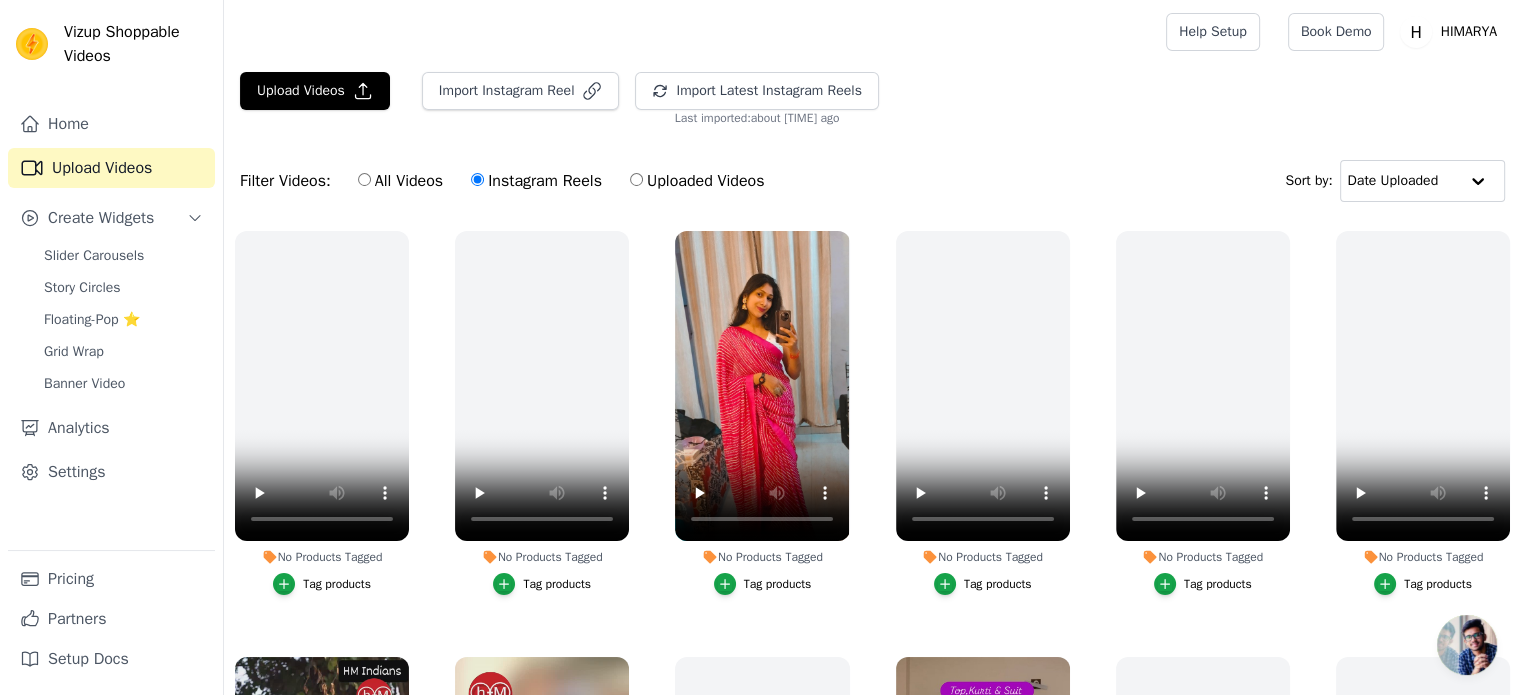 click on "Tag products" at bounding box center (778, 584) 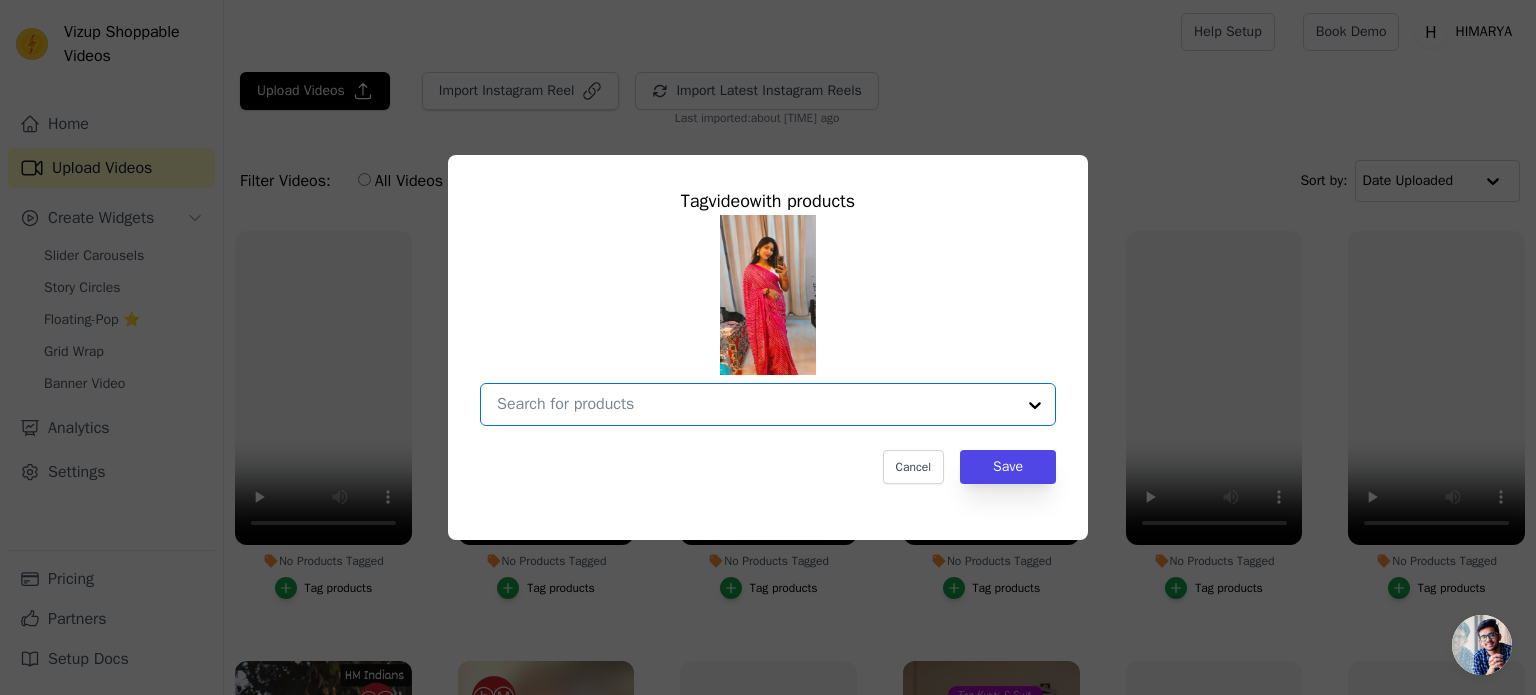click on "No Products Tagged     Tag  video  with products       Option undefined, selected.   Select is focused, type to refine list, press down to open the menu.                   Cancel   Save     Tag products" at bounding box center [756, 404] 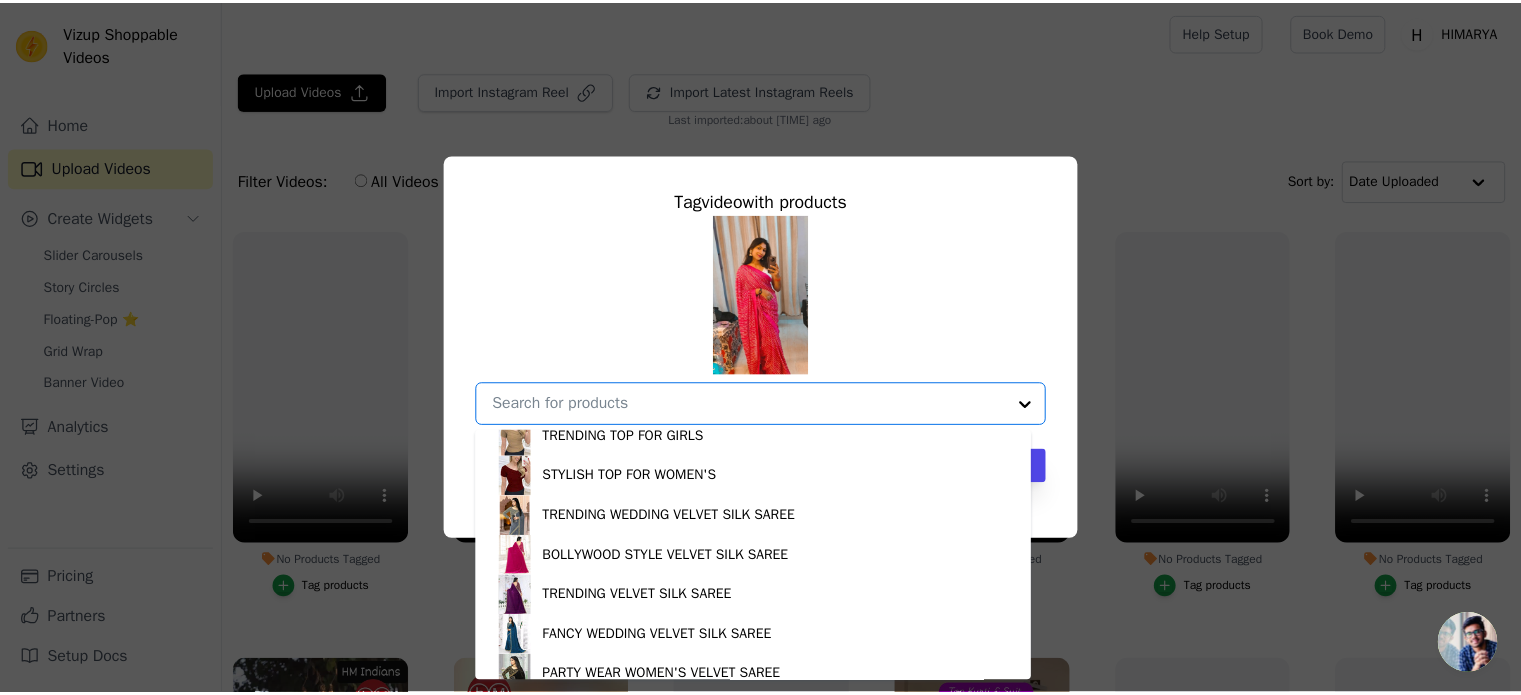 scroll, scrollTop: 3748, scrollLeft: 0, axis: vertical 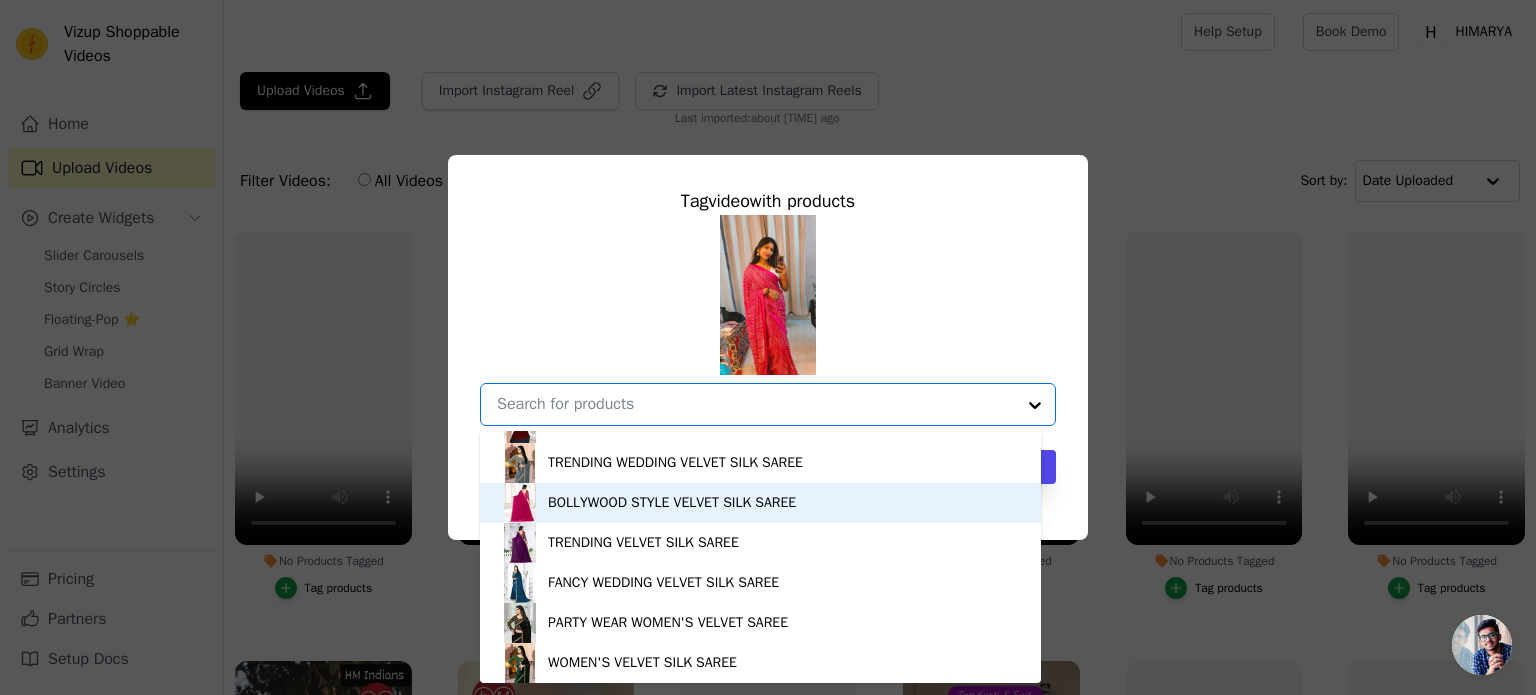 click on "BOLLYWOOD STYLE VELVET SILK SAREE" at bounding box center [760, 503] 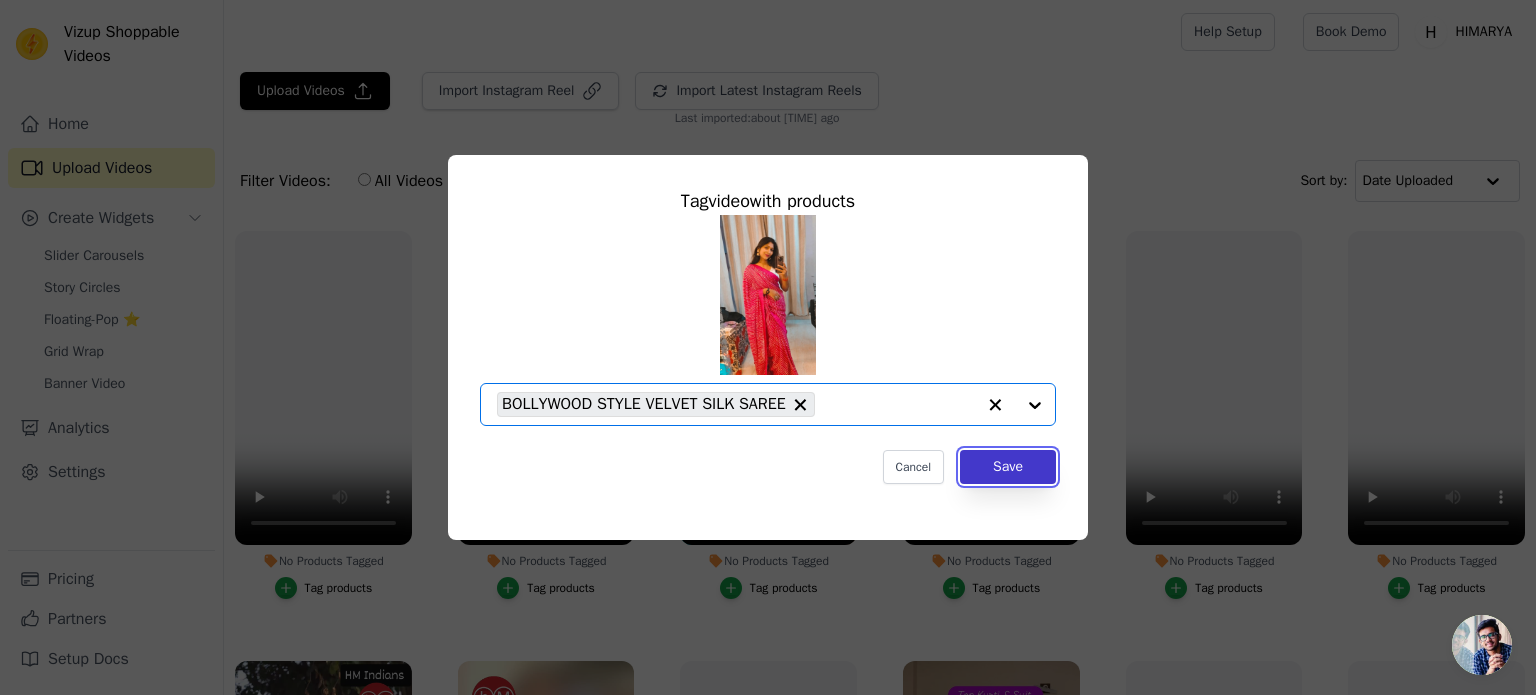 click on "Save" at bounding box center (1008, 467) 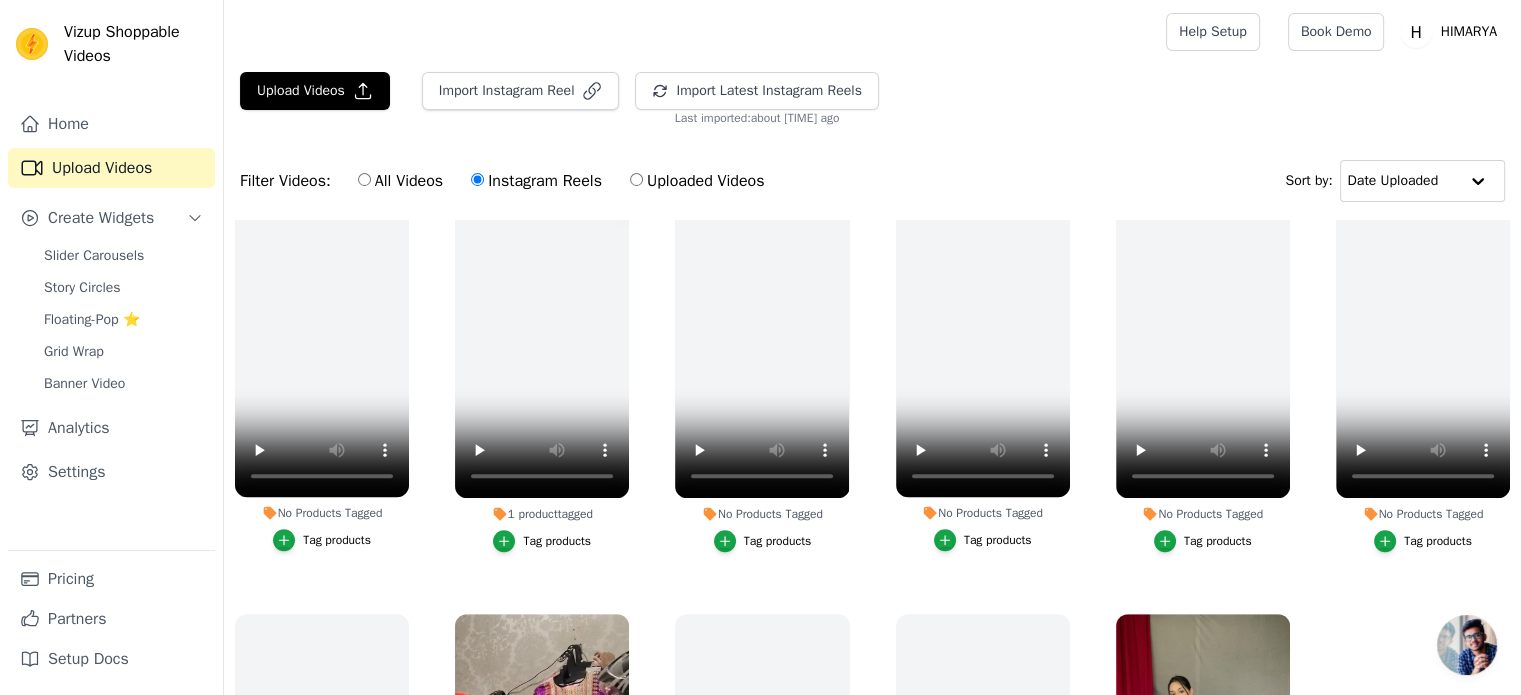 scroll, scrollTop: 1493, scrollLeft: 0, axis: vertical 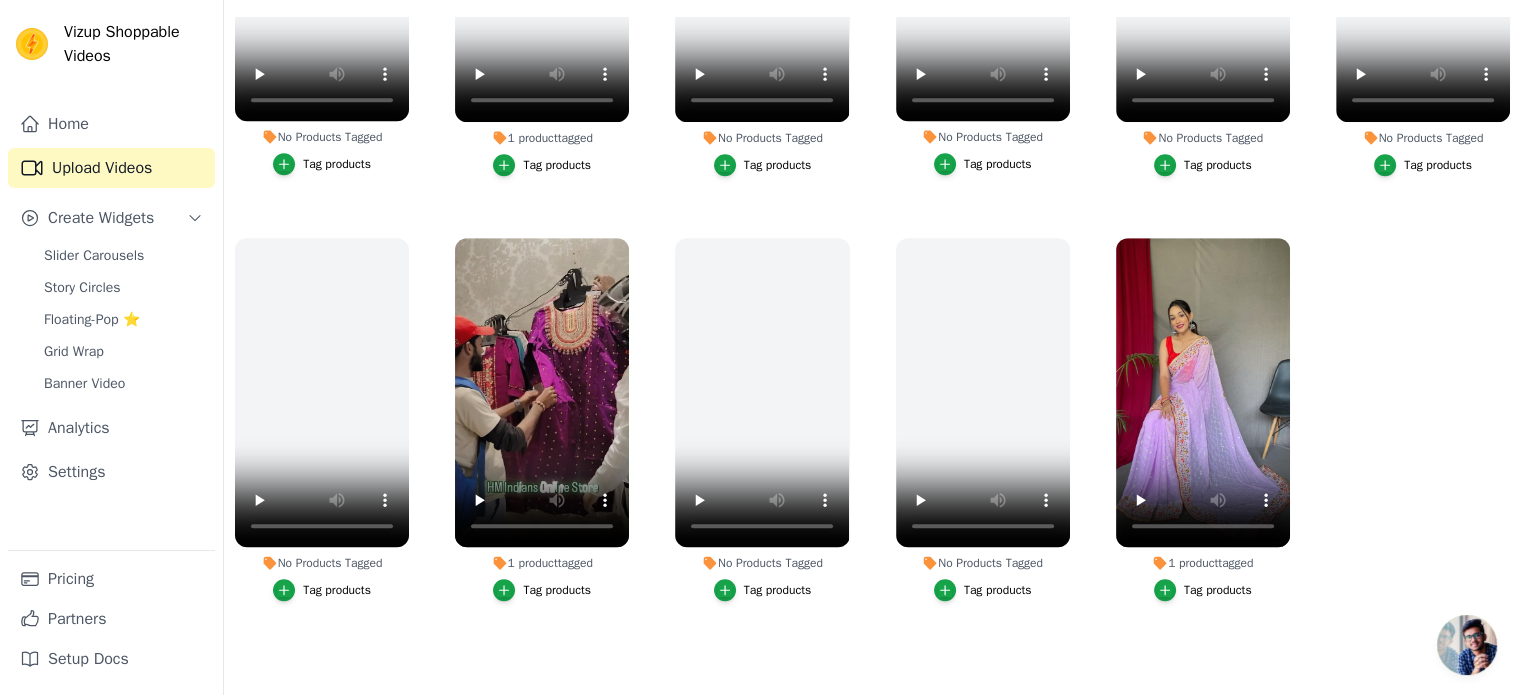 click on "Tag products" at bounding box center [1203, 590] 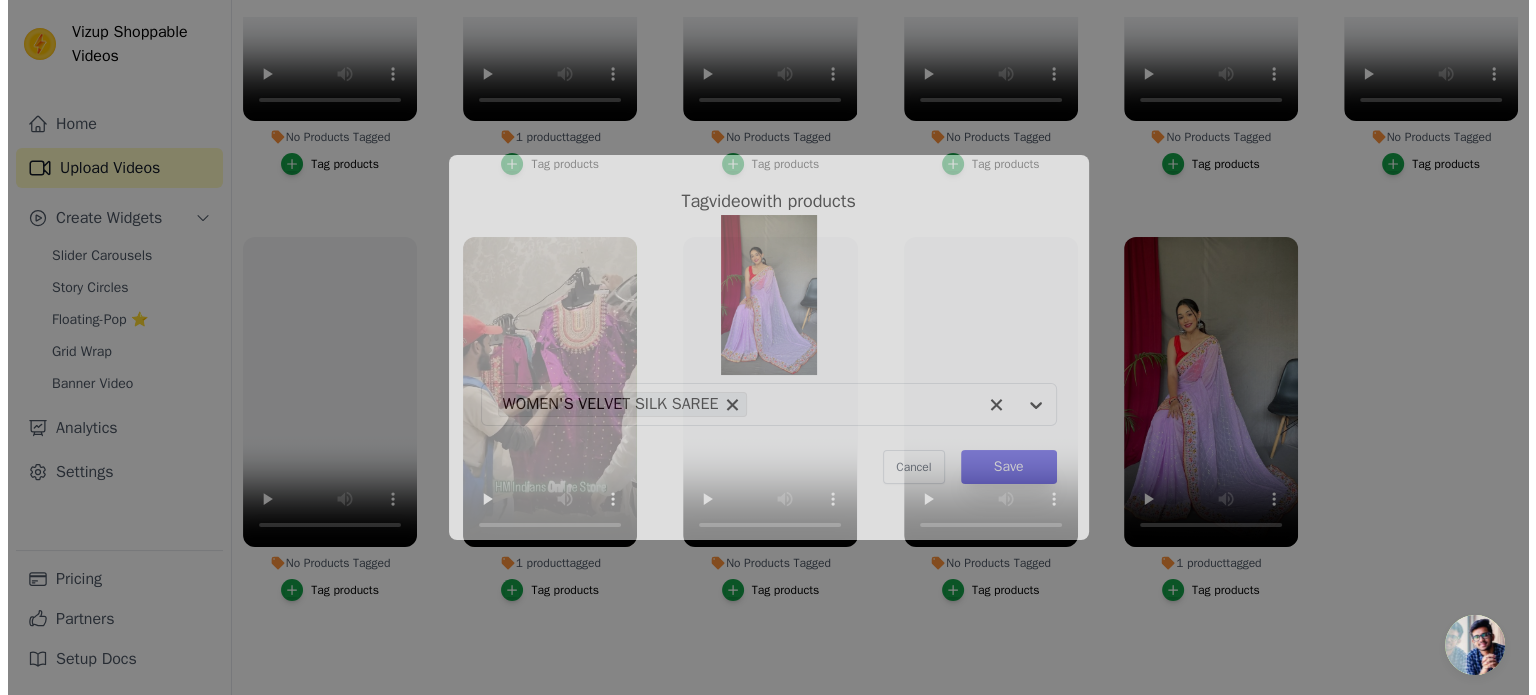 scroll, scrollTop: 0, scrollLeft: 0, axis: both 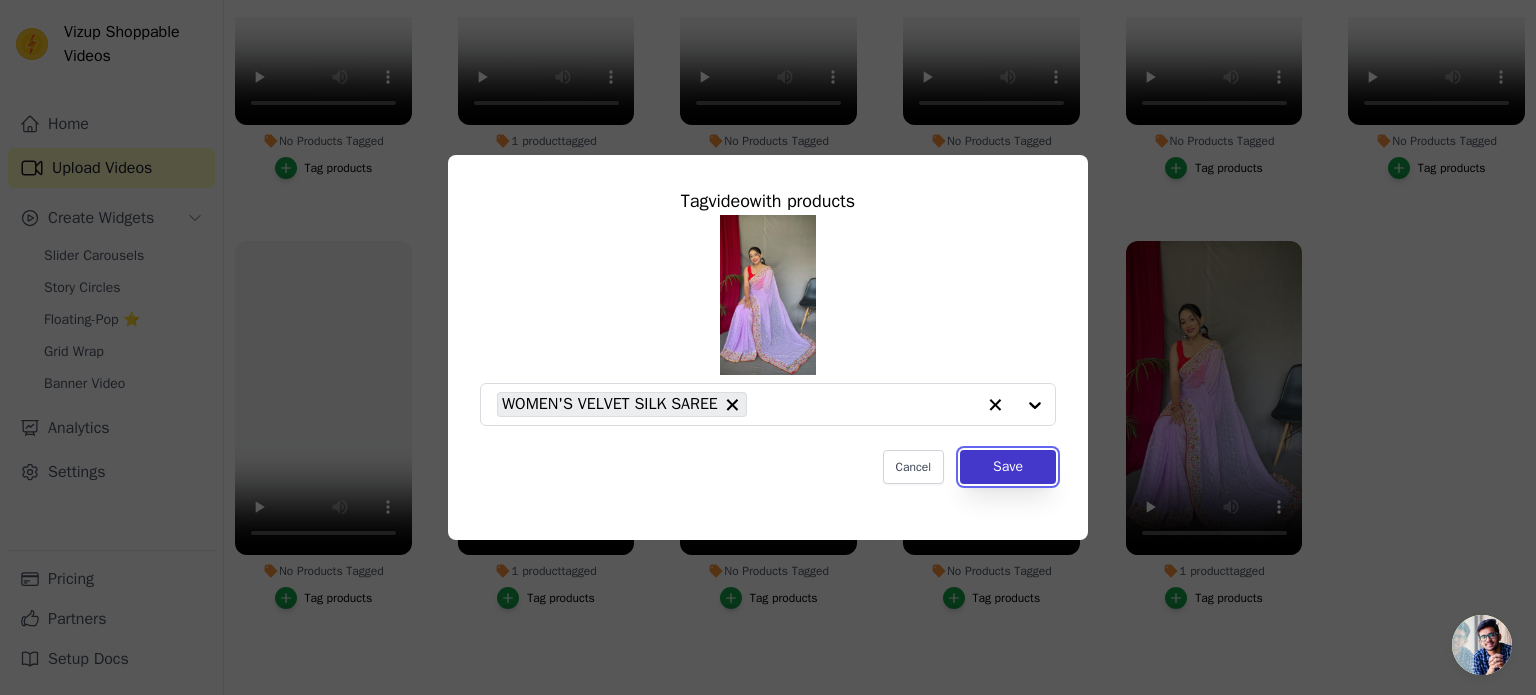 click on "Save" at bounding box center [1008, 467] 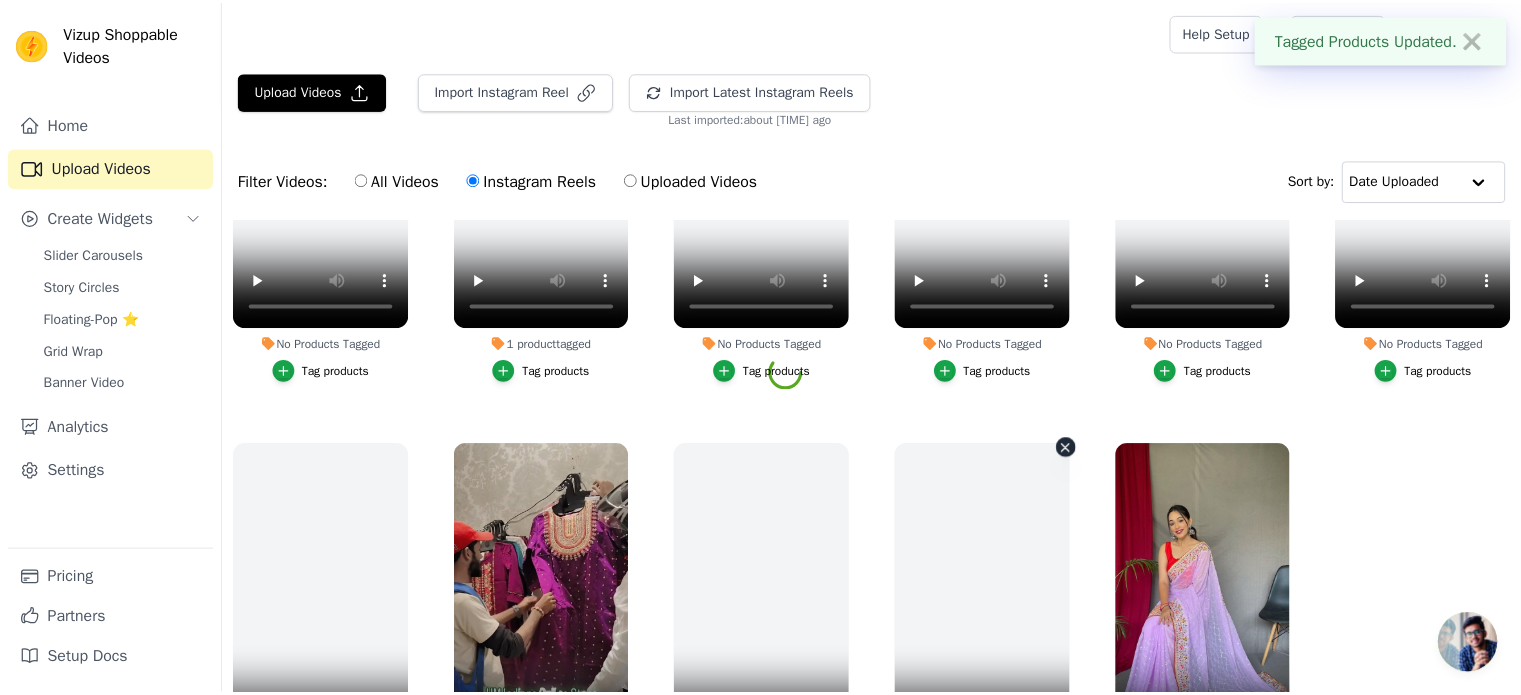 scroll, scrollTop: 203, scrollLeft: 0, axis: vertical 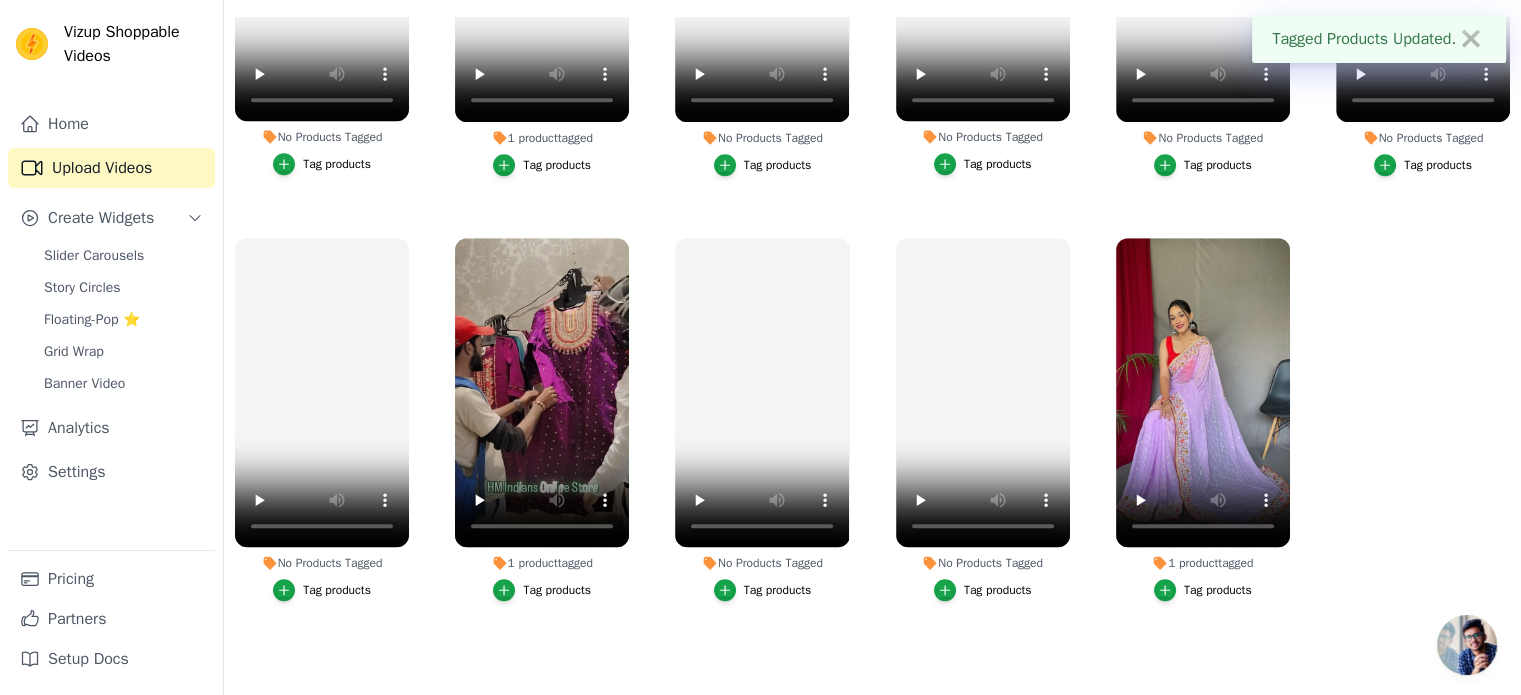 click on "Tag products" at bounding box center (557, 590) 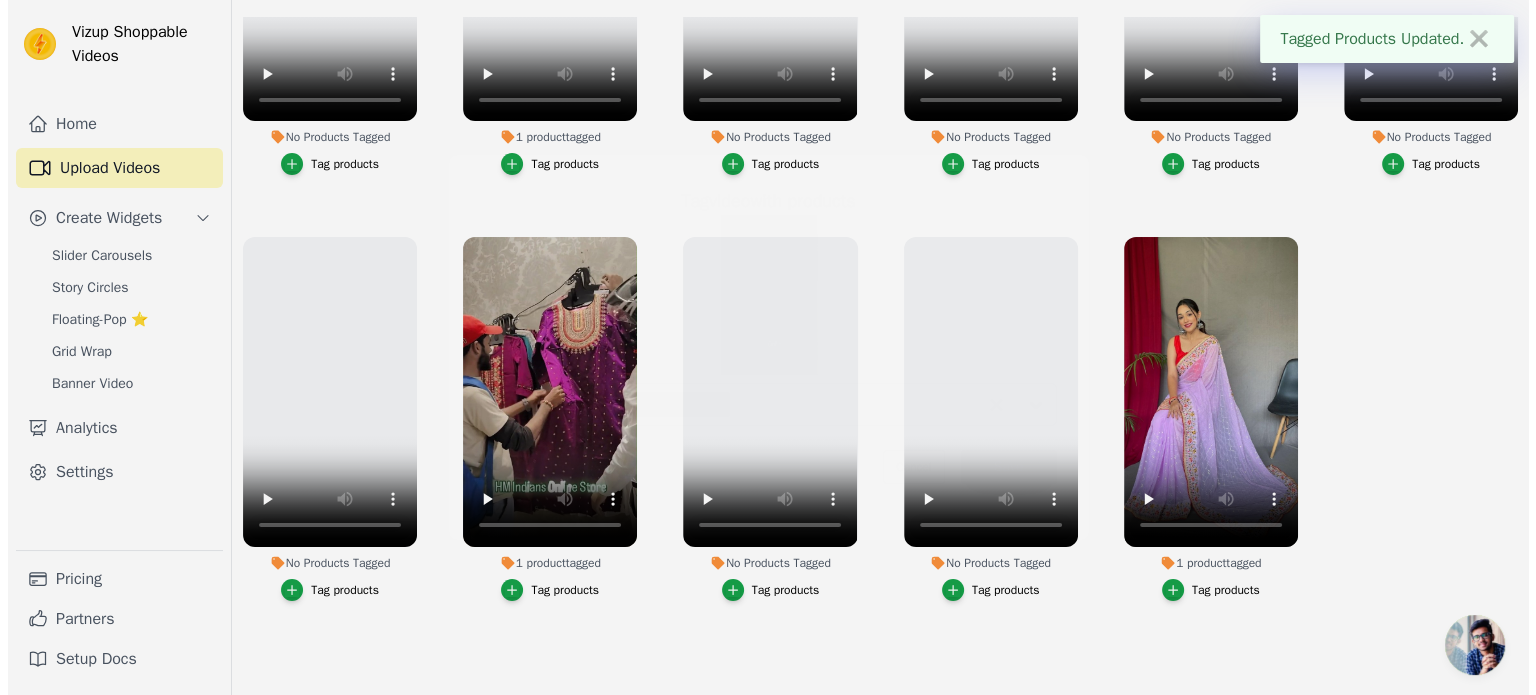 scroll, scrollTop: 0, scrollLeft: 0, axis: both 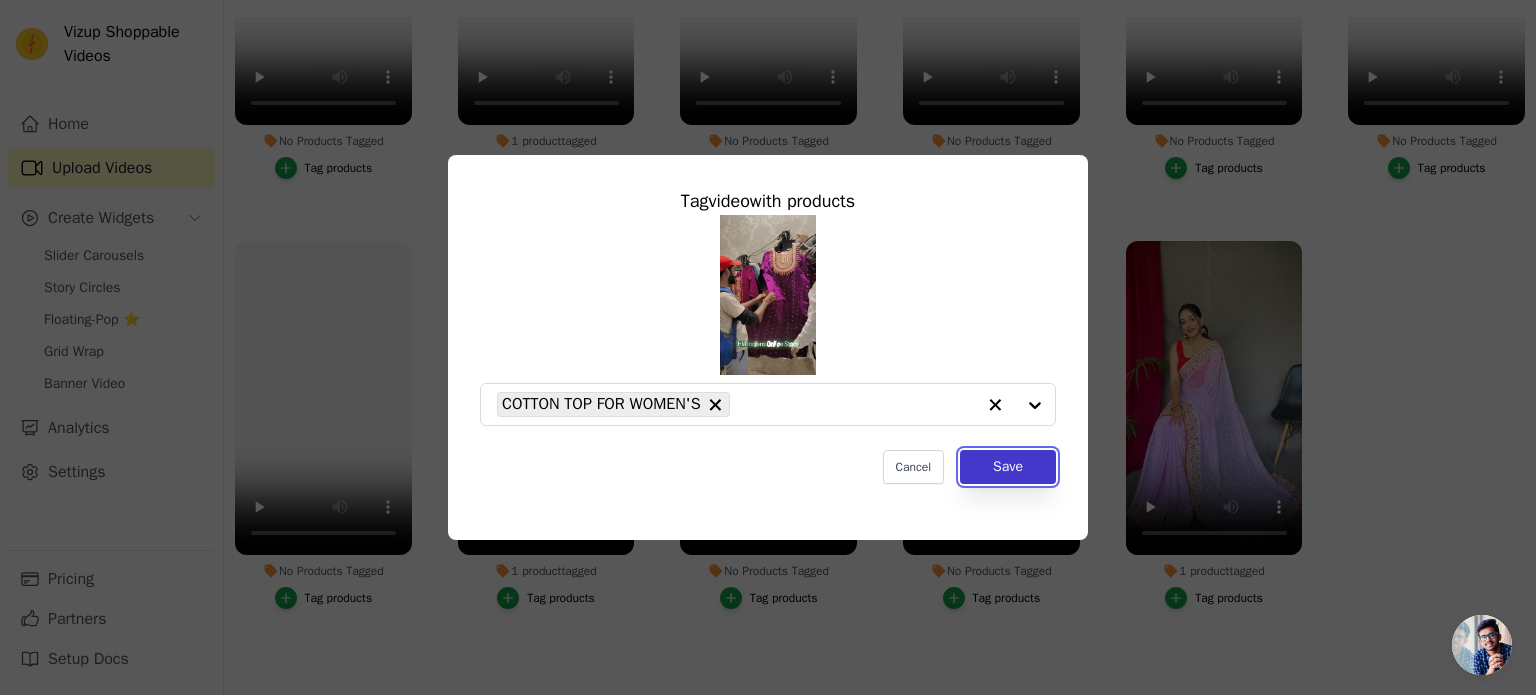 click on "Save" at bounding box center [1008, 467] 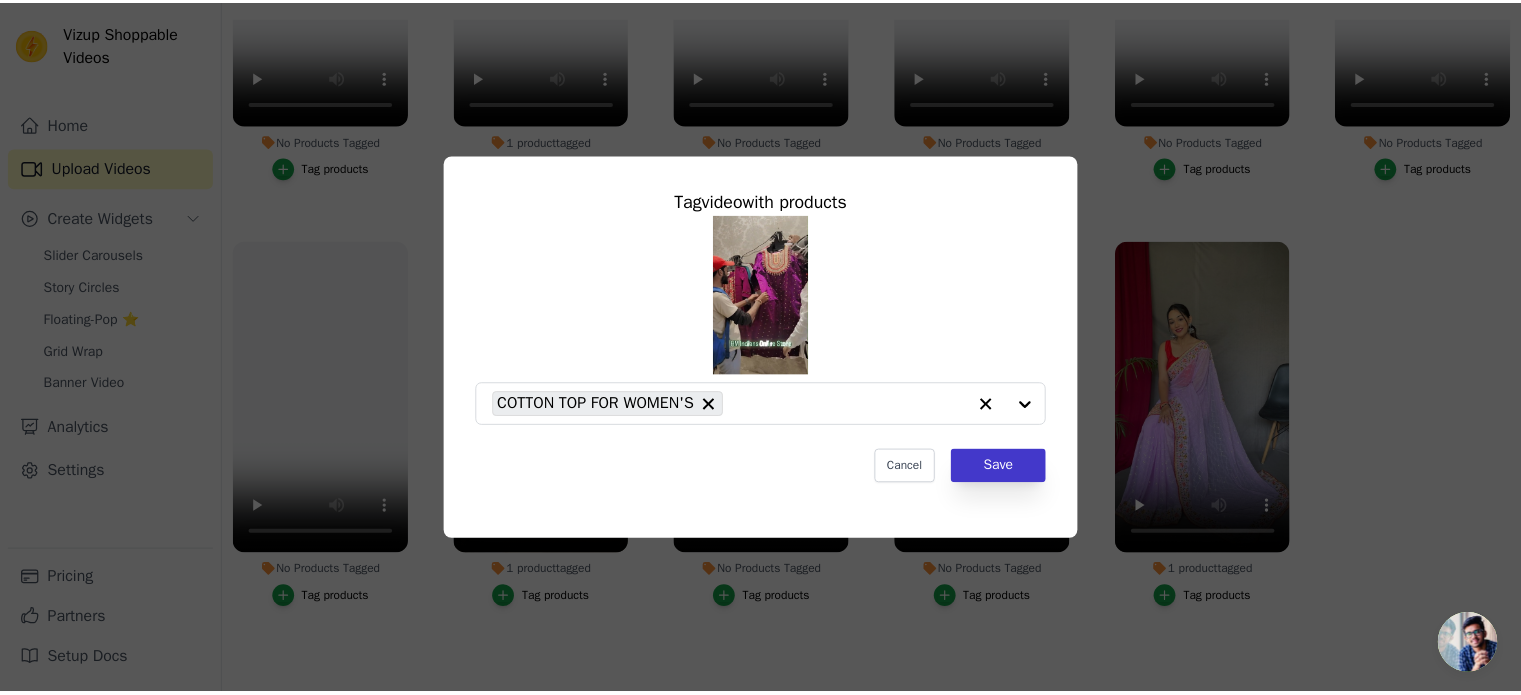 scroll, scrollTop: 203, scrollLeft: 0, axis: vertical 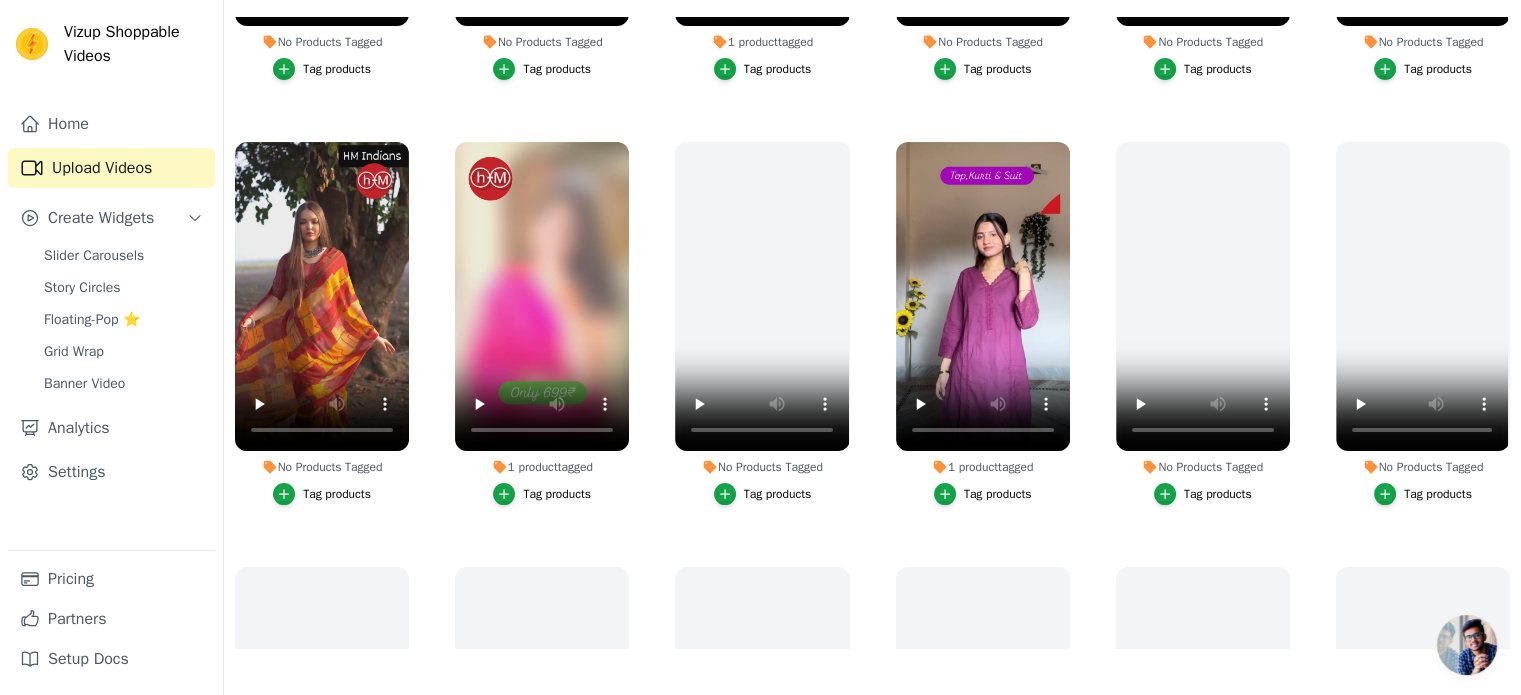 click on "Tag products" at bounding box center [337, 494] 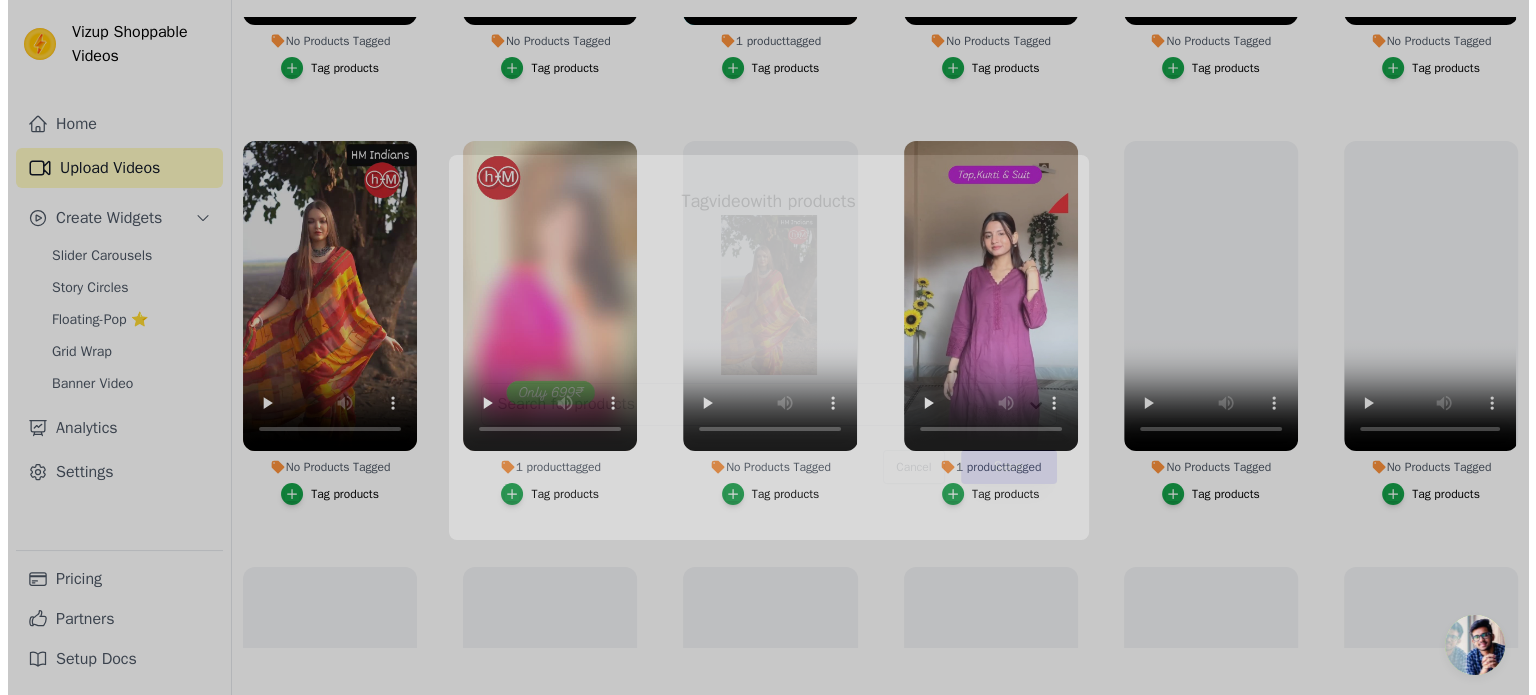 scroll, scrollTop: 0, scrollLeft: 0, axis: both 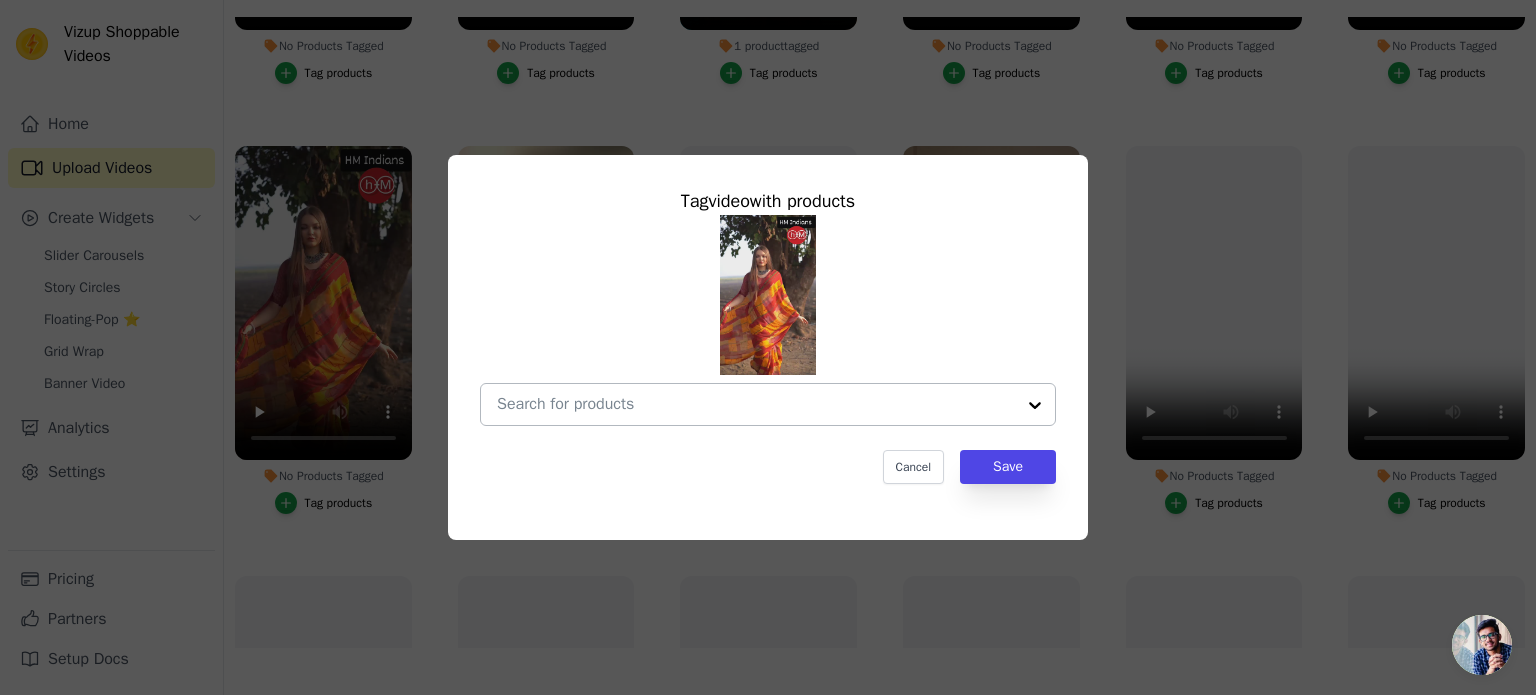 click on "No Products Tagged     Tag  video  with products                         Cancel   Save     Tag products" at bounding box center [756, 404] 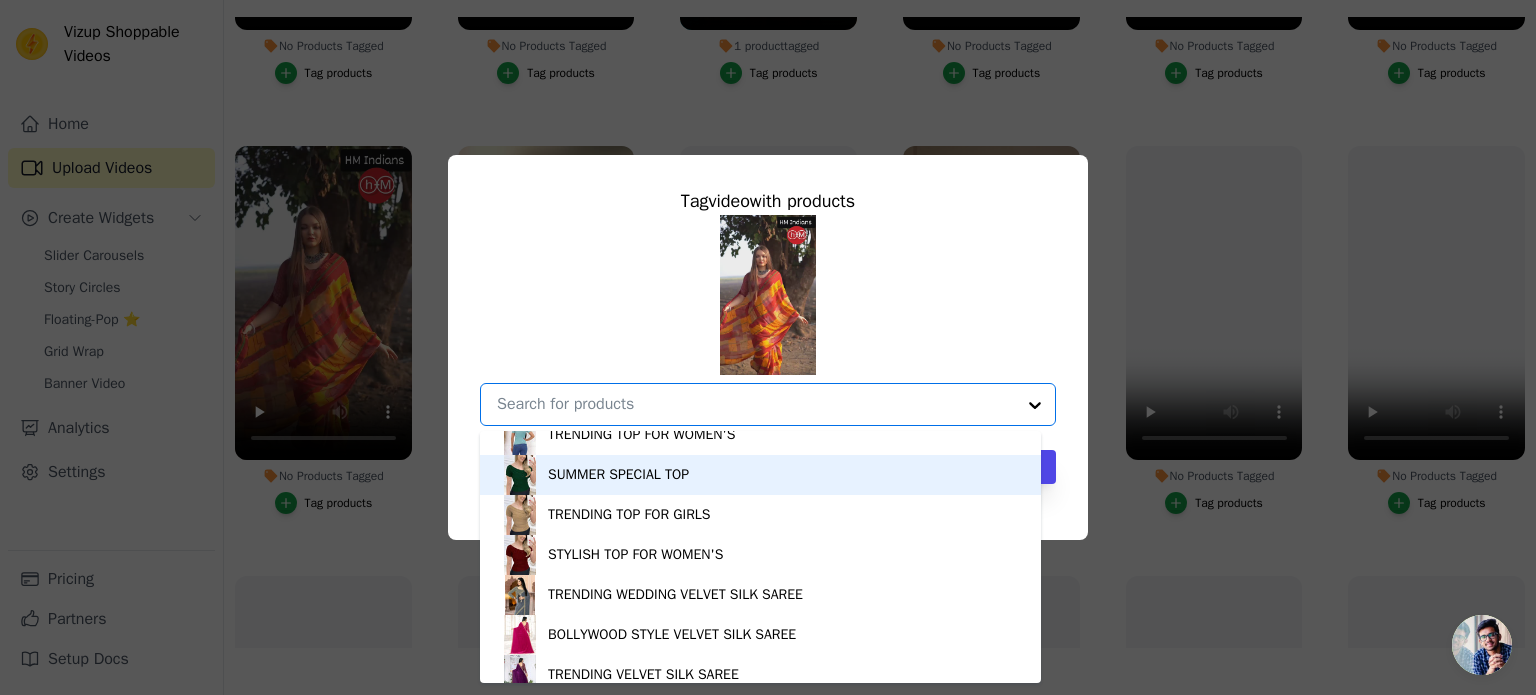 scroll, scrollTop: 3748, scrollLeft: 0, axis: vertical 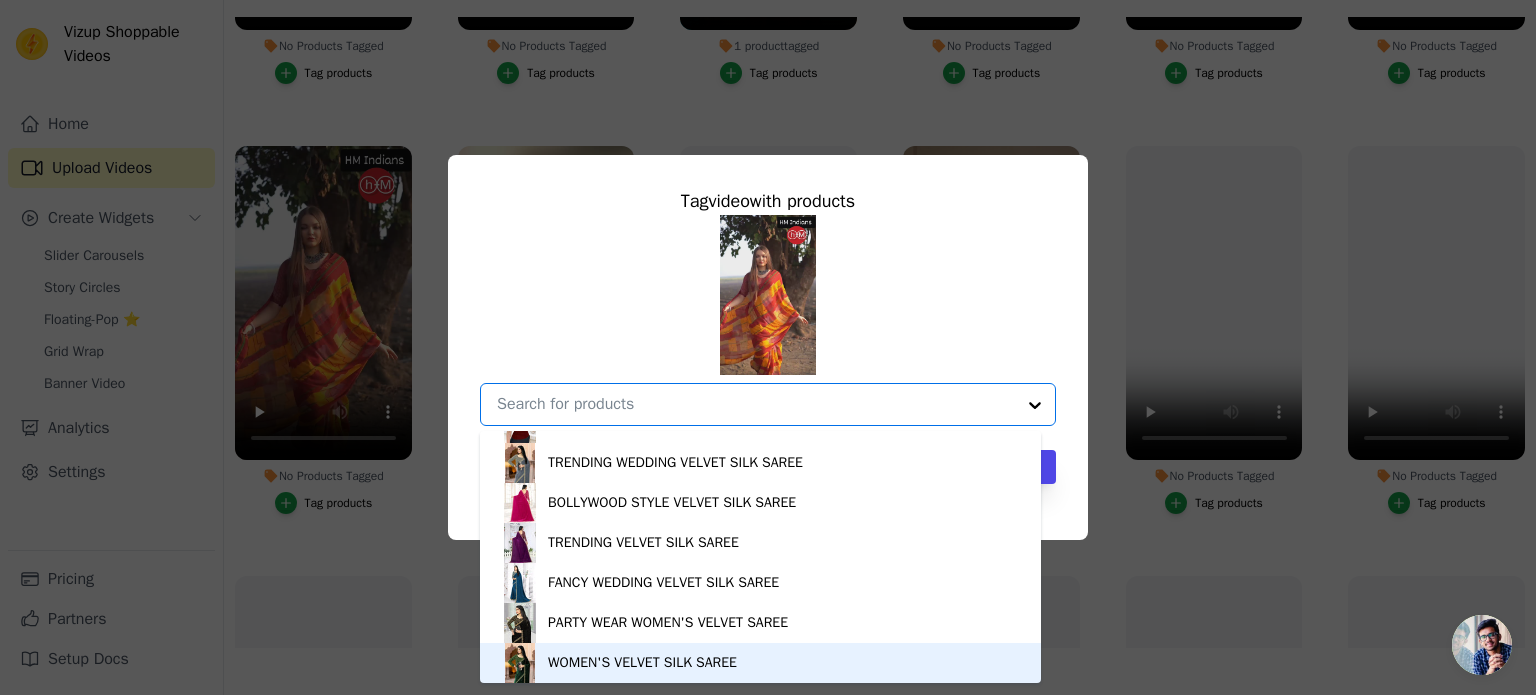 click on "WOMEN'S VELVET SILK SAREE" at bounding box center [642, 663] 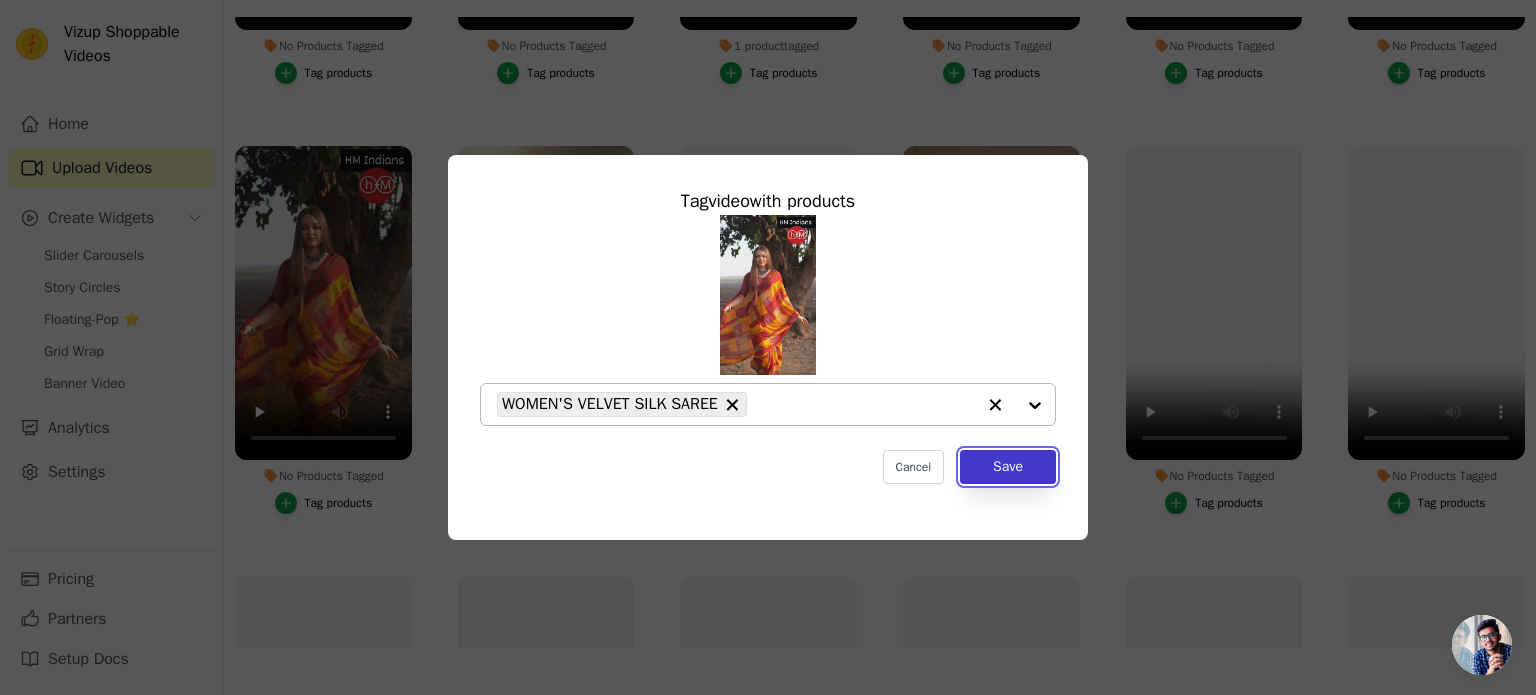 click on "Save" at bounding box center [1008, 467] 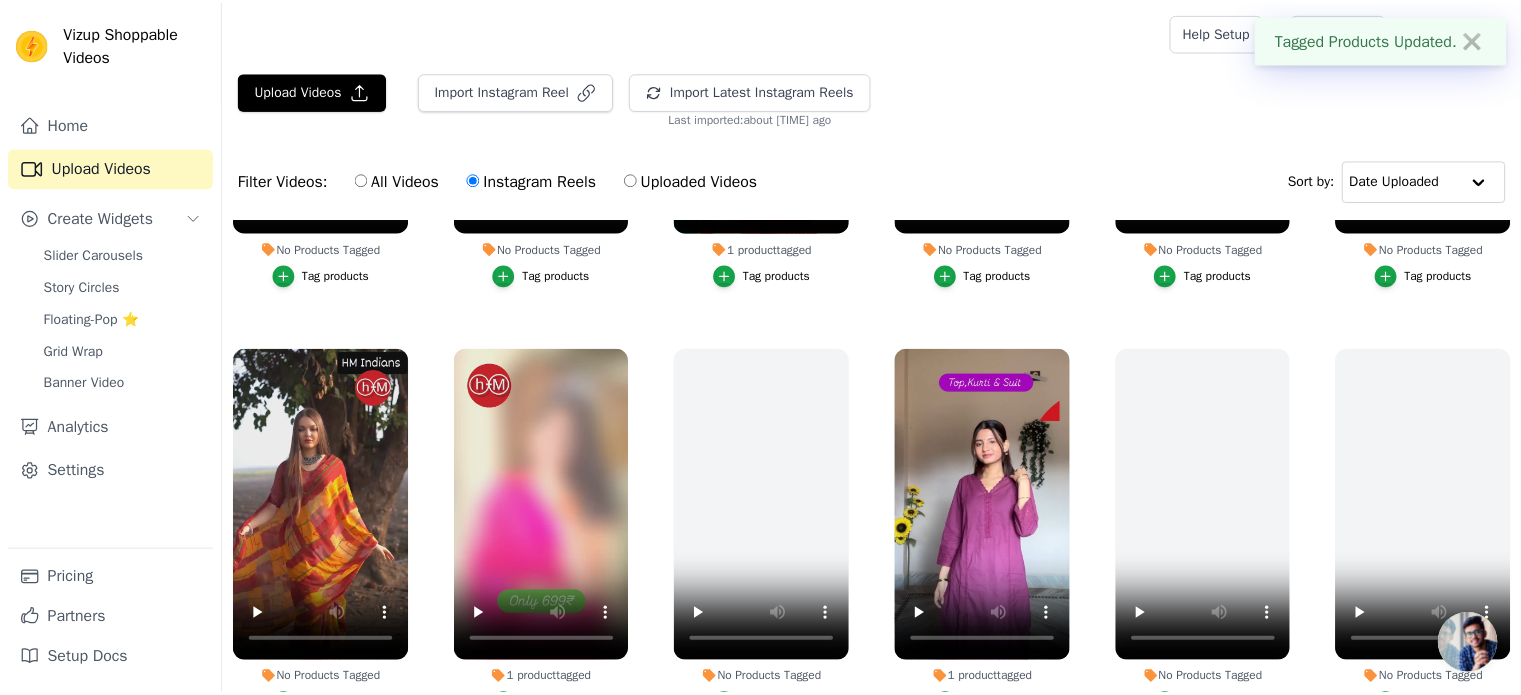 scroll, scrollTop: 203, scrollLeft: 0, axis: vertical 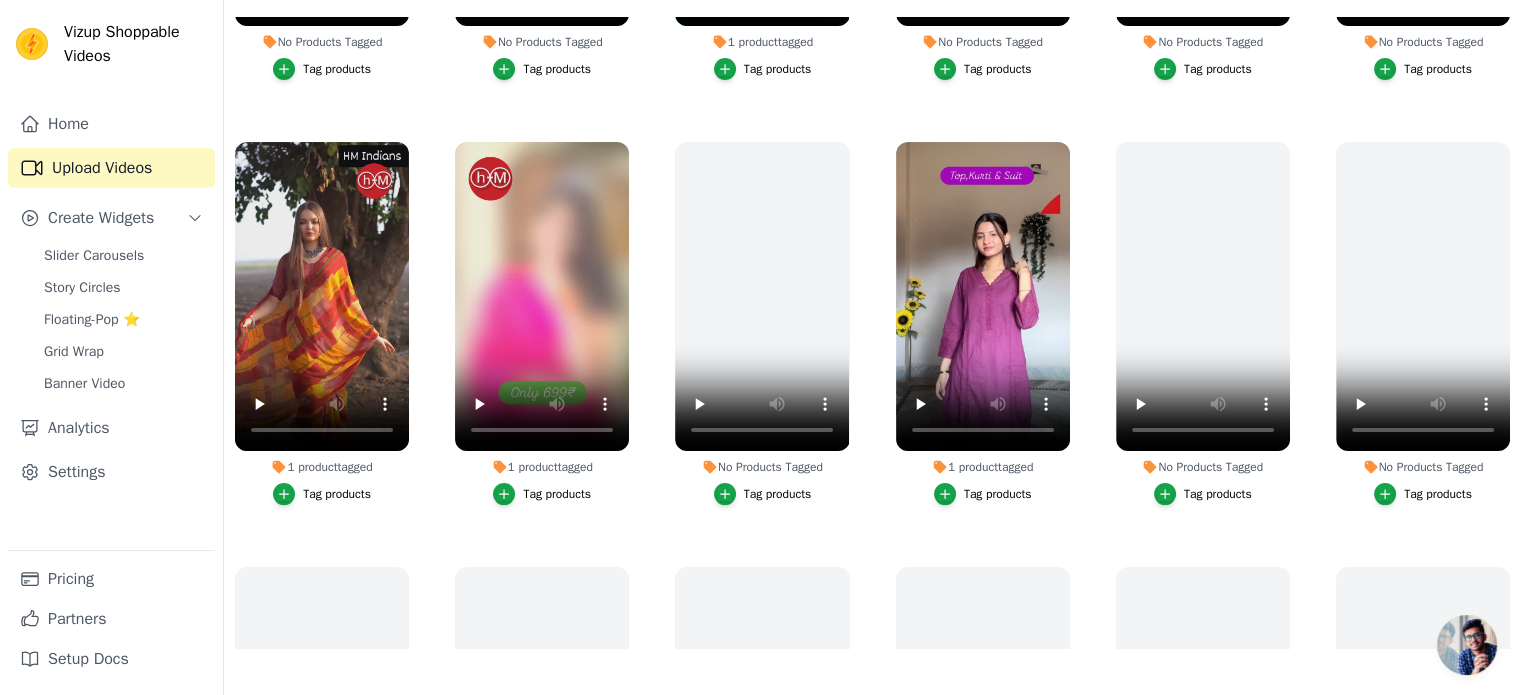 click on "Tag products" at bounding box center [998, 494] 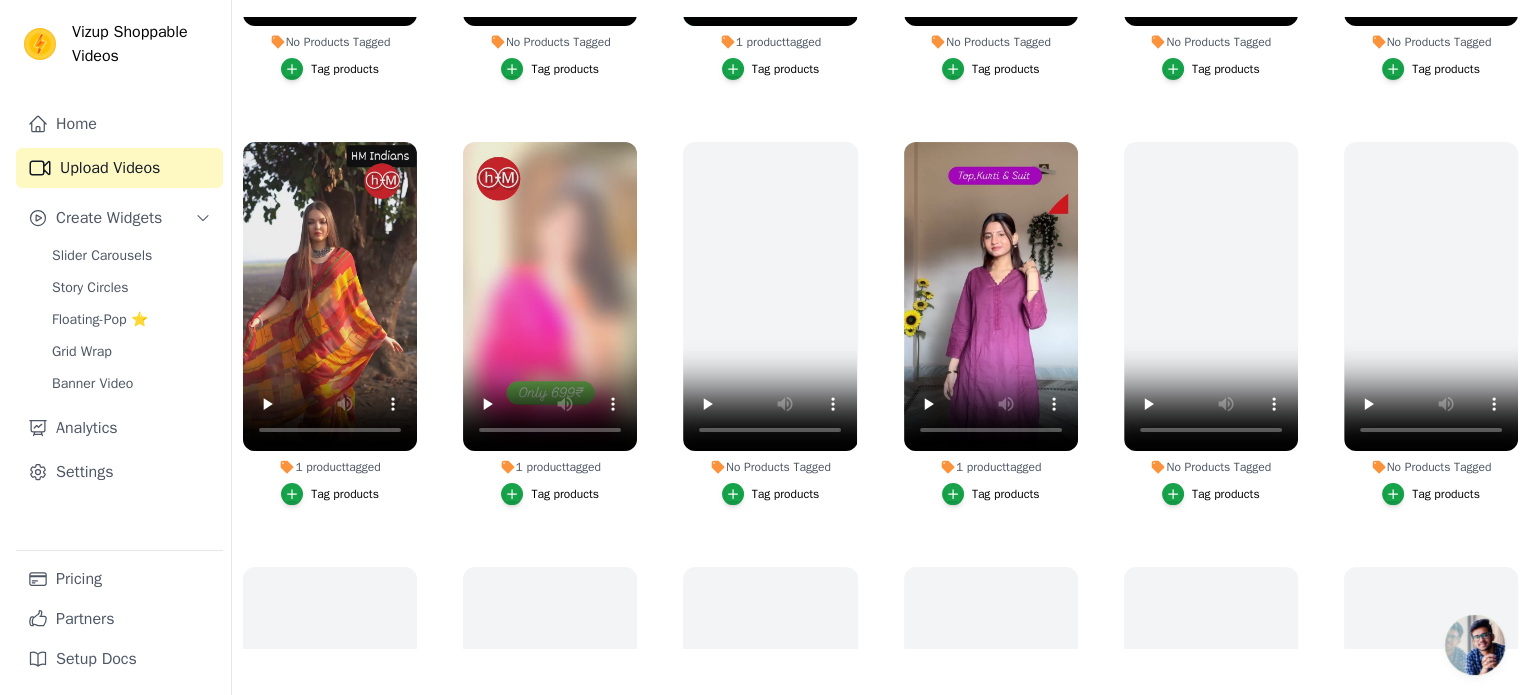 scroll, scrollTop: 0, scrollLeft: 0, axis: both 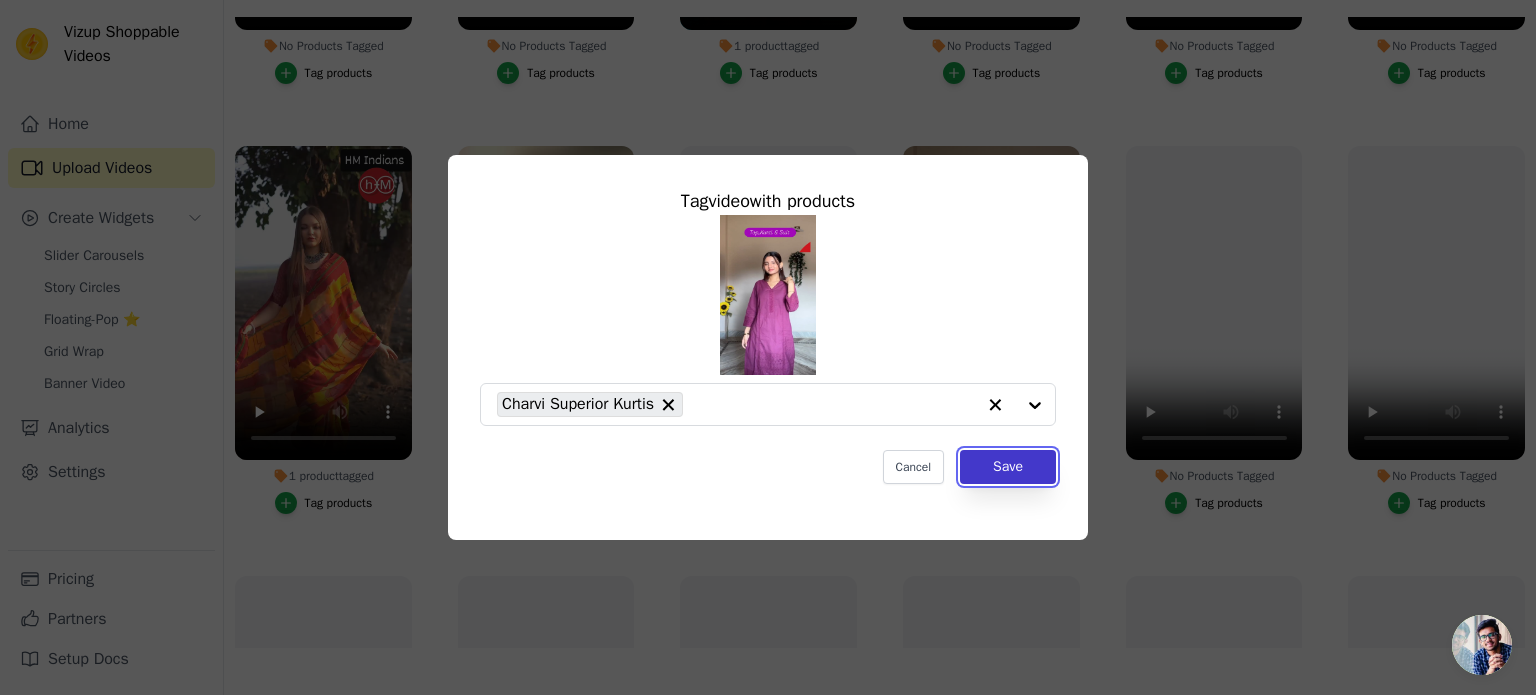 click on "Save" at bounding box center [1008, 467] 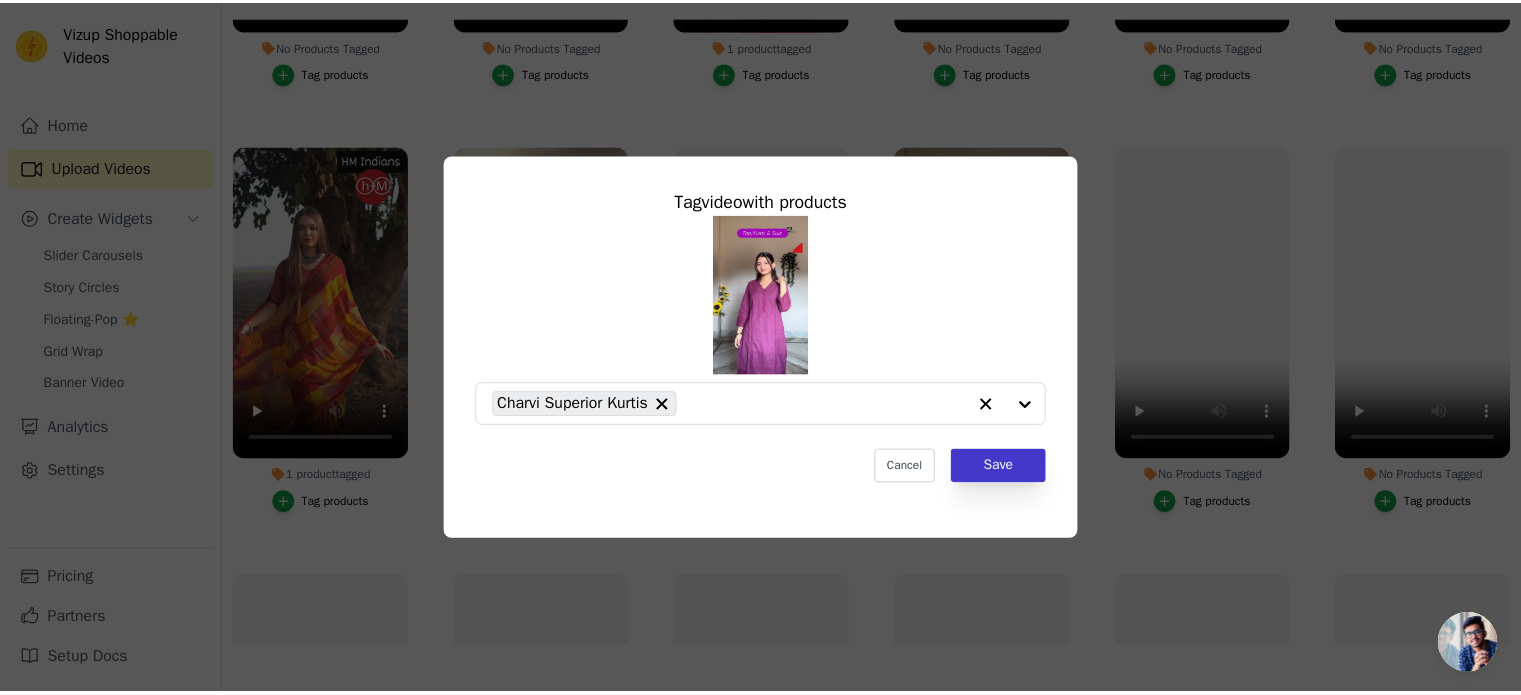 scroll, scrollTop: 203, scrollLeft: 0, axis: vertical 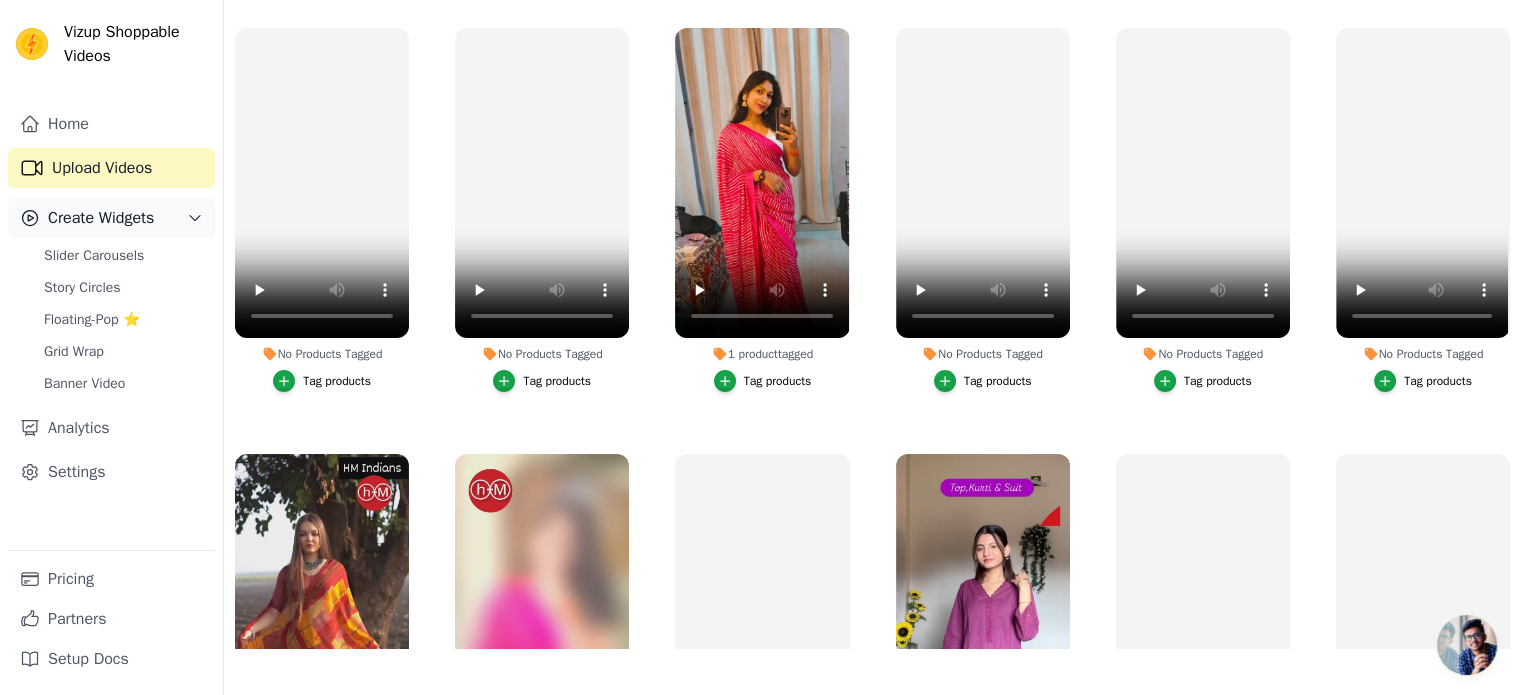 click on "Create Widgets" at bounding box center (111, 218) 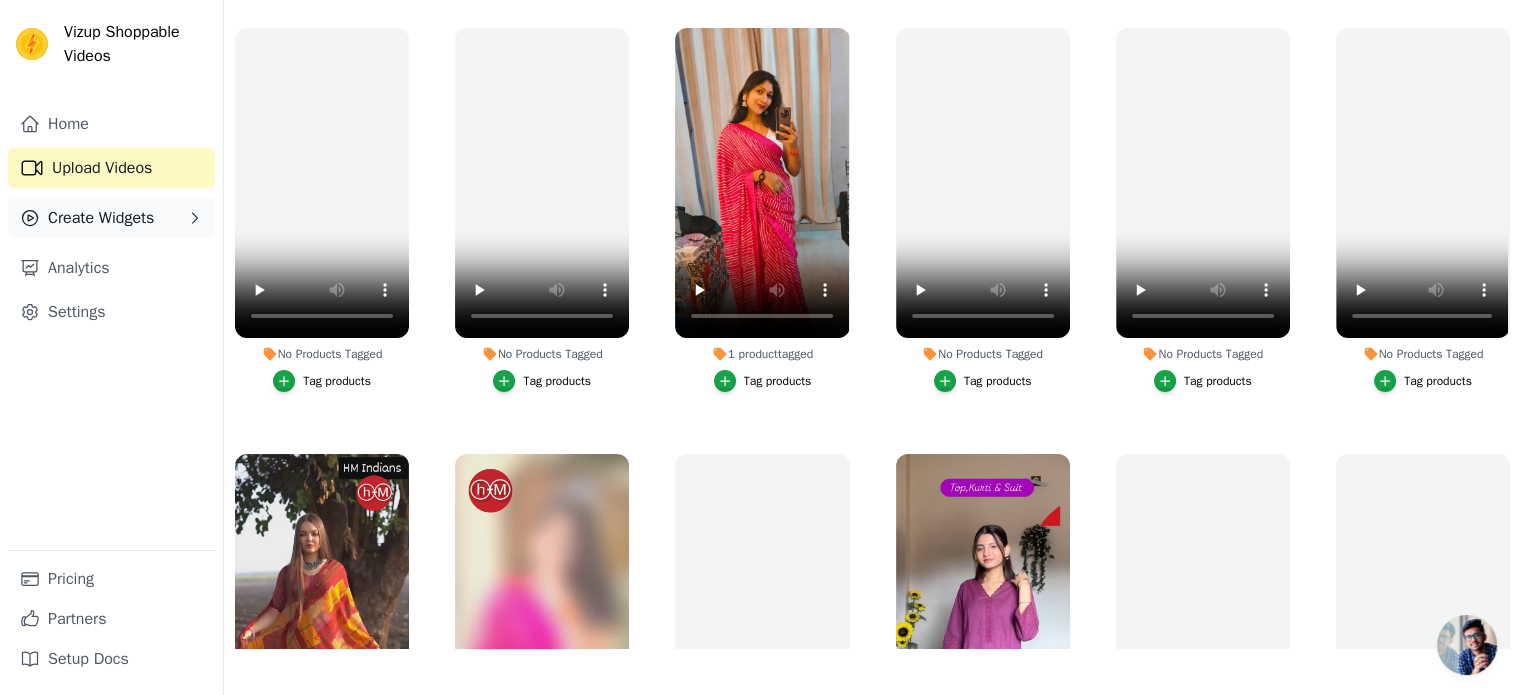 click on "Create Widgets" at bounding box center (111, 218) 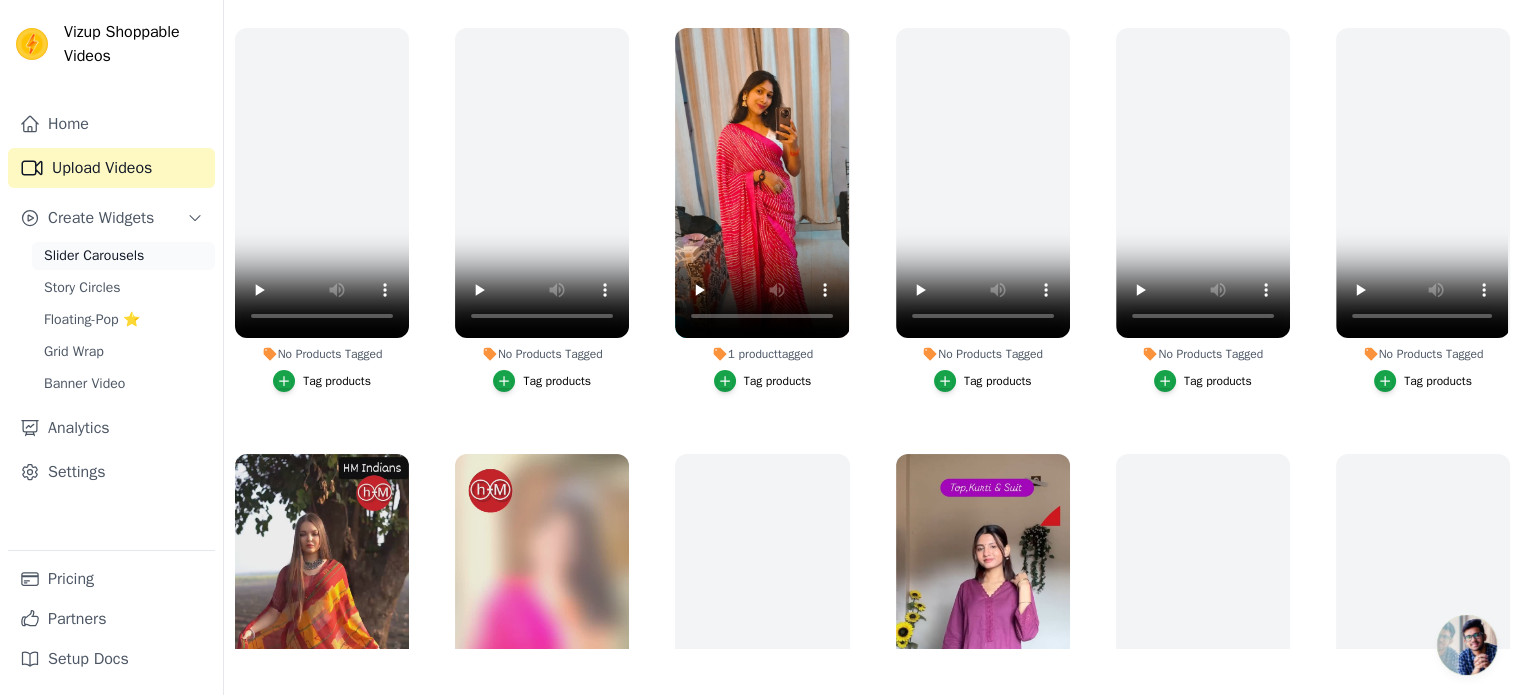 click on "Slider Carousels" at bounding box center [94, 256] 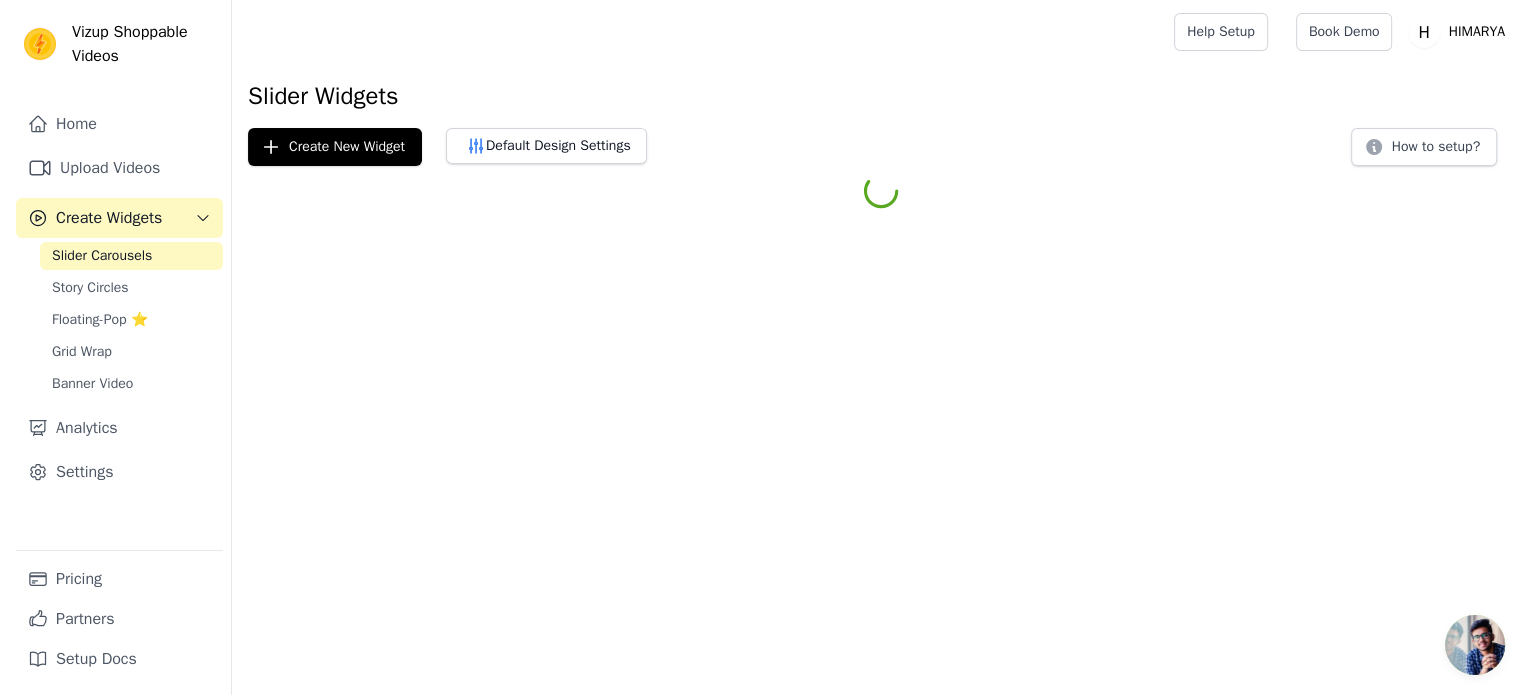 scroll, scrollTop: 0, scrollLeft: 0, axis: both 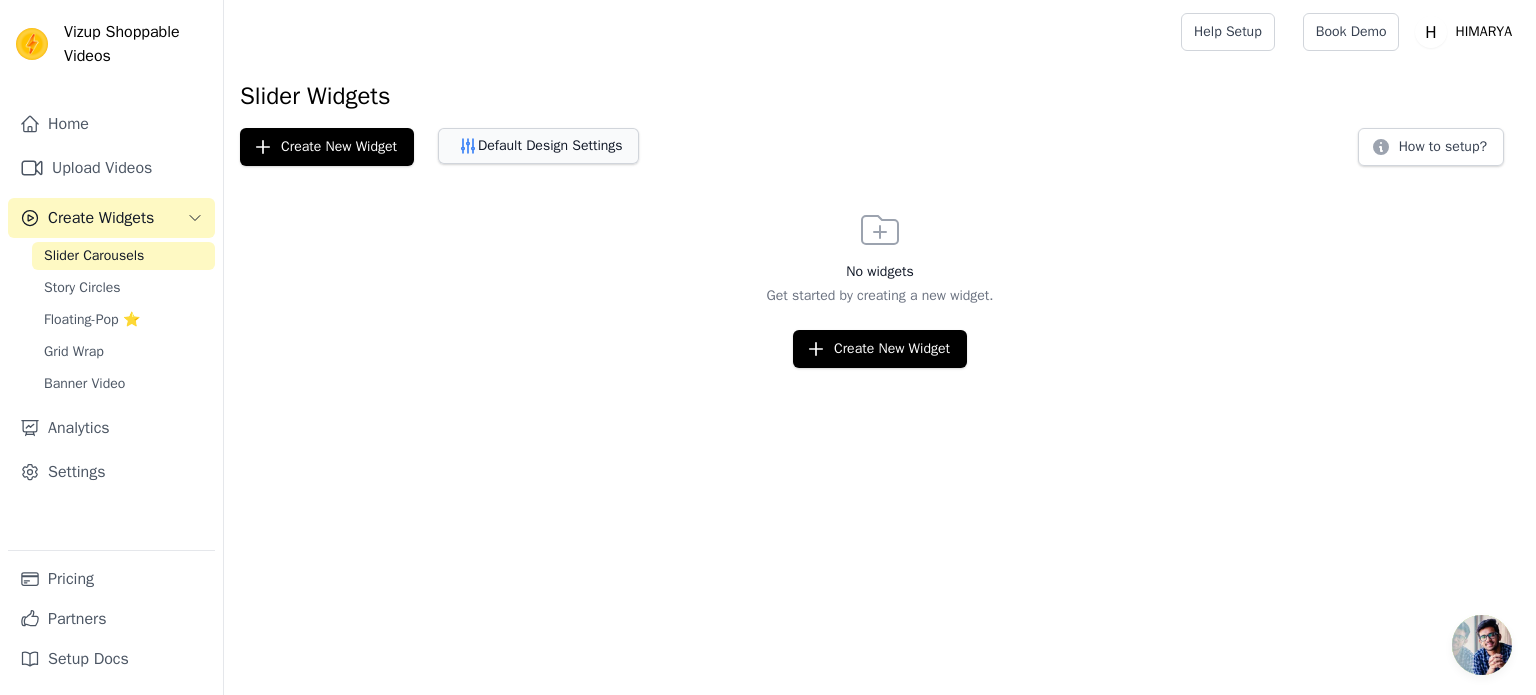 click on "Default Design Settings" at bounding box center [538, 146] 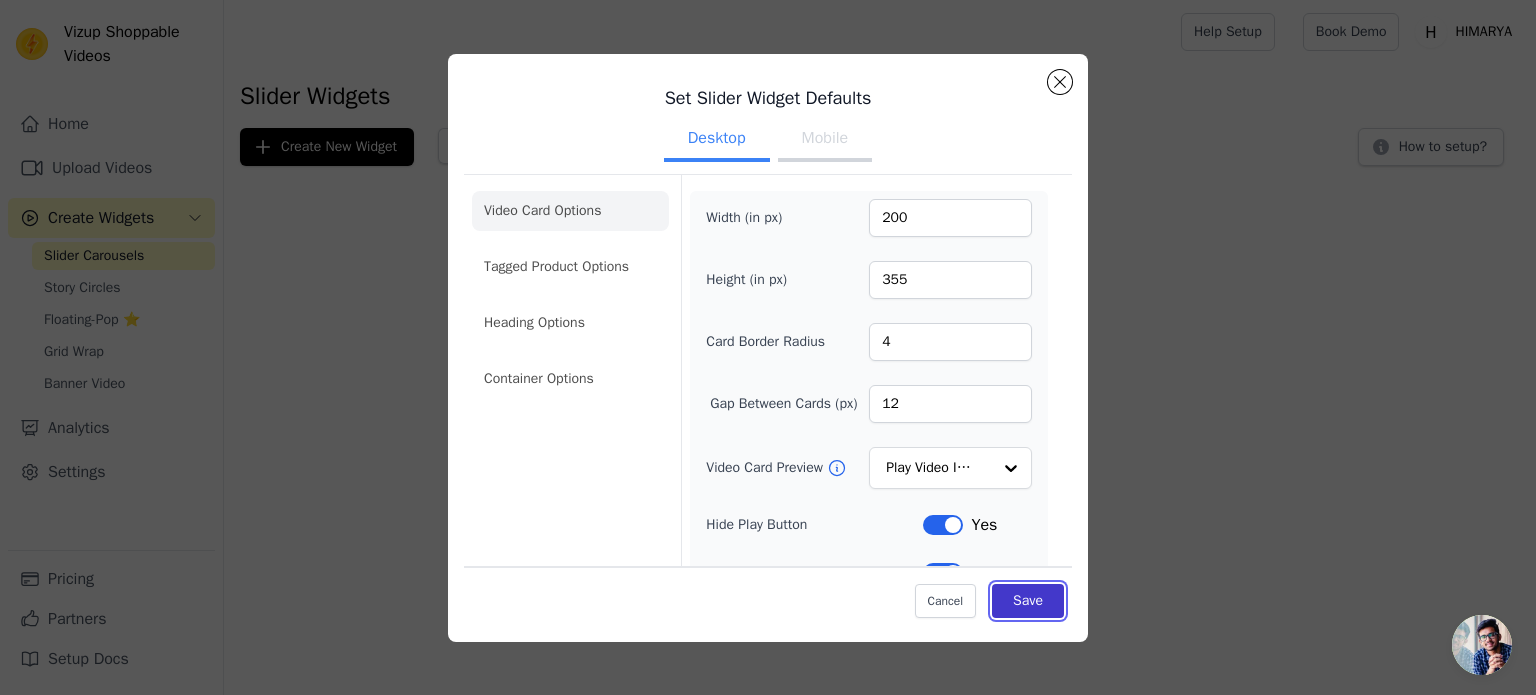 click on "Save" at bounding box center [1028, 601] 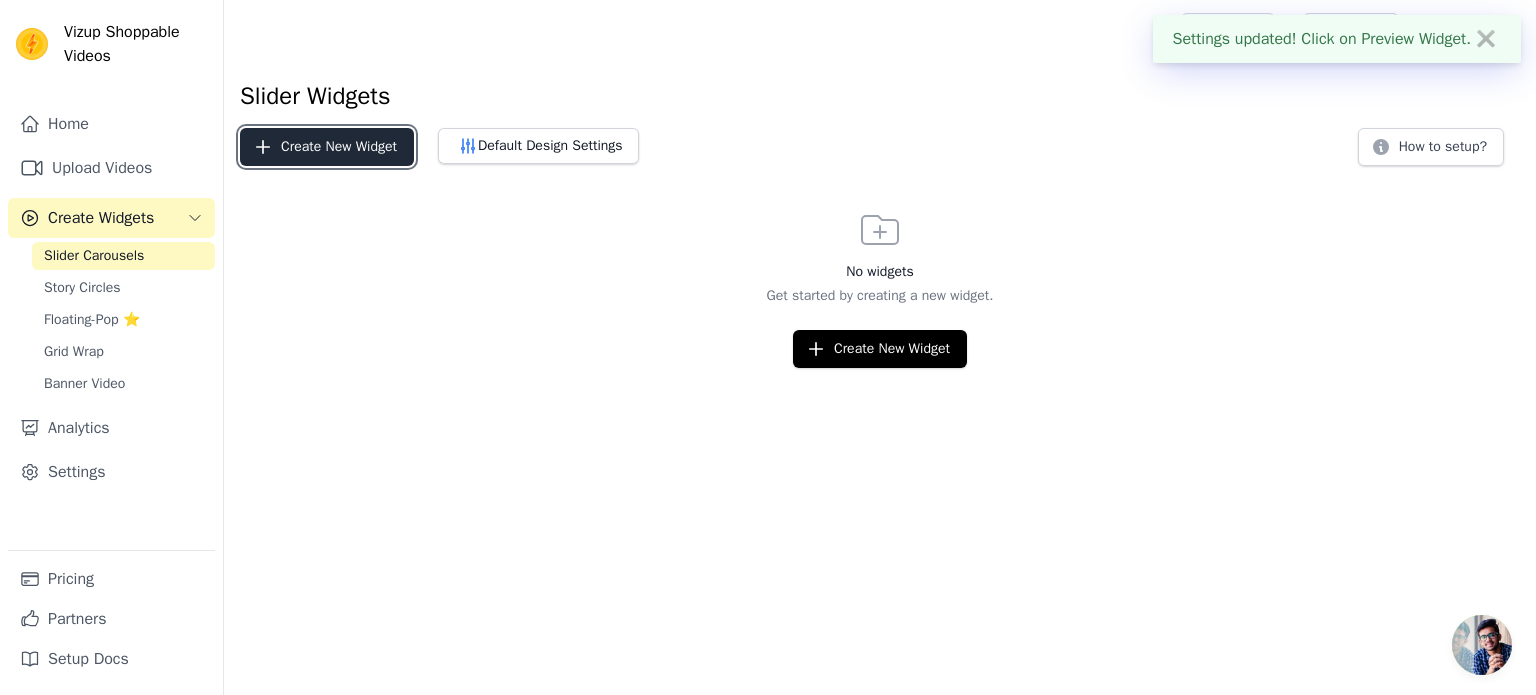 click on "Create New Widget" at bounding box center (327, 147) 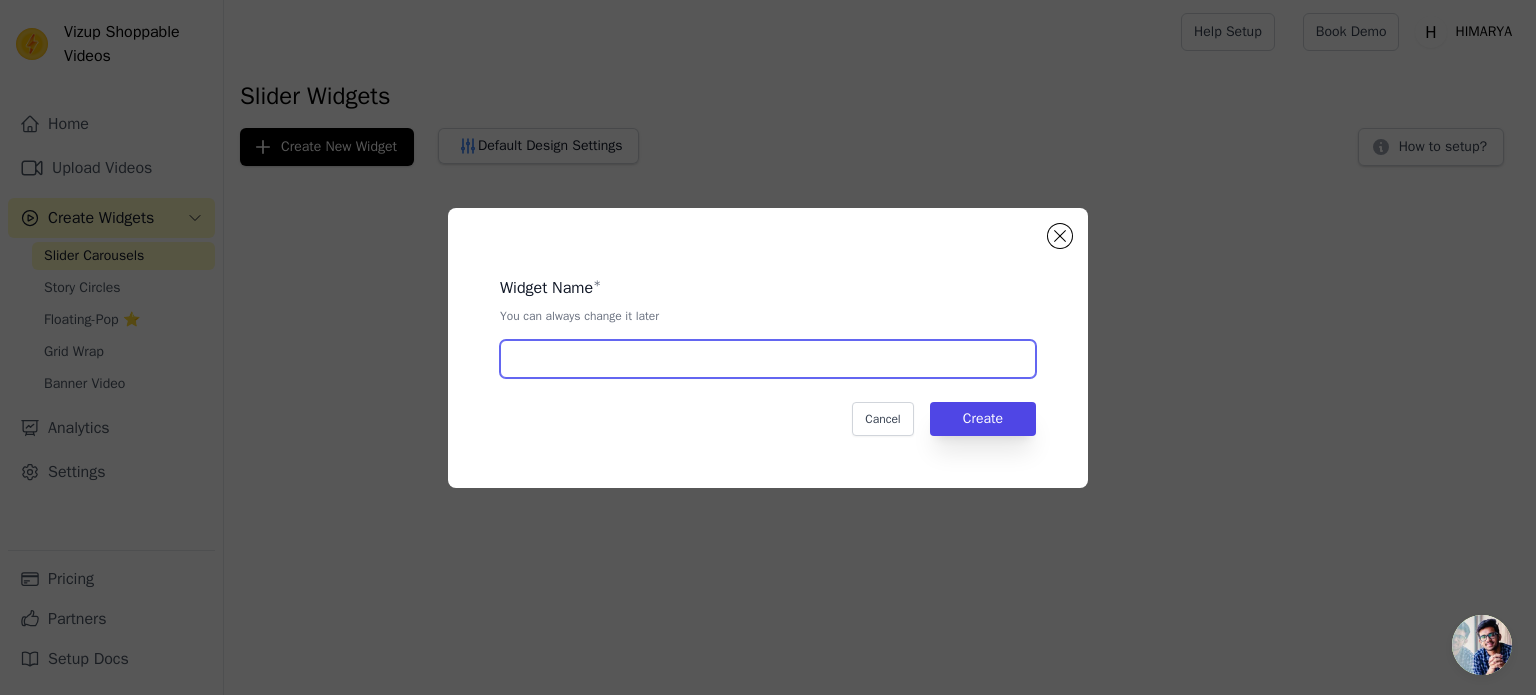 click at bounding box center [768, 359] 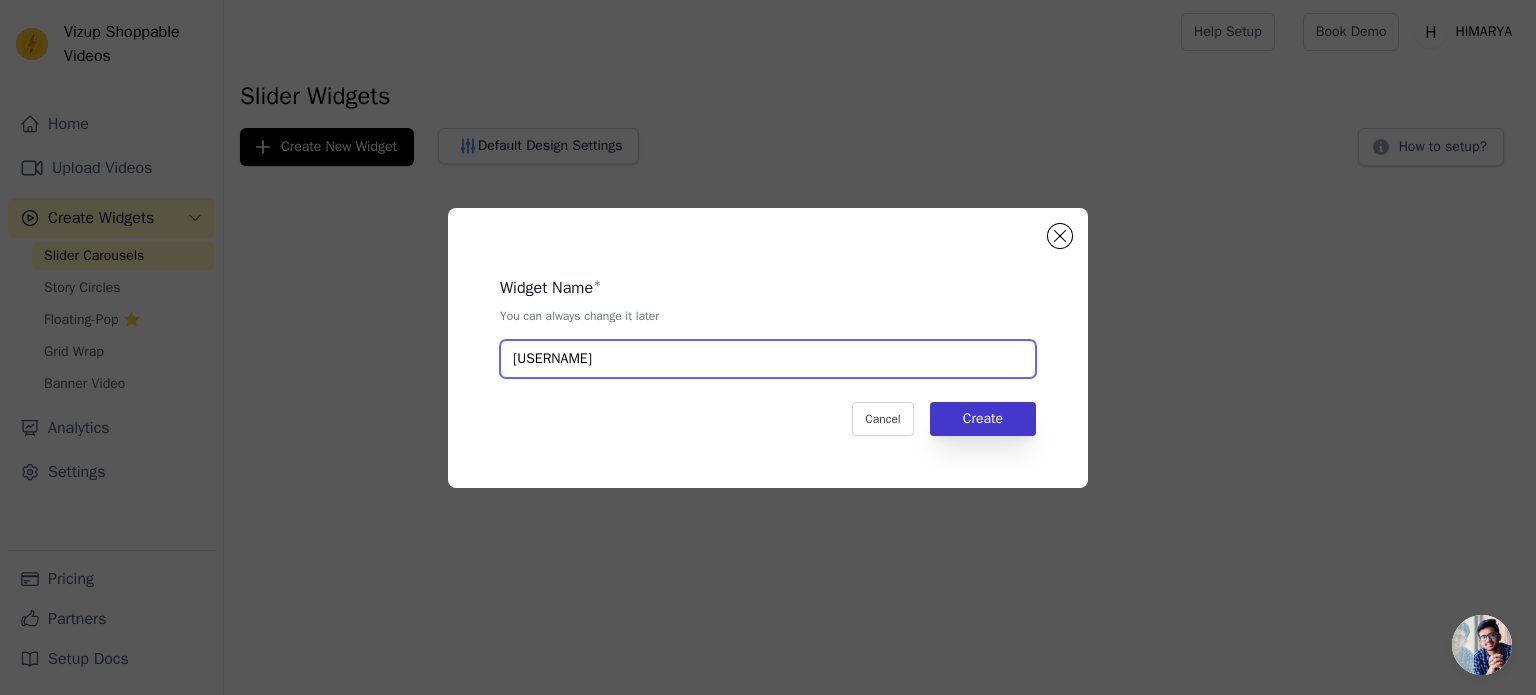 type on "[USERNAME]" 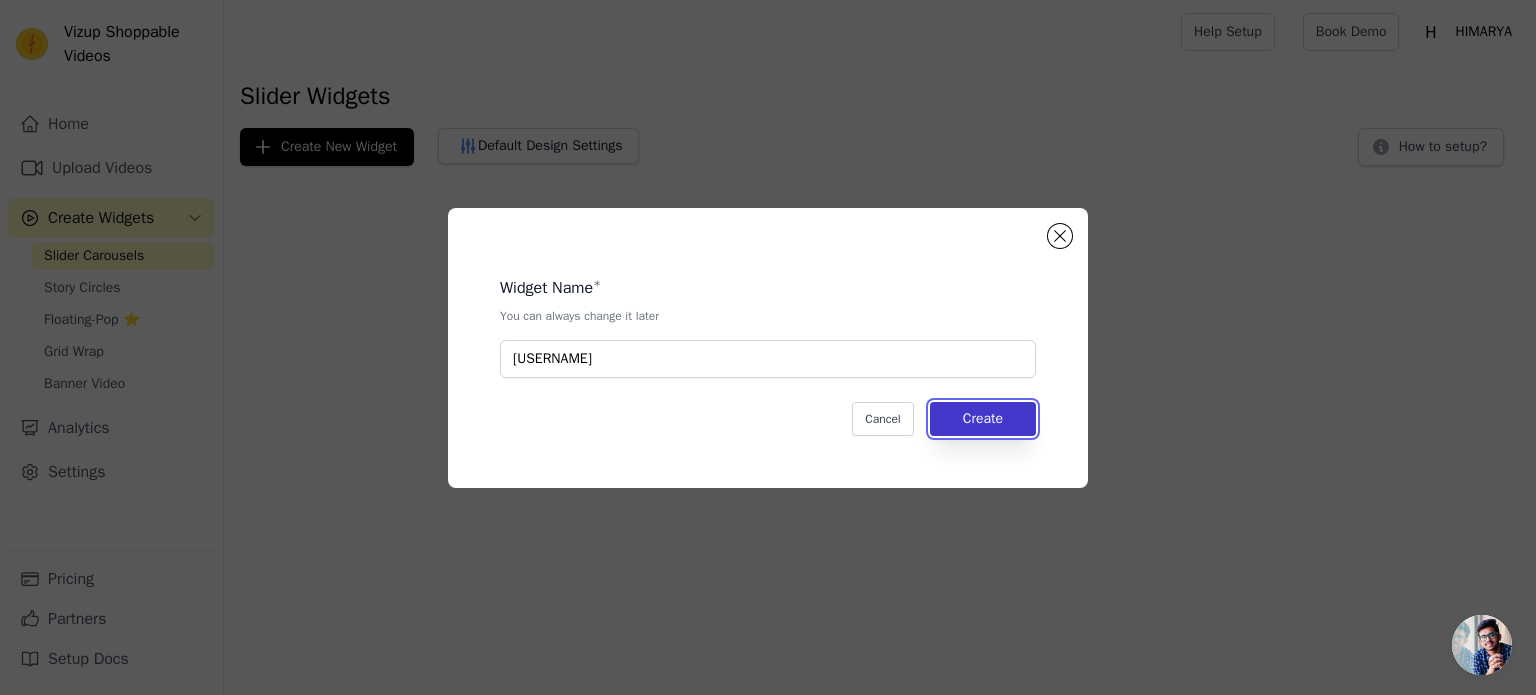 click on "Create" at bounding box center (983, 419) 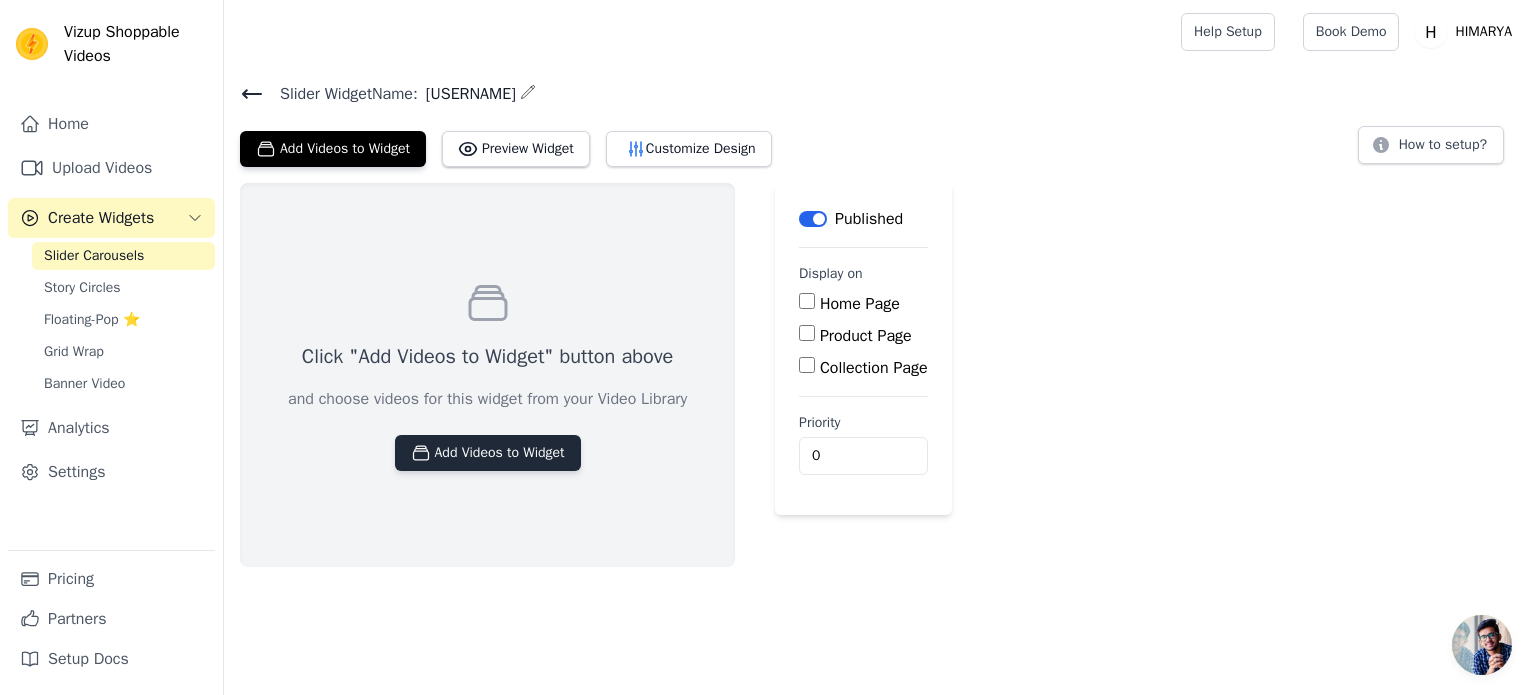click on "Add Videos to Widget" at bounding box center (488, 453) 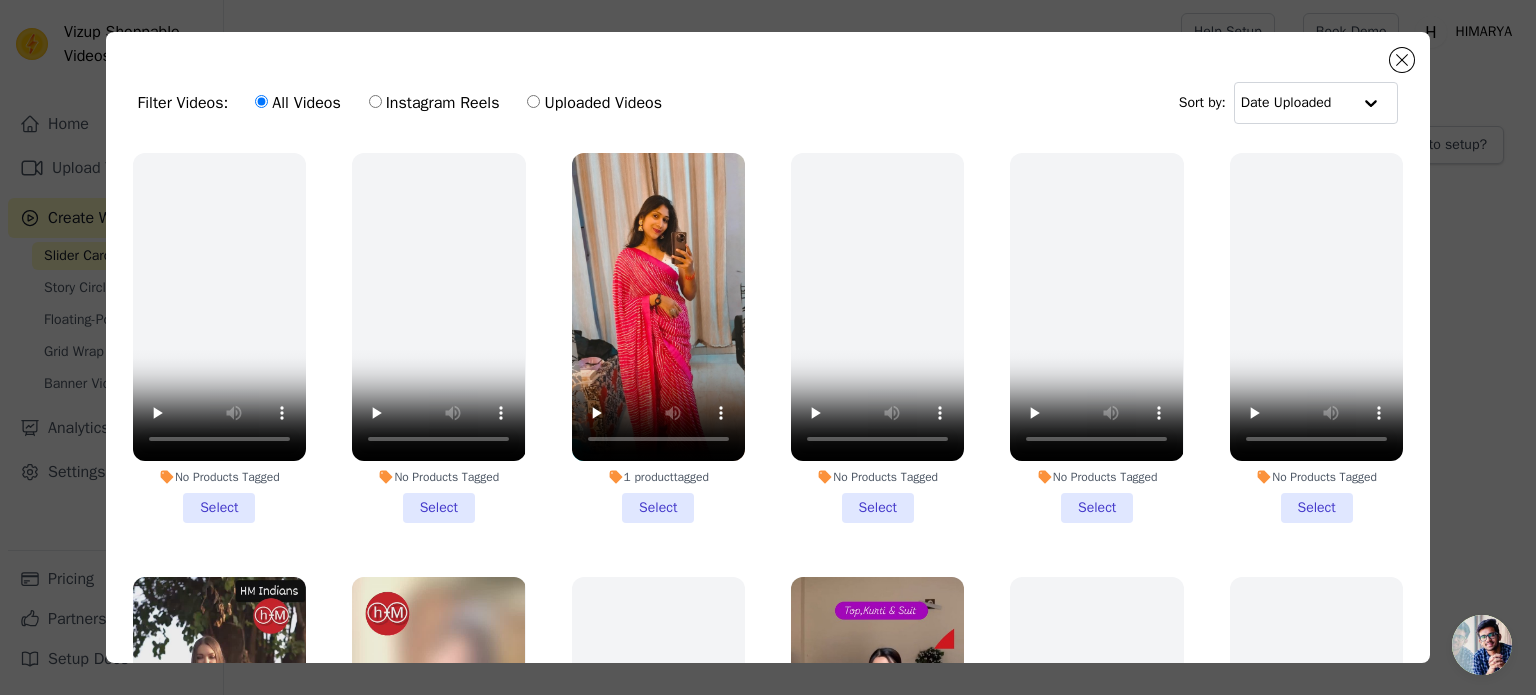 click on "1   product  tagged     Select" at bounding box center (658, 338) 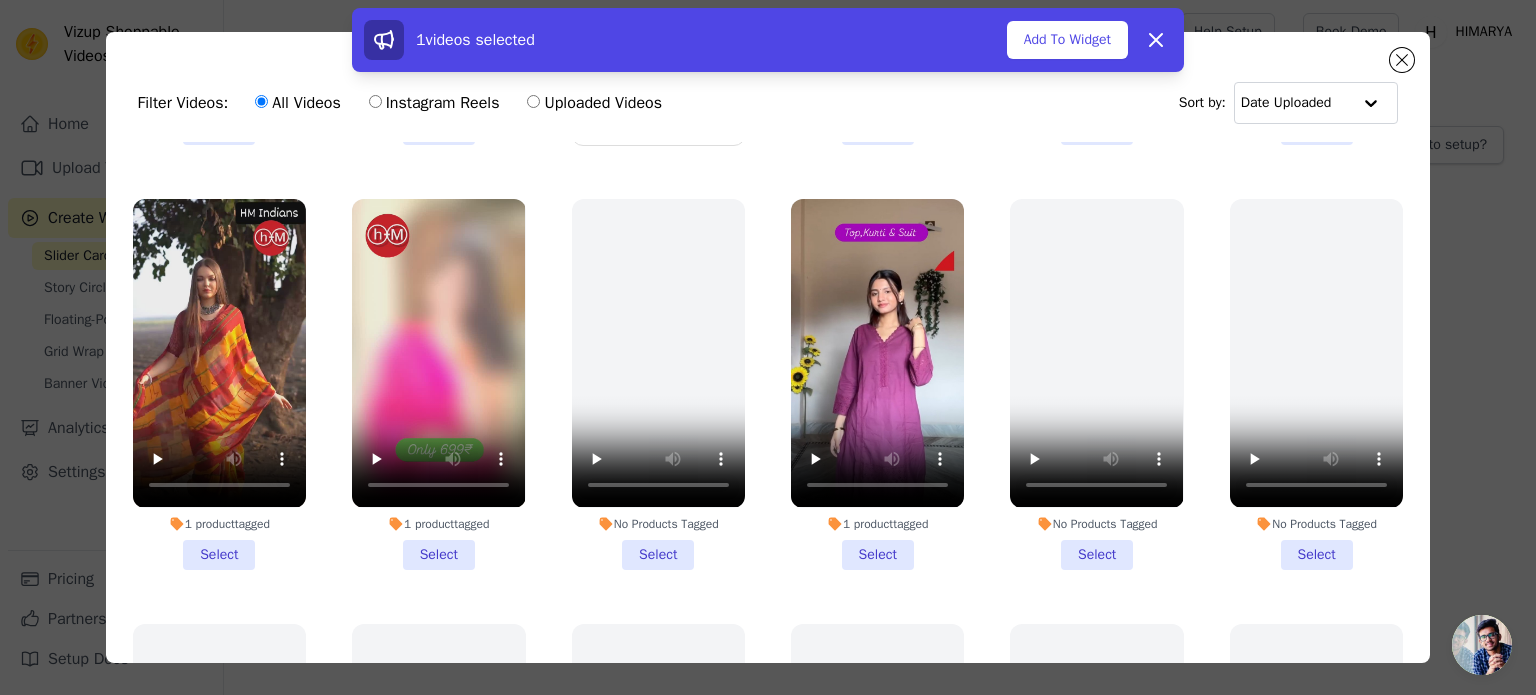 scroll, scrollTop: 379, scrollLeft: 0, axis: vertical 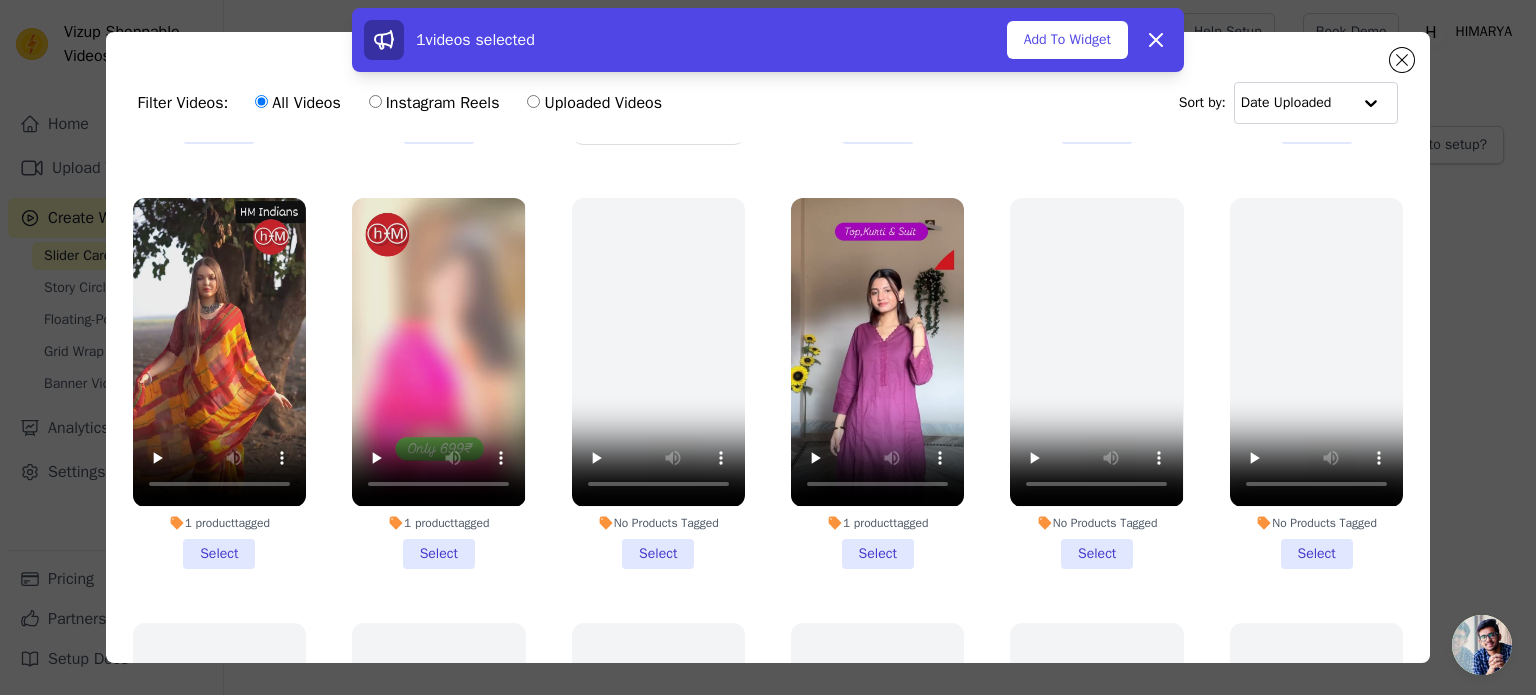 click on "1   product  tagged     Select" at bounding box center [438, 383] 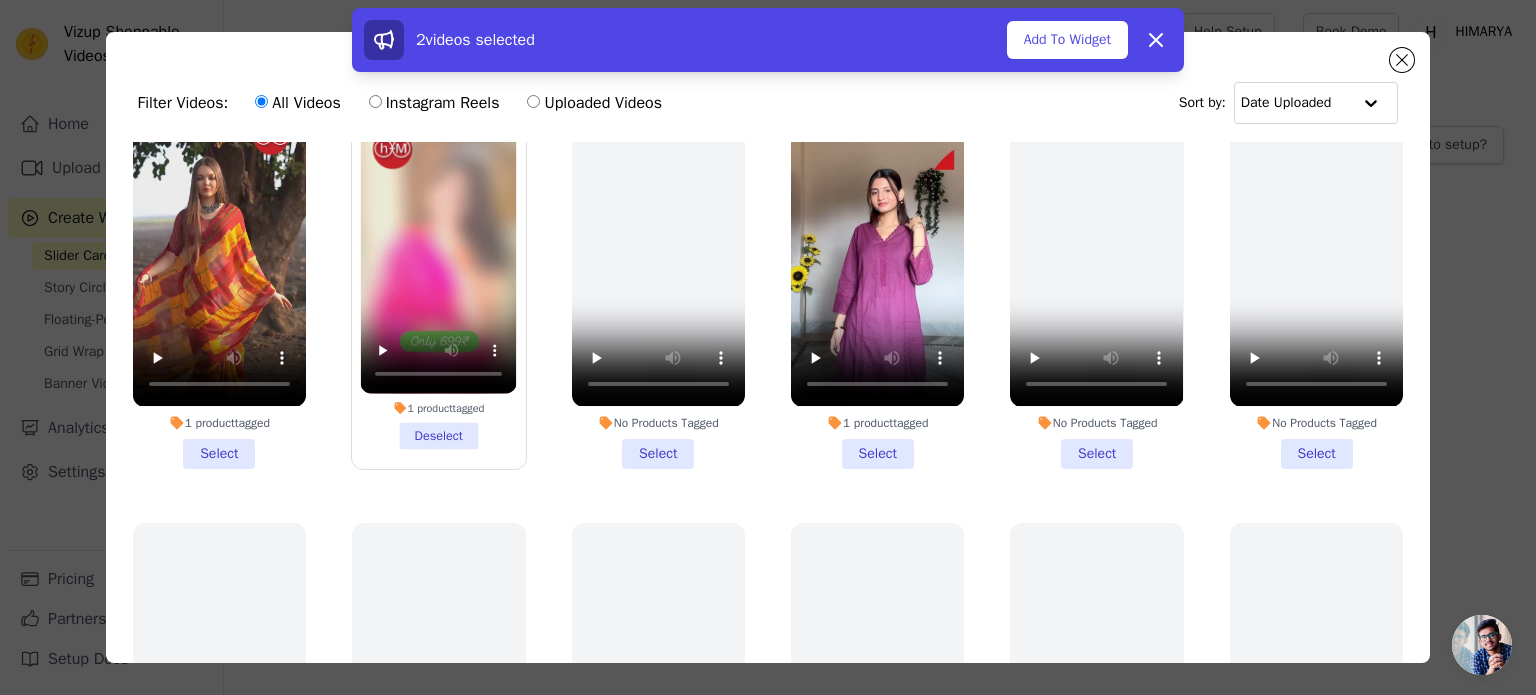 scroll, scrollTop: 523, scrollLeft: 0, axis: vertical 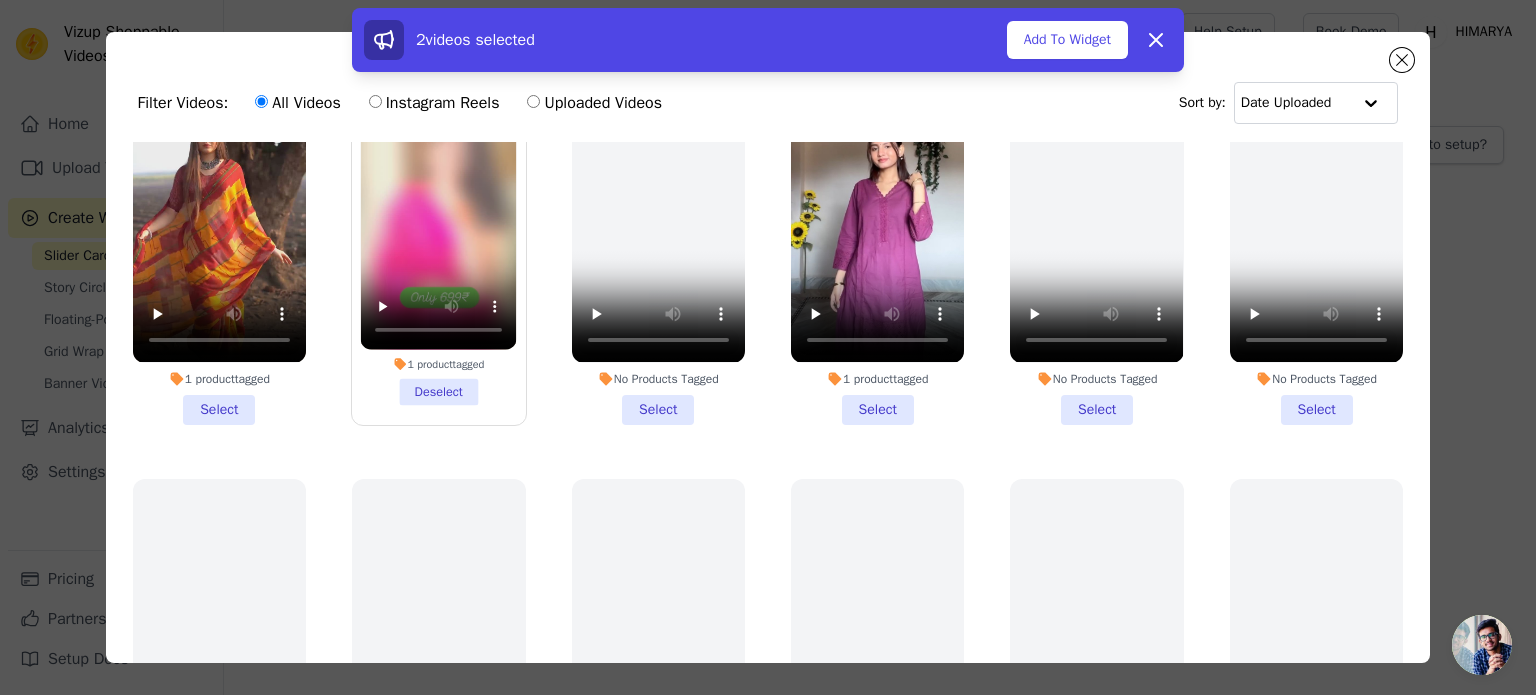 click on "1   product  tagged     Select" at bounding box center (219, 239) 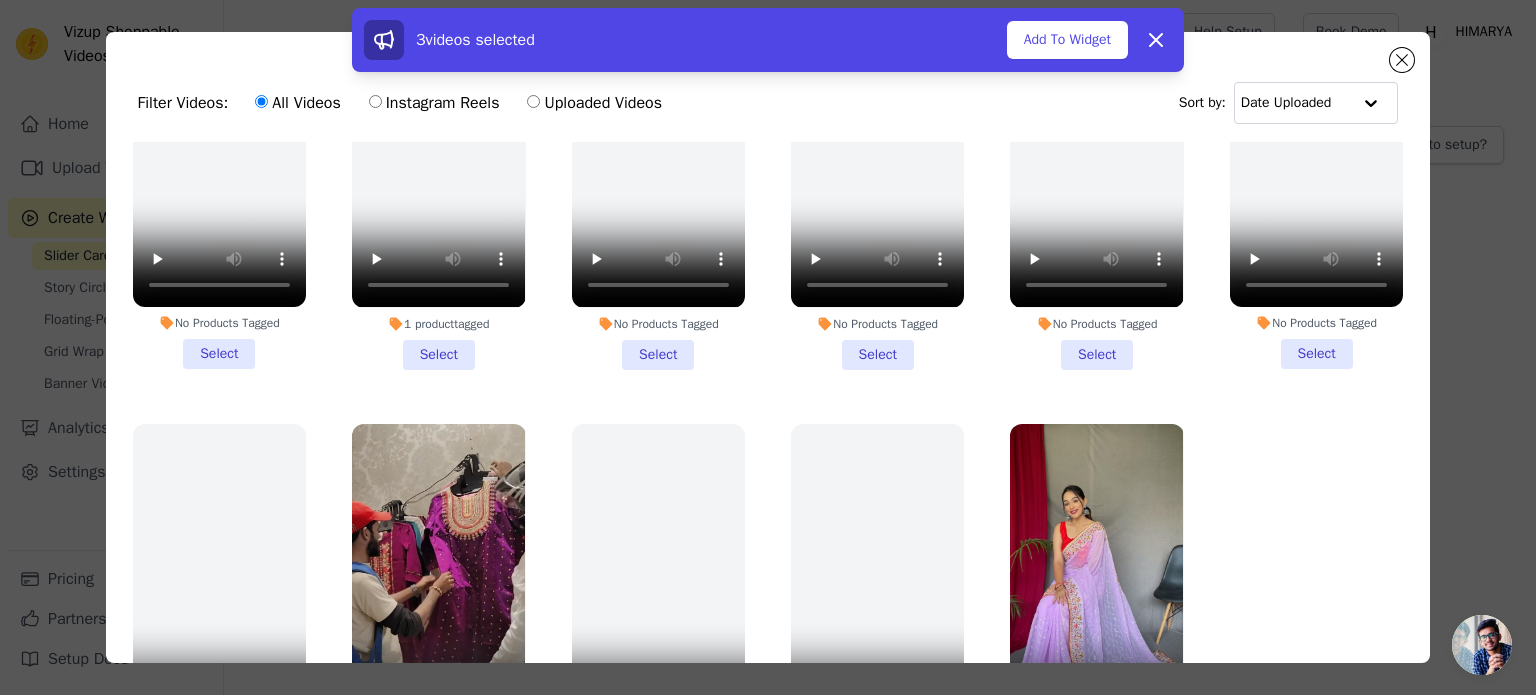 scroll, scrollTop: 1462, scrollLeft: 0, axis: vertical 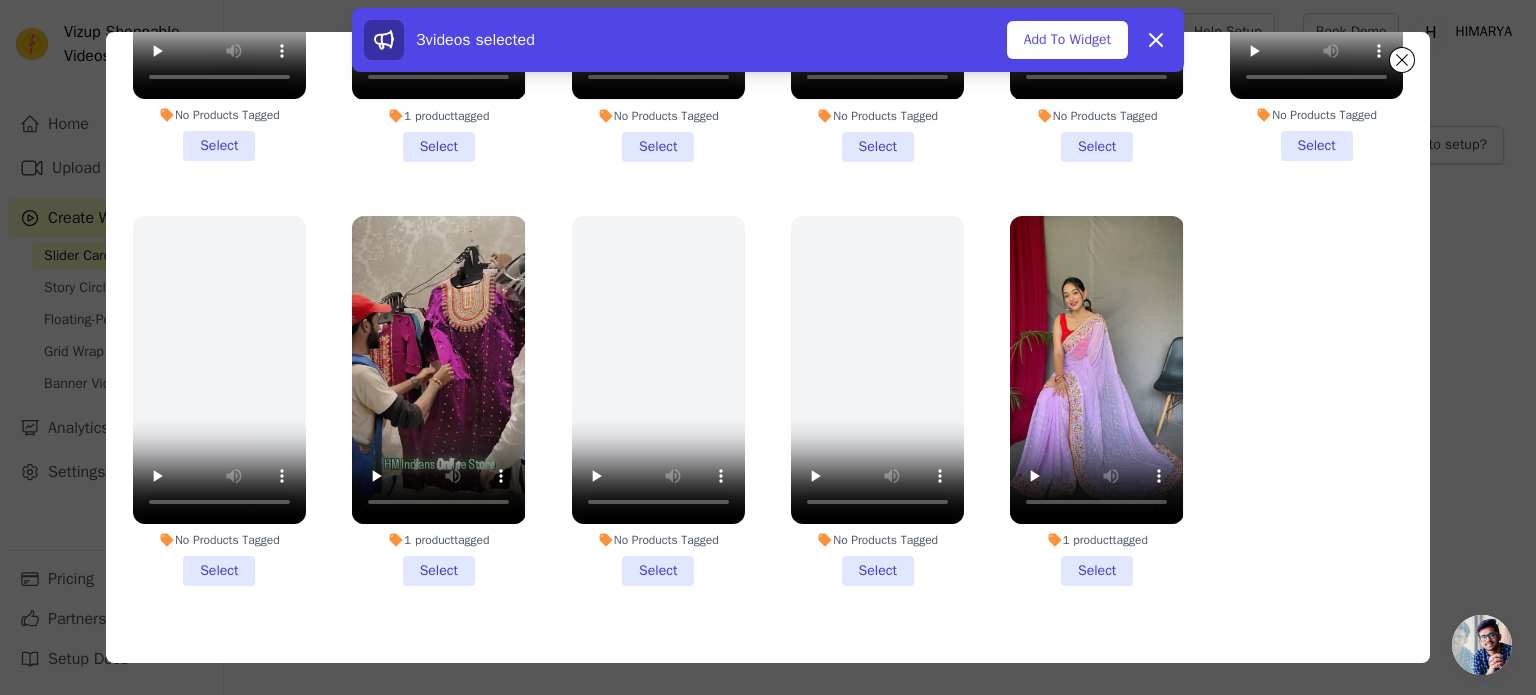 click on "1   product  tagged     Select" at bounding box center (1096, 401) 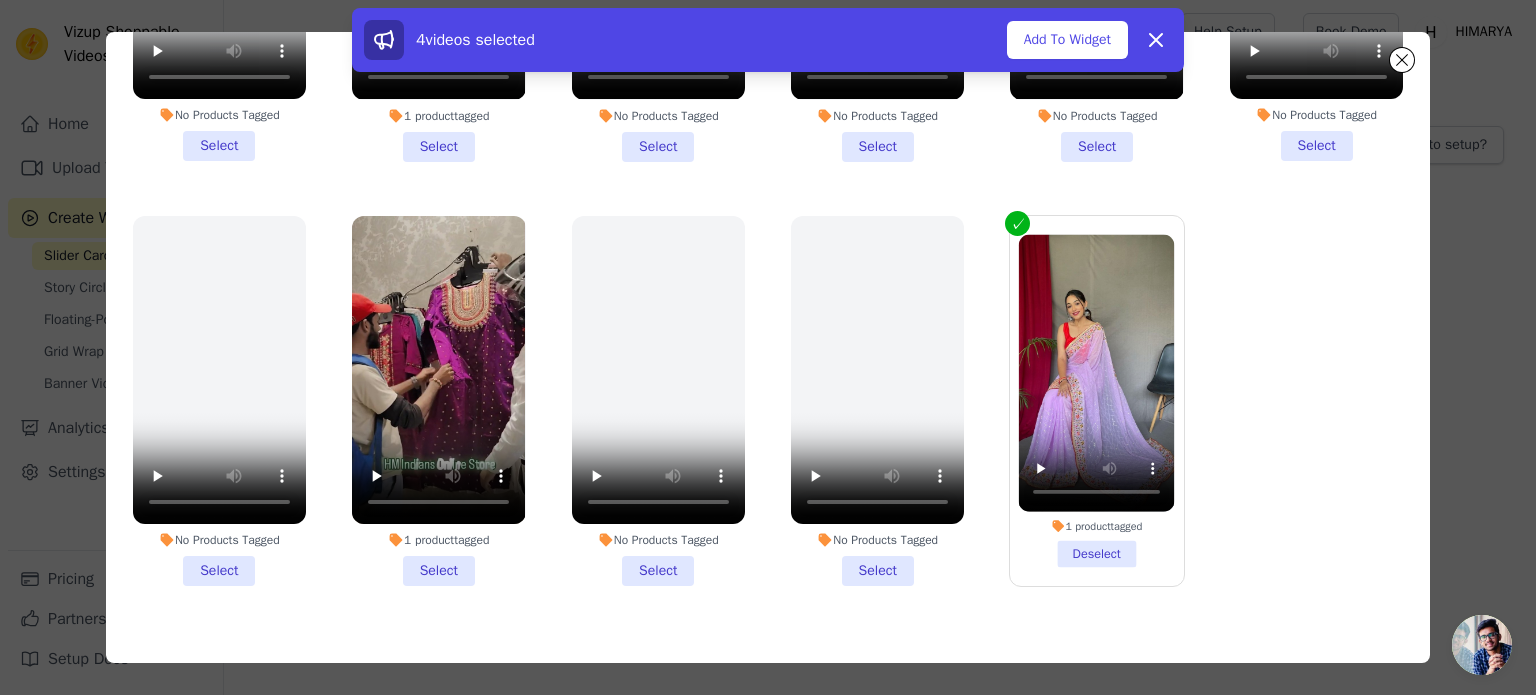 click on "1   product  tagged     Select" at bounding box center (438, 401) 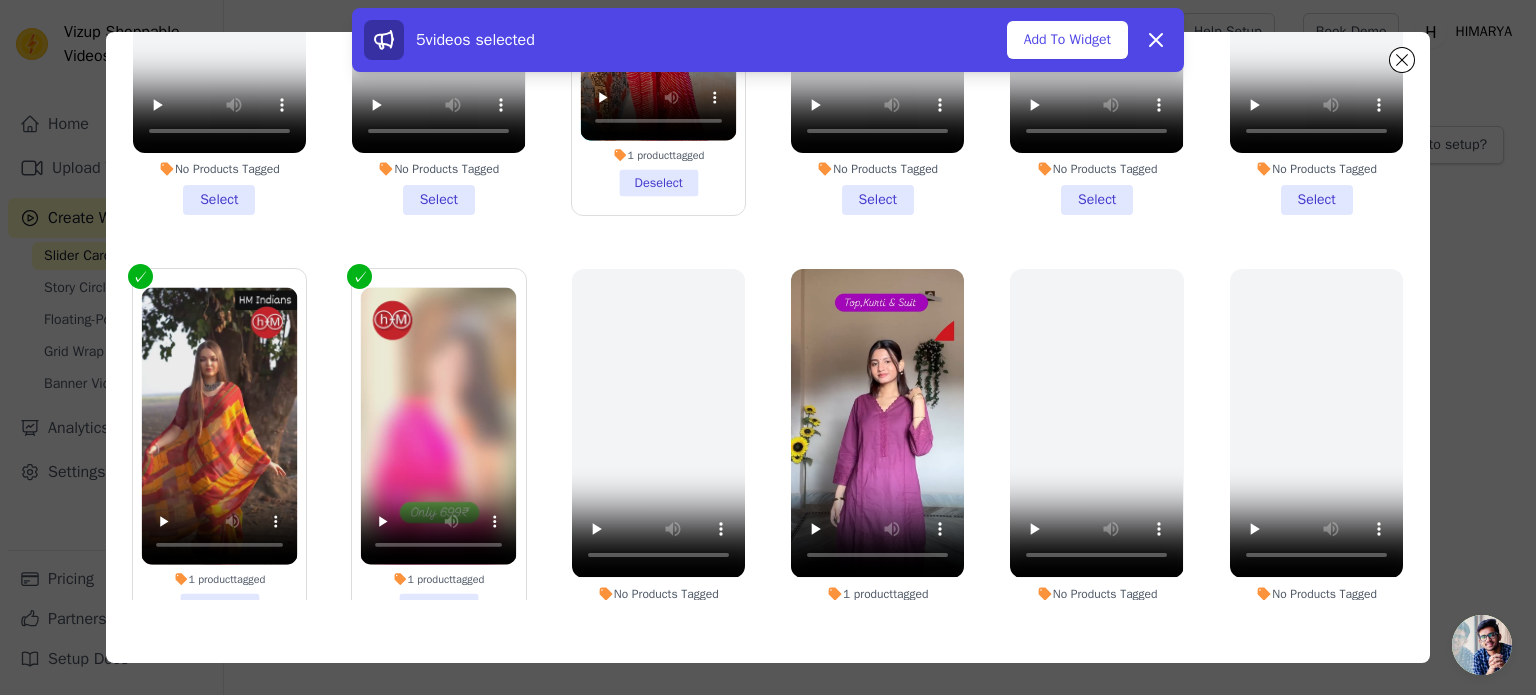 scroll, scrollTop: 0, scrollLeft: 0, axis: both 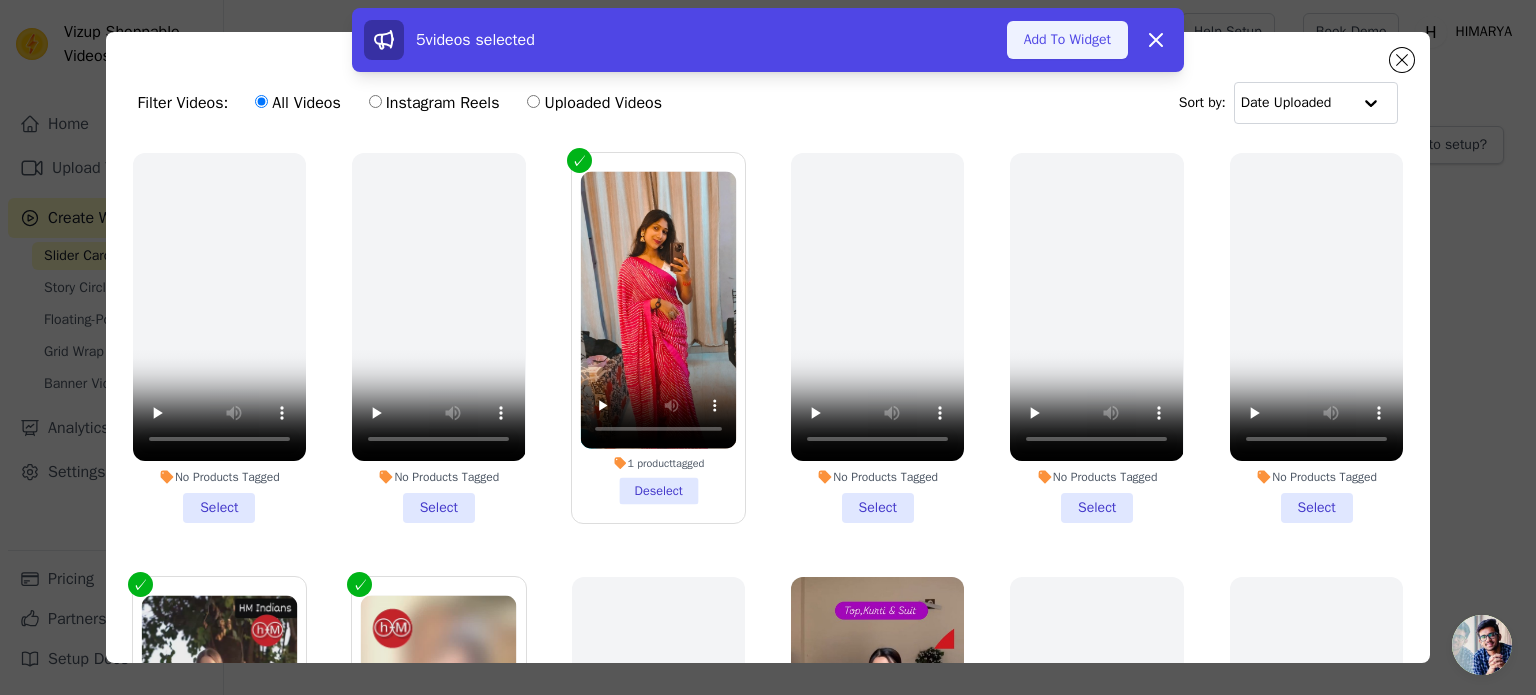 click on "Add To Widget" at bounding box center [1067, 40] 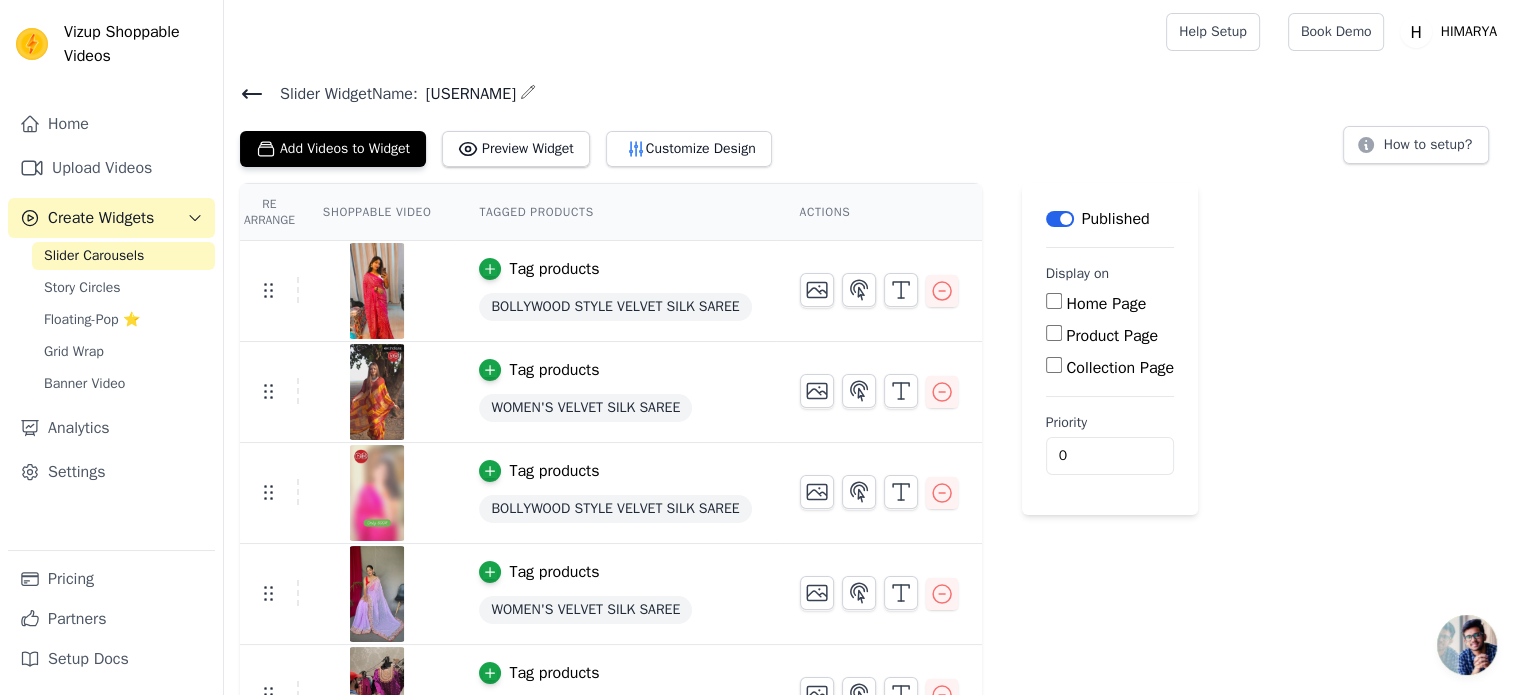 click on "Home Page" at bounding box center [1054, 301] 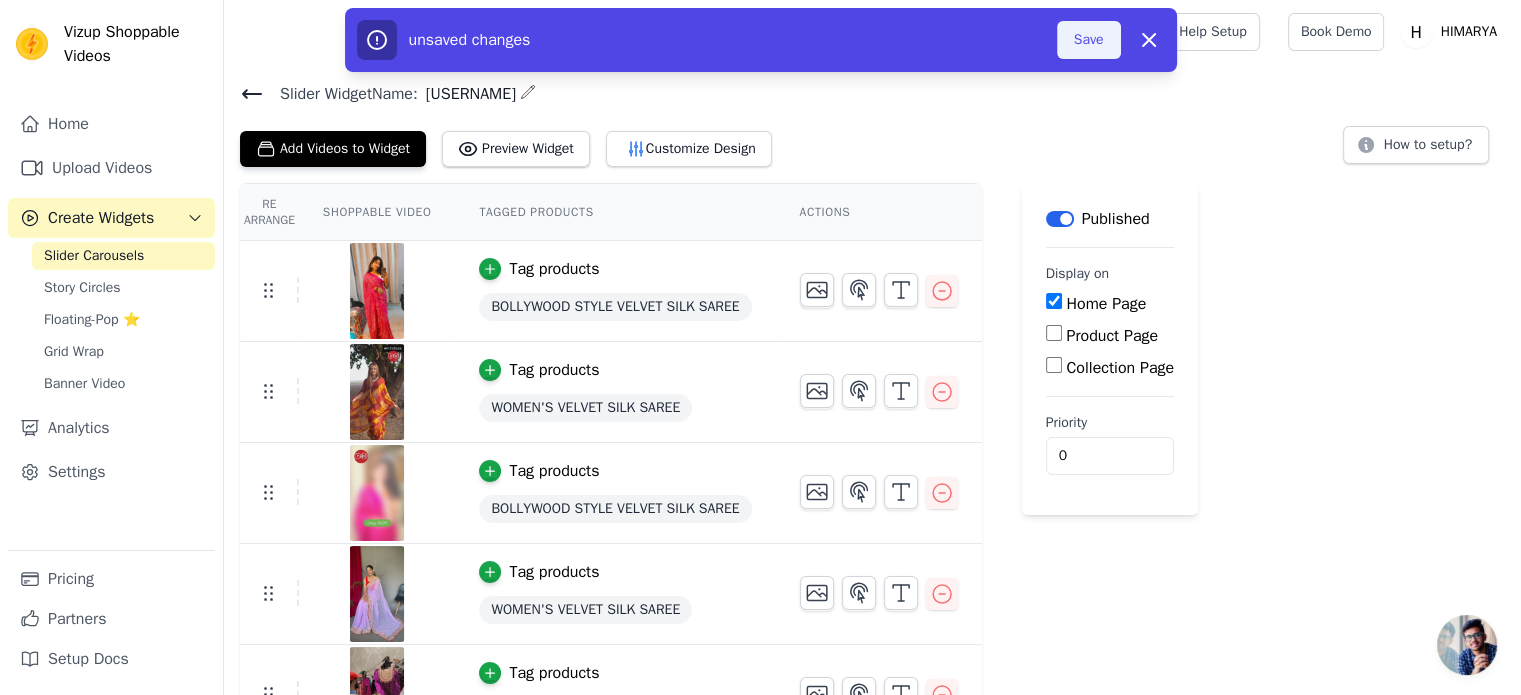 click on "Save" at bounding box center (1089, 40) 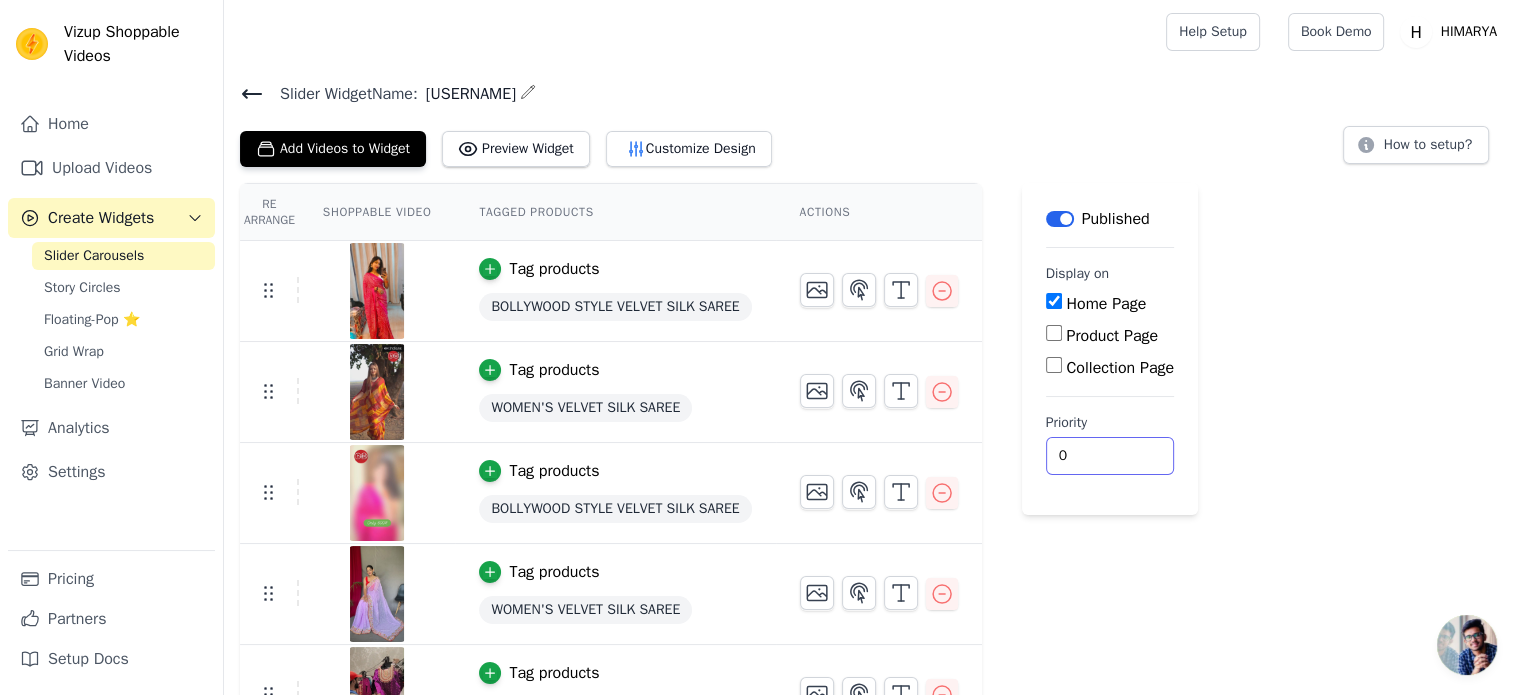 click on "0" at bounding box center (1110, 456) 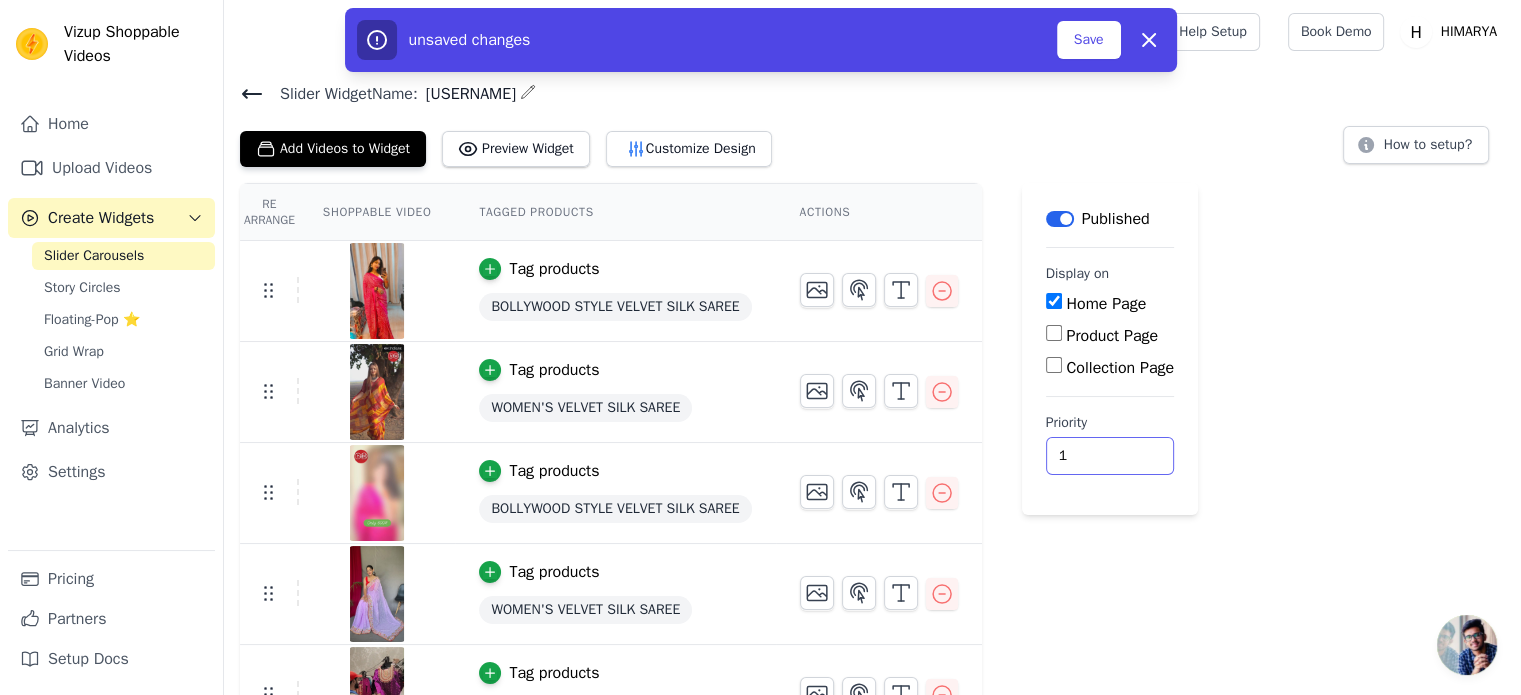 click on "1" at bounding box center (1110, 456) 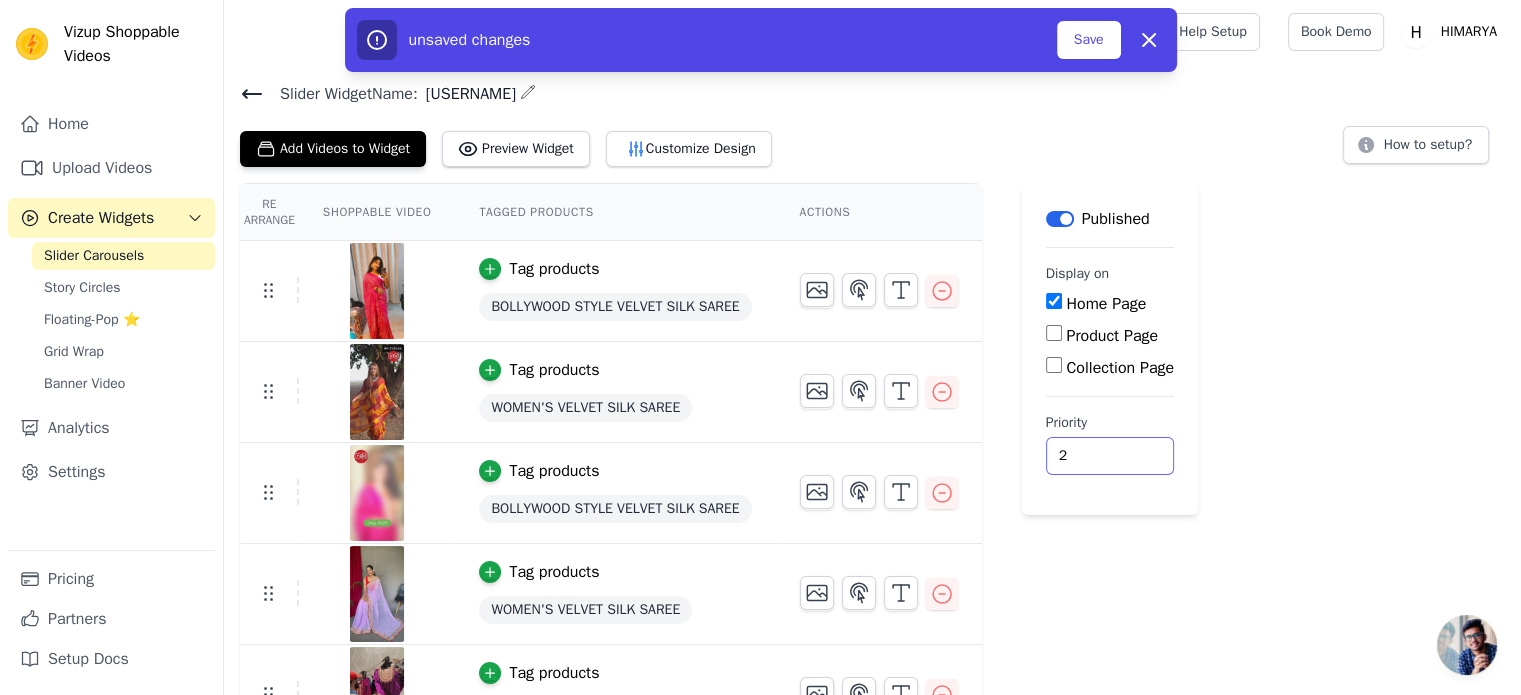 click on "2" at bounding box center (1110, 456) 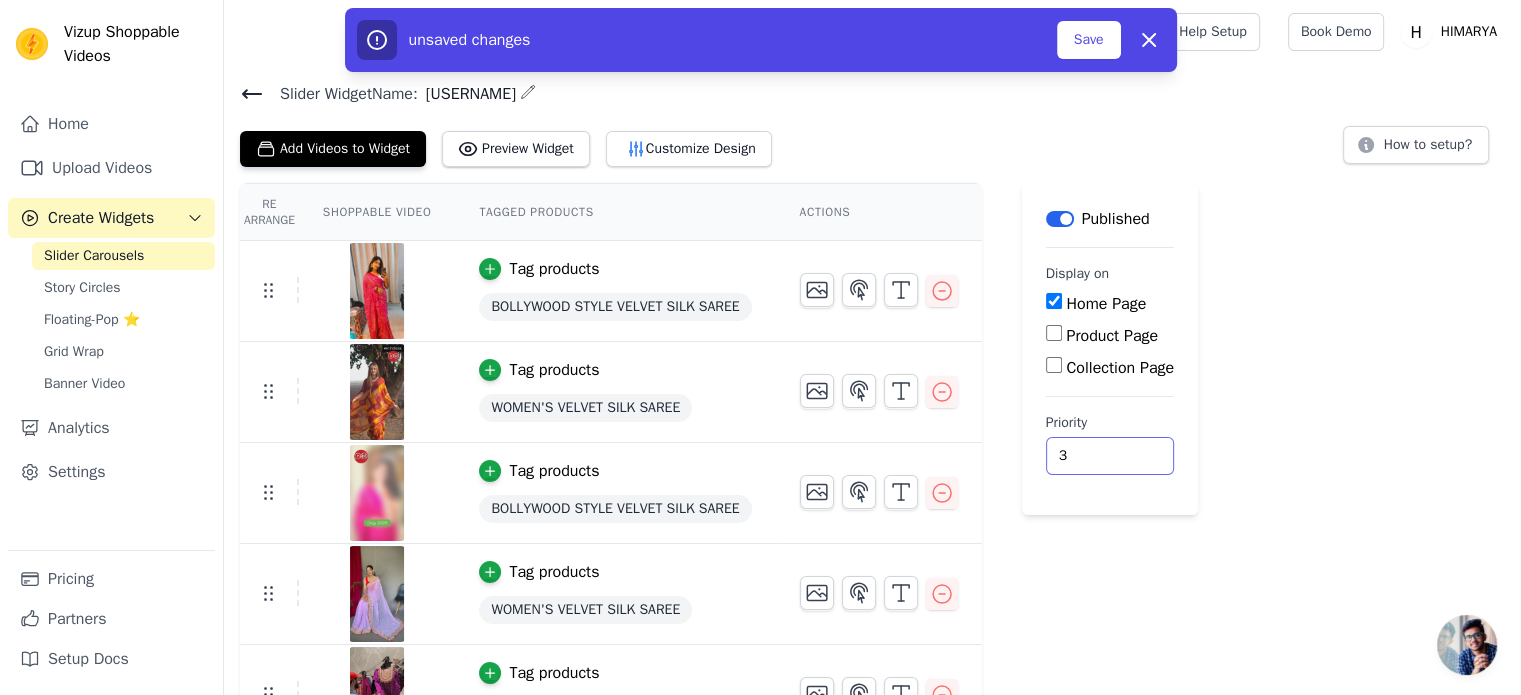 click on "3" at bounding box center [1110, 456] 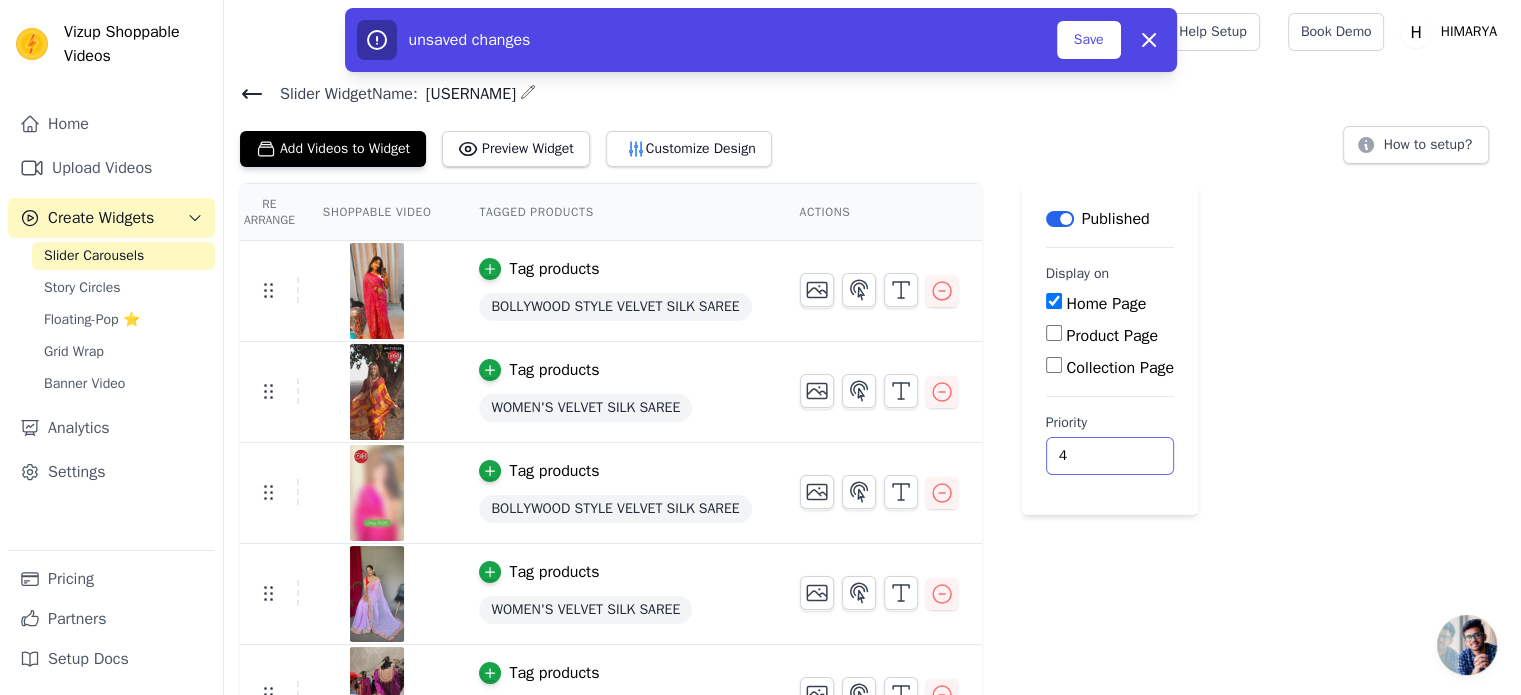 click on "4" at bounding box center (1110, 456) 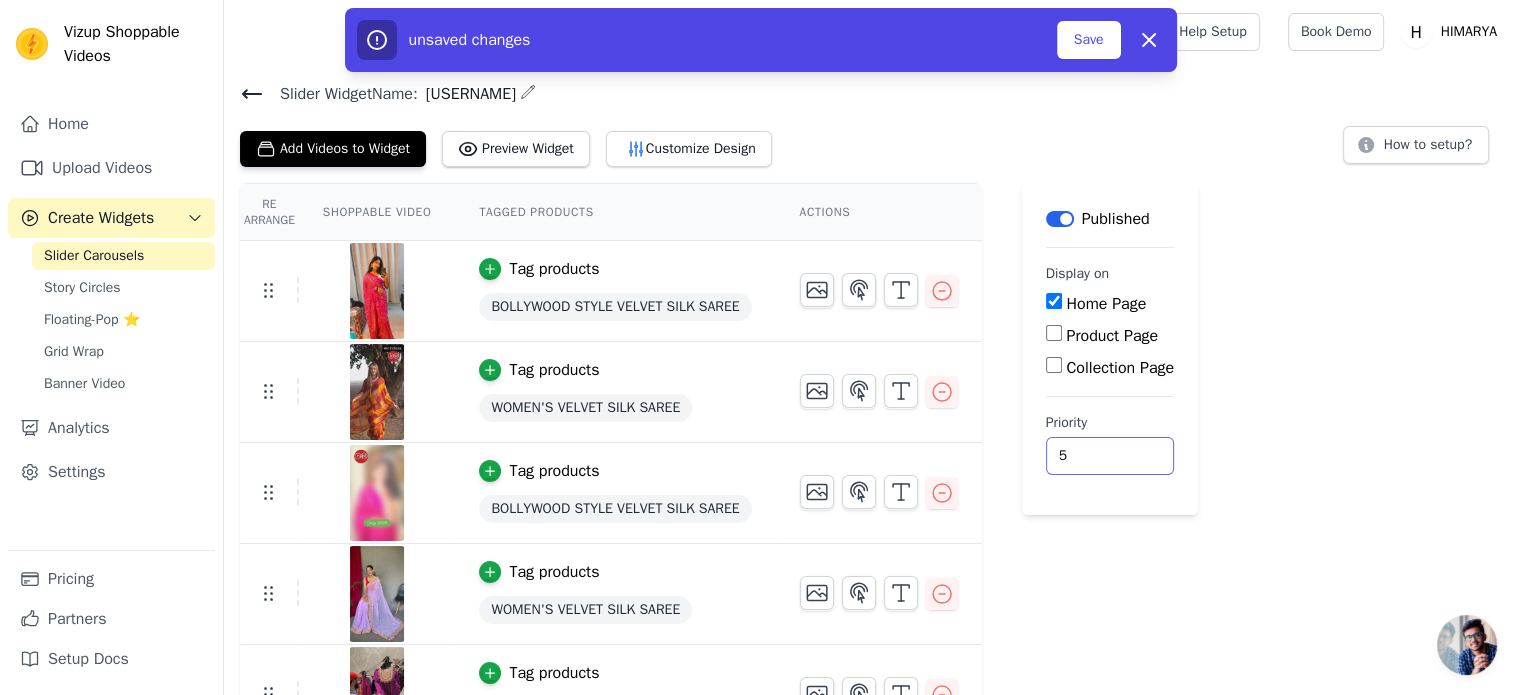 type on "5" 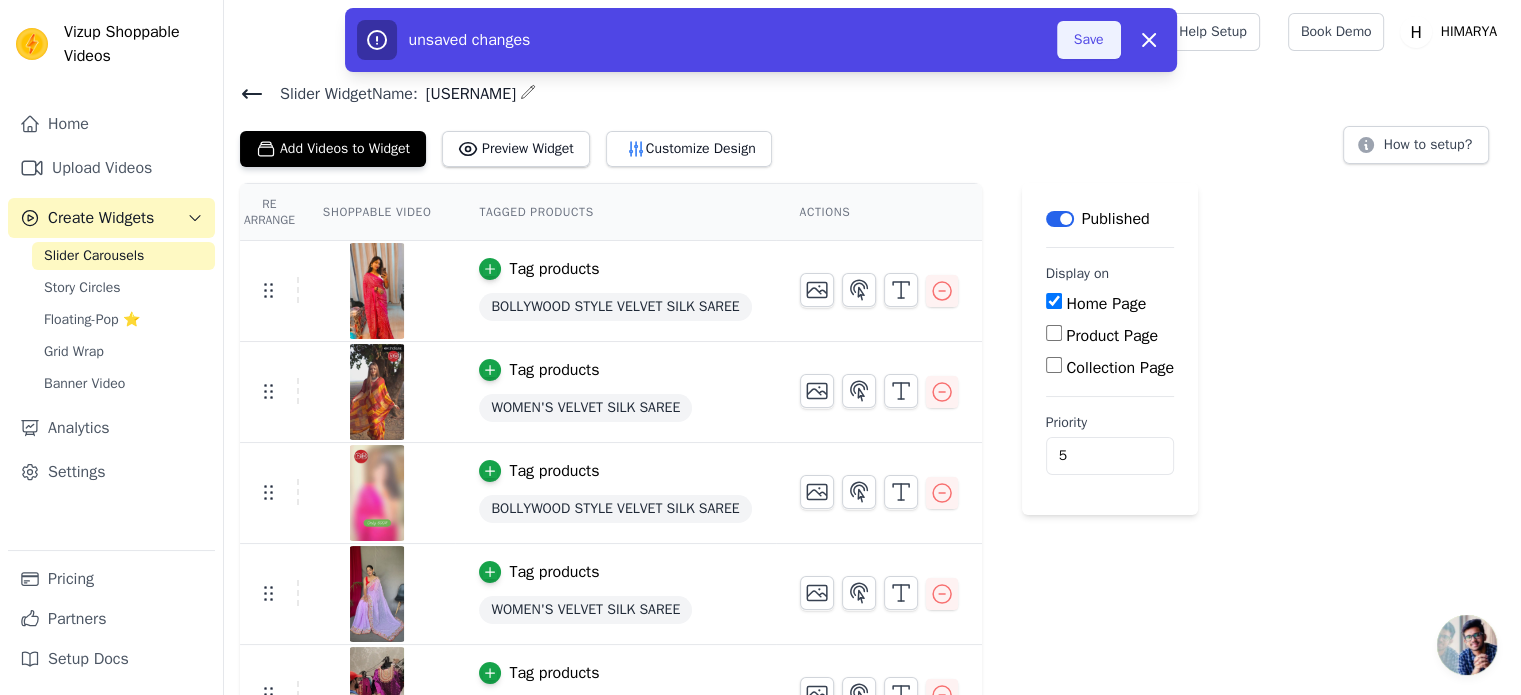 click on "Save" at bounding box center [1089, 40] 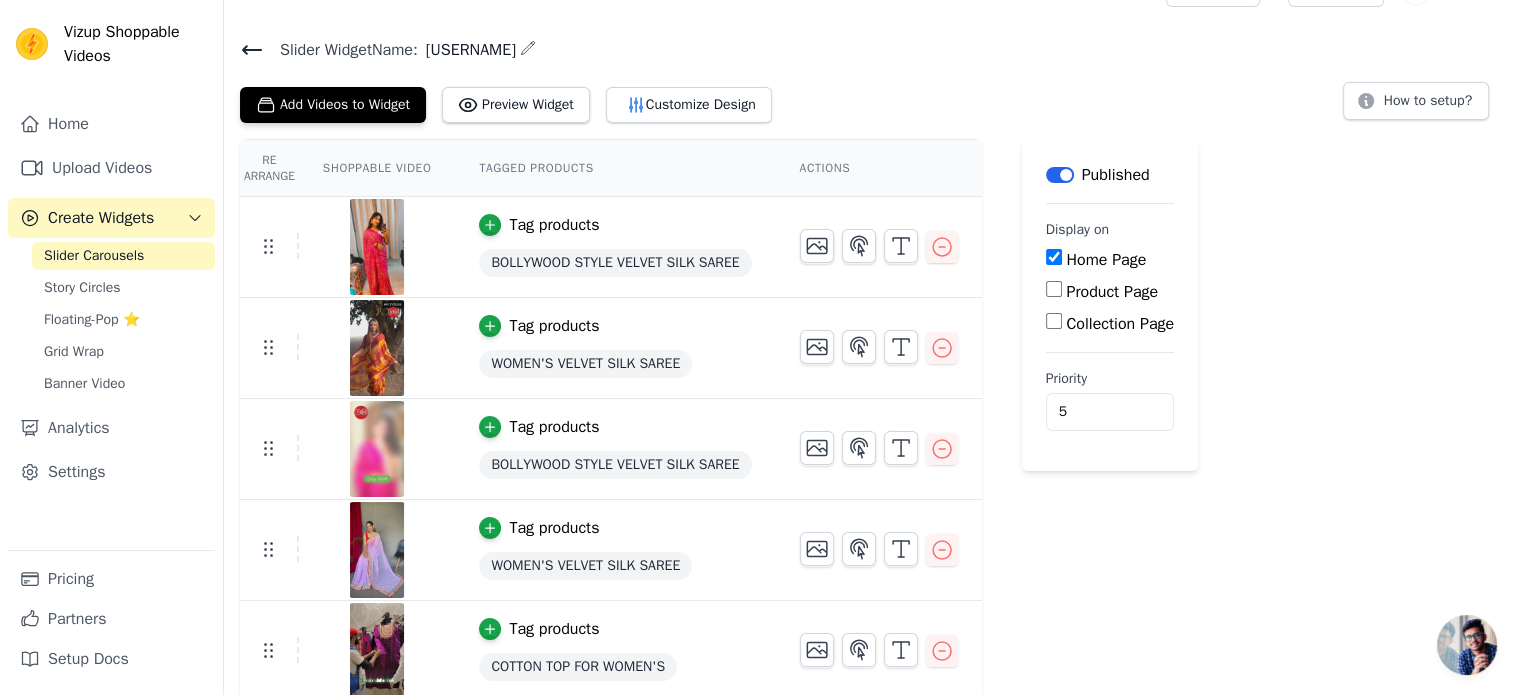 scroll, scrollTop: 48, scrollLeft: 0, axis: vertical 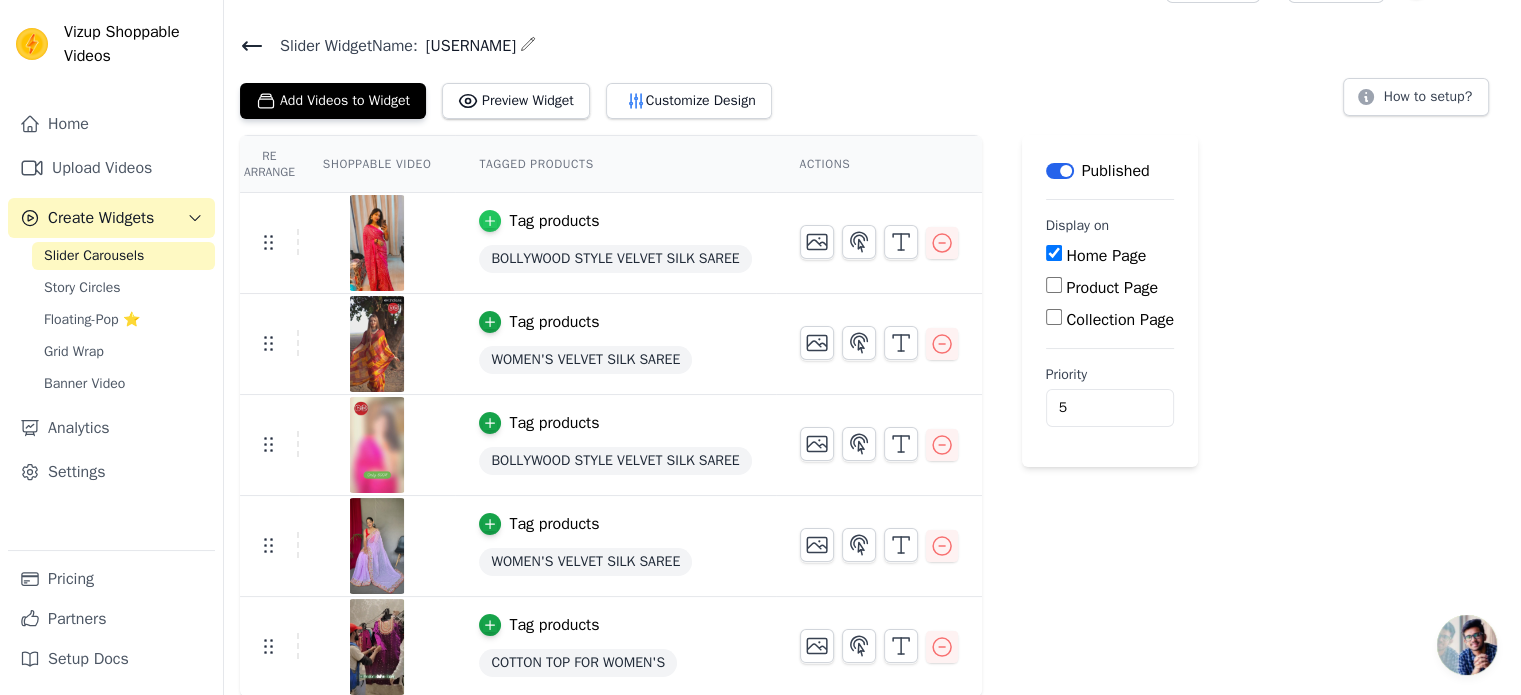 click 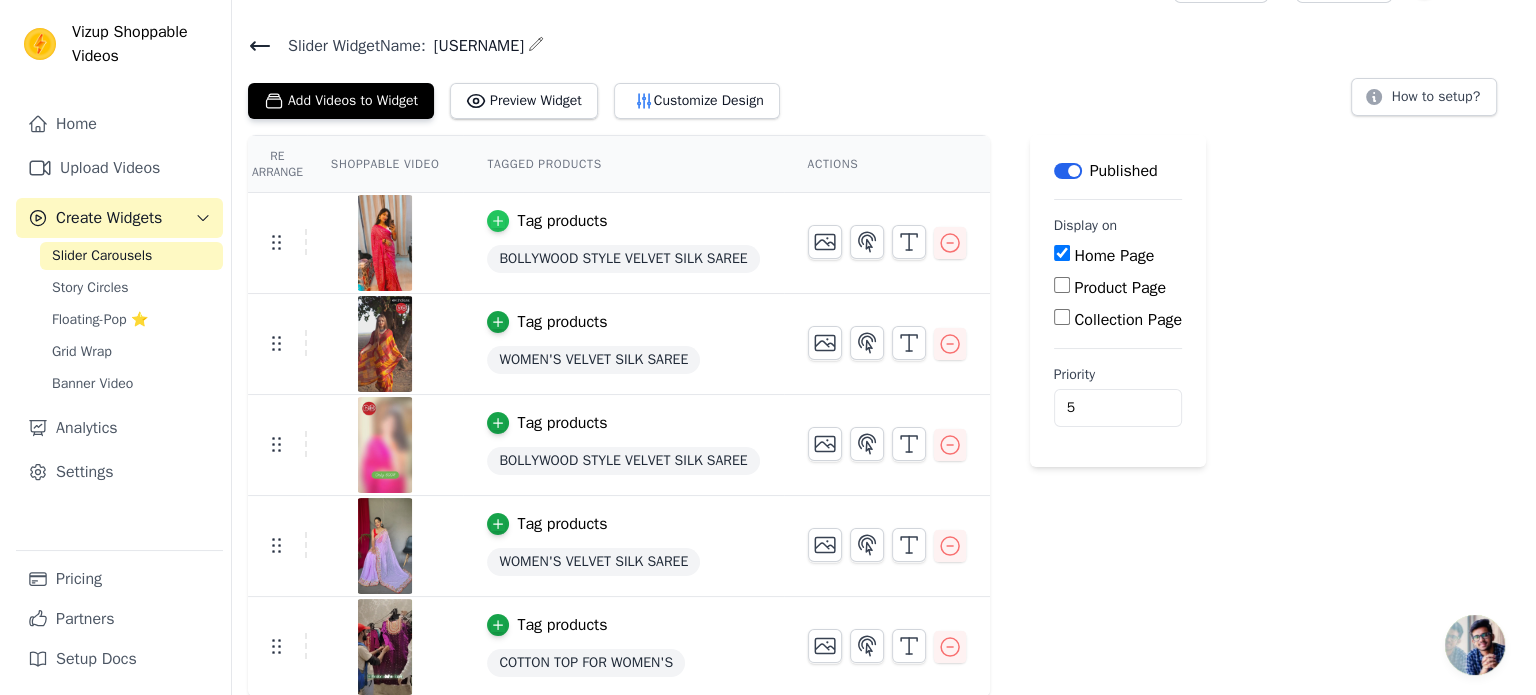 scroll, scrollTop: 0, scrollLeft: 0, axis: both 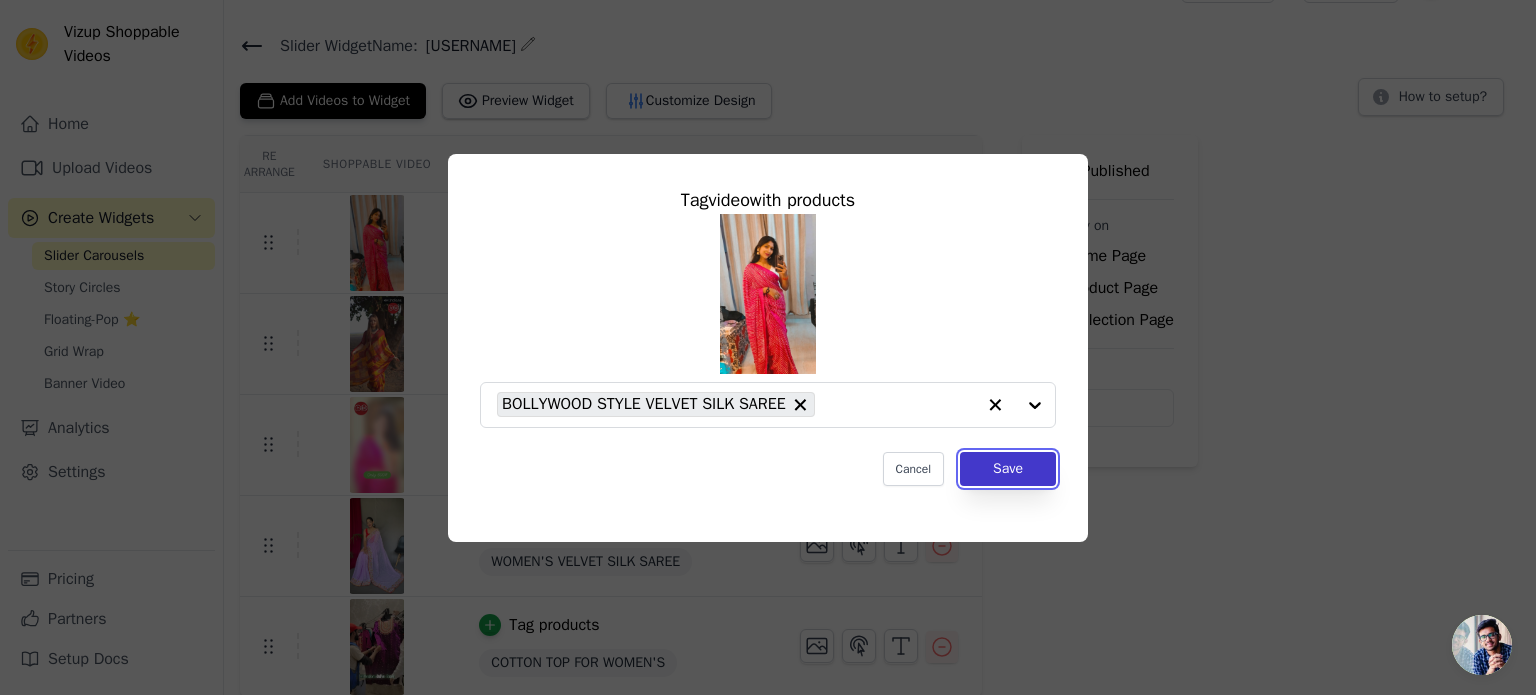 click on "Save" at bounding box center [1008, 469] 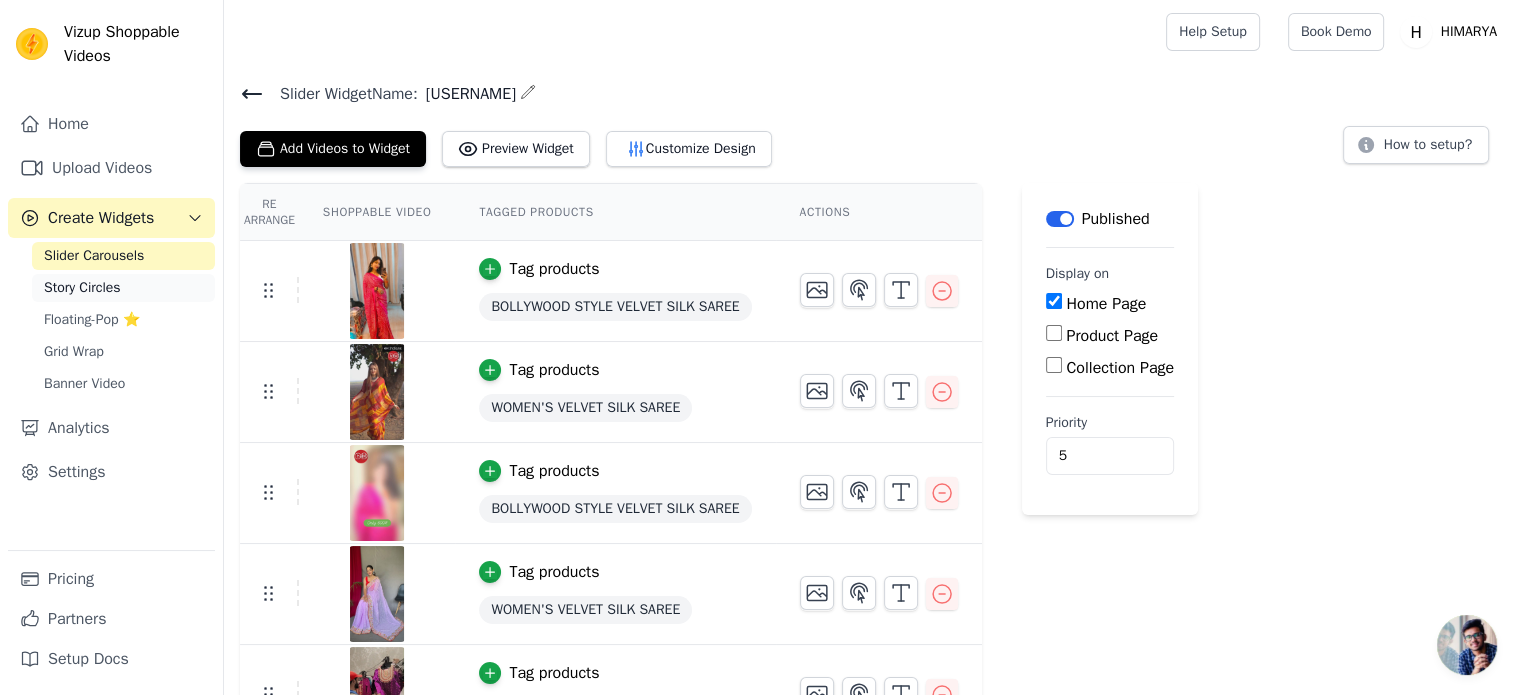 click on "Story Circles" at bounding box center [82, 288] 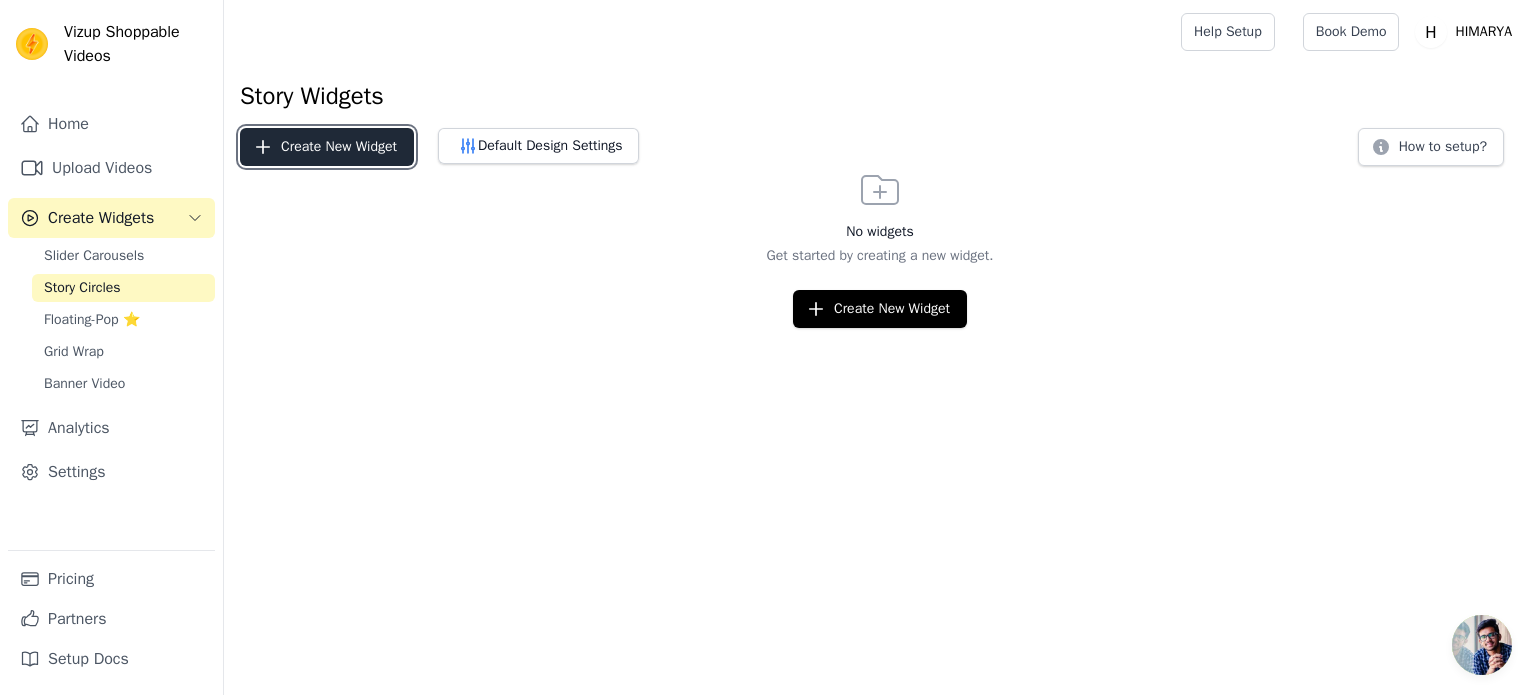 click on "Create New Widget" at bounding box center [327, 147] 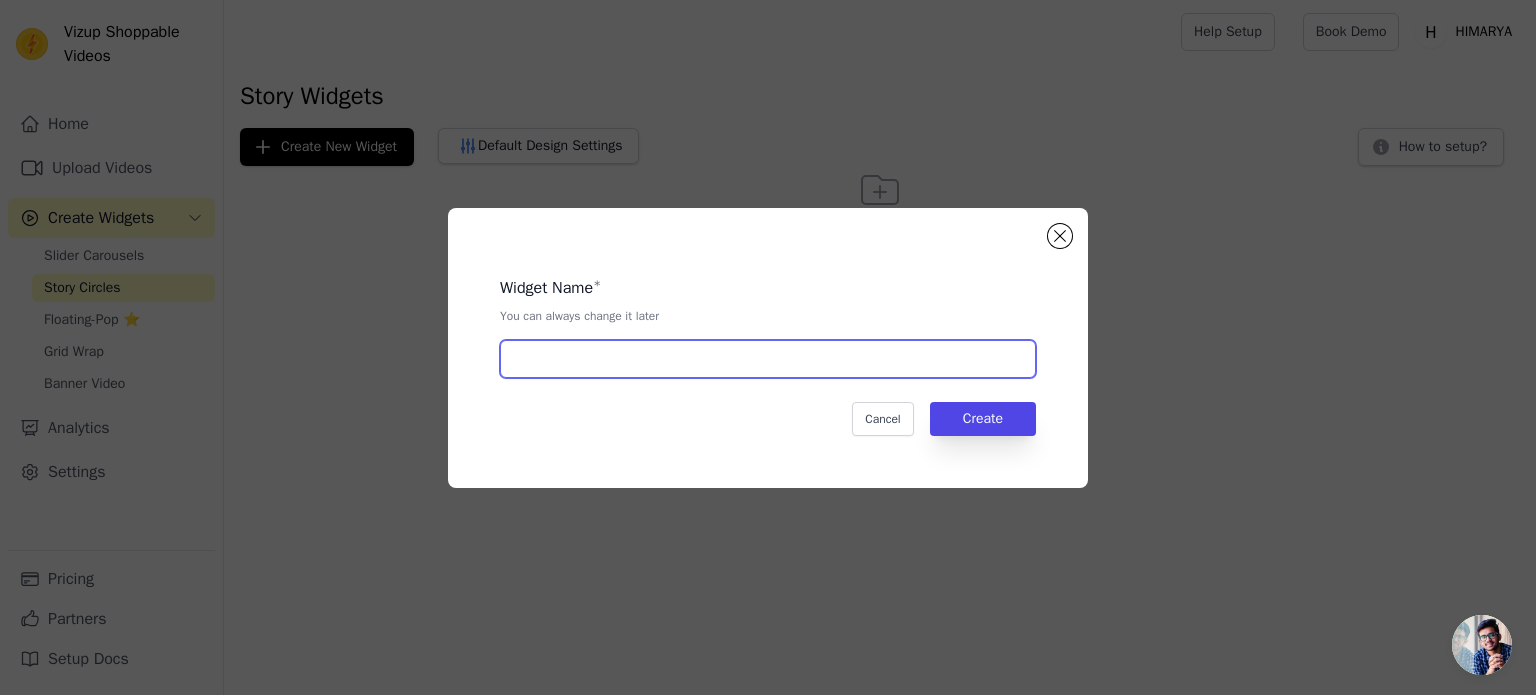 click at bounding box center [768, 359] 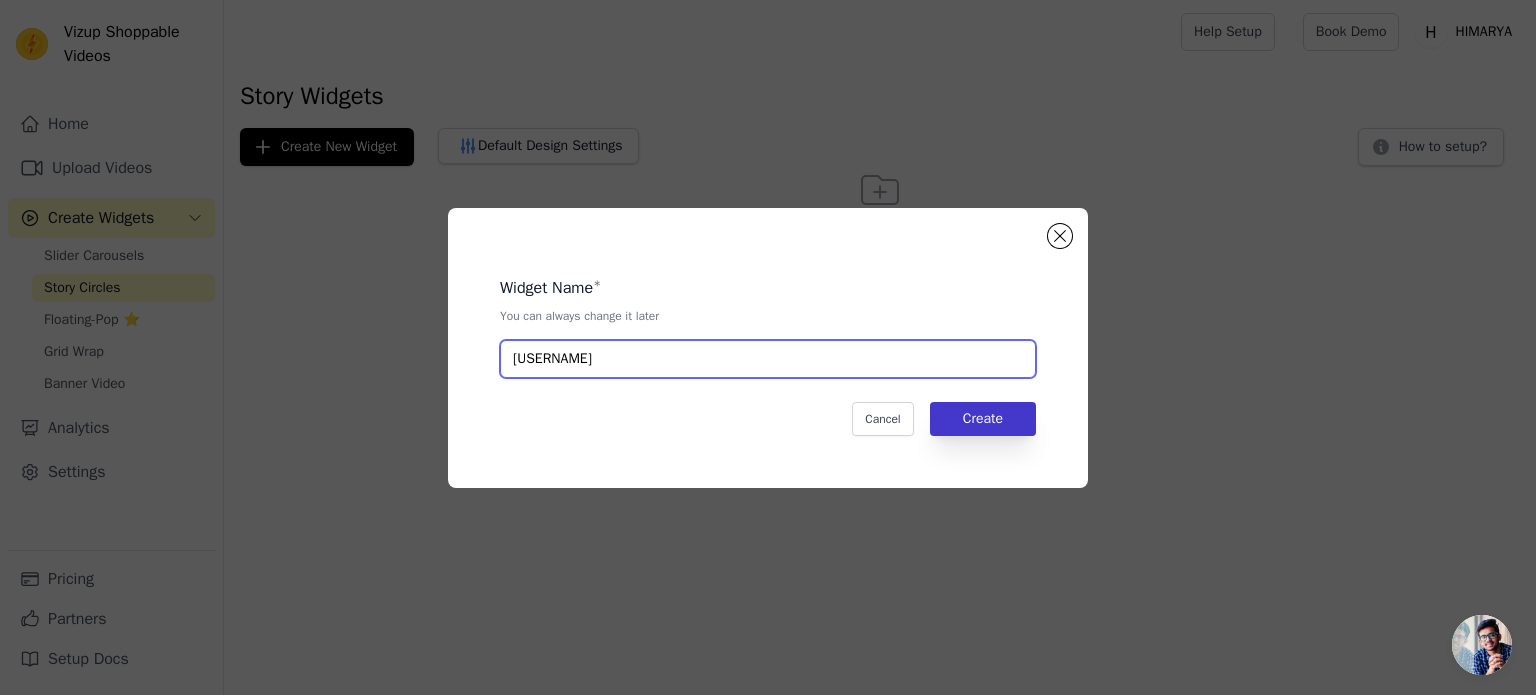 type on "[USERNAME]" 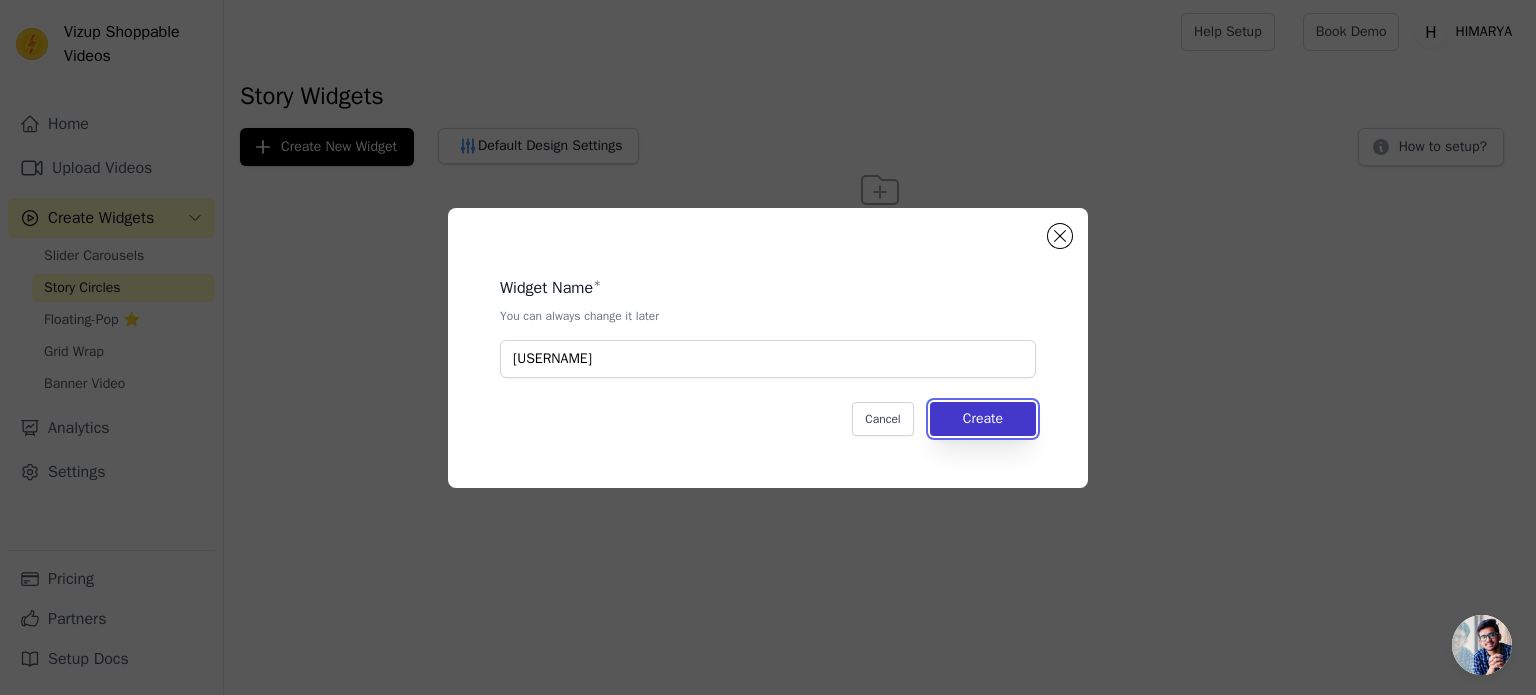 click on "Create" at bounding box center [983, 419] 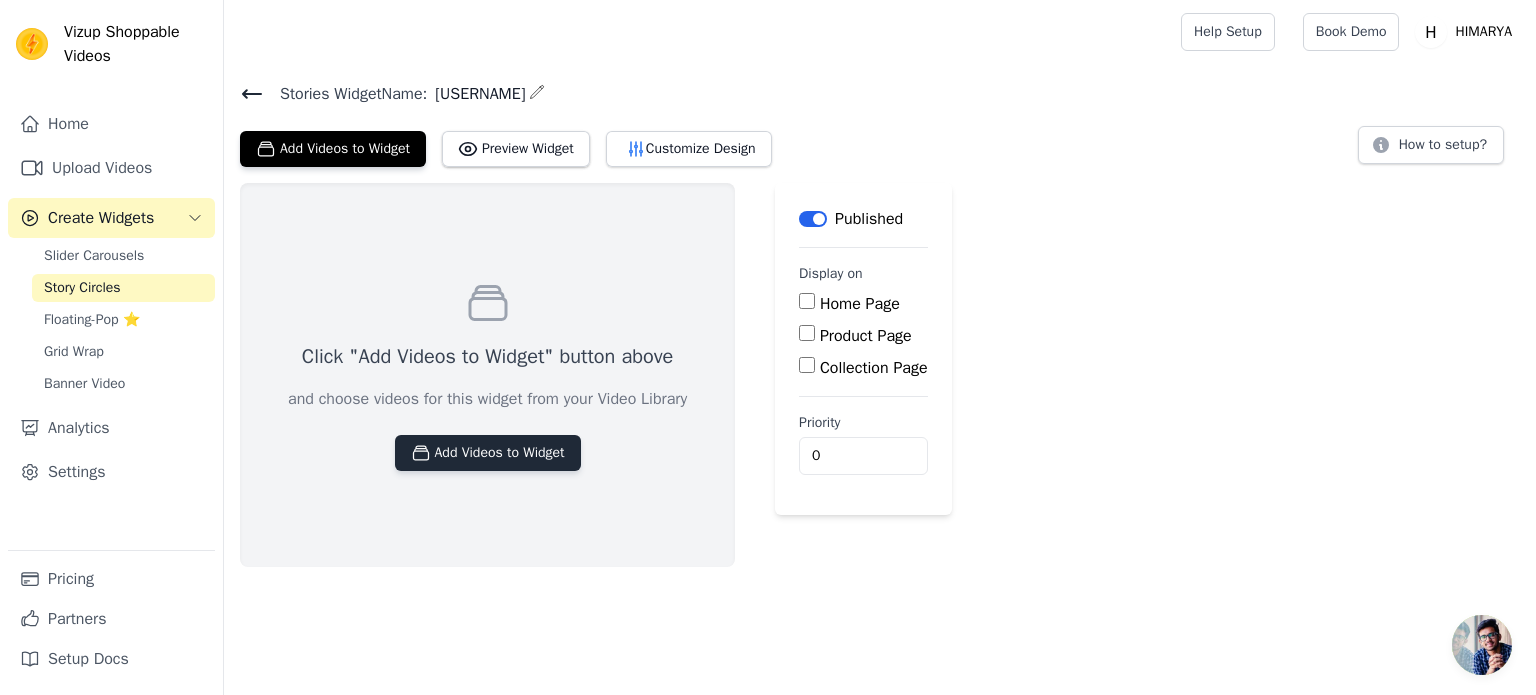 click on "Add Videos to Widget" at bounding box center (488, 453) 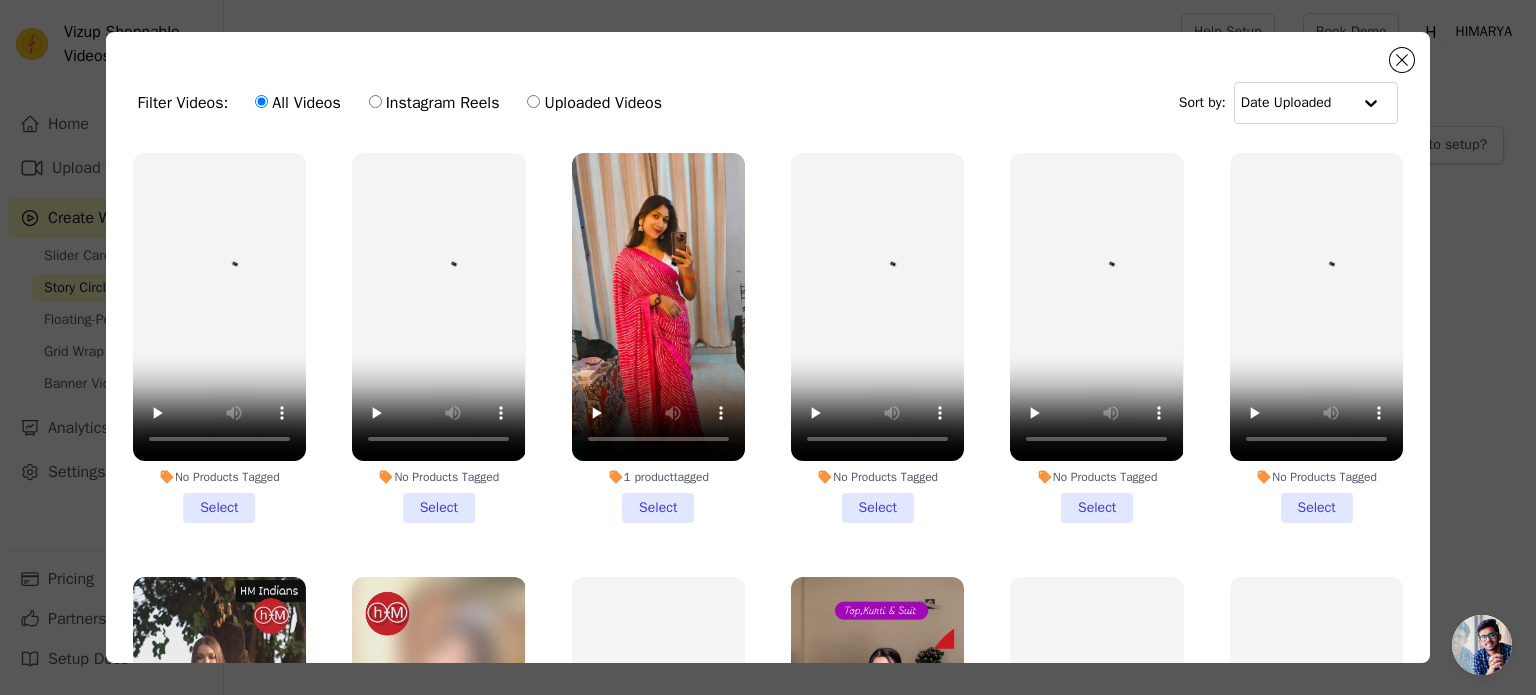 click on "1   product  tagged     Select" at bounding box center (658, 338) 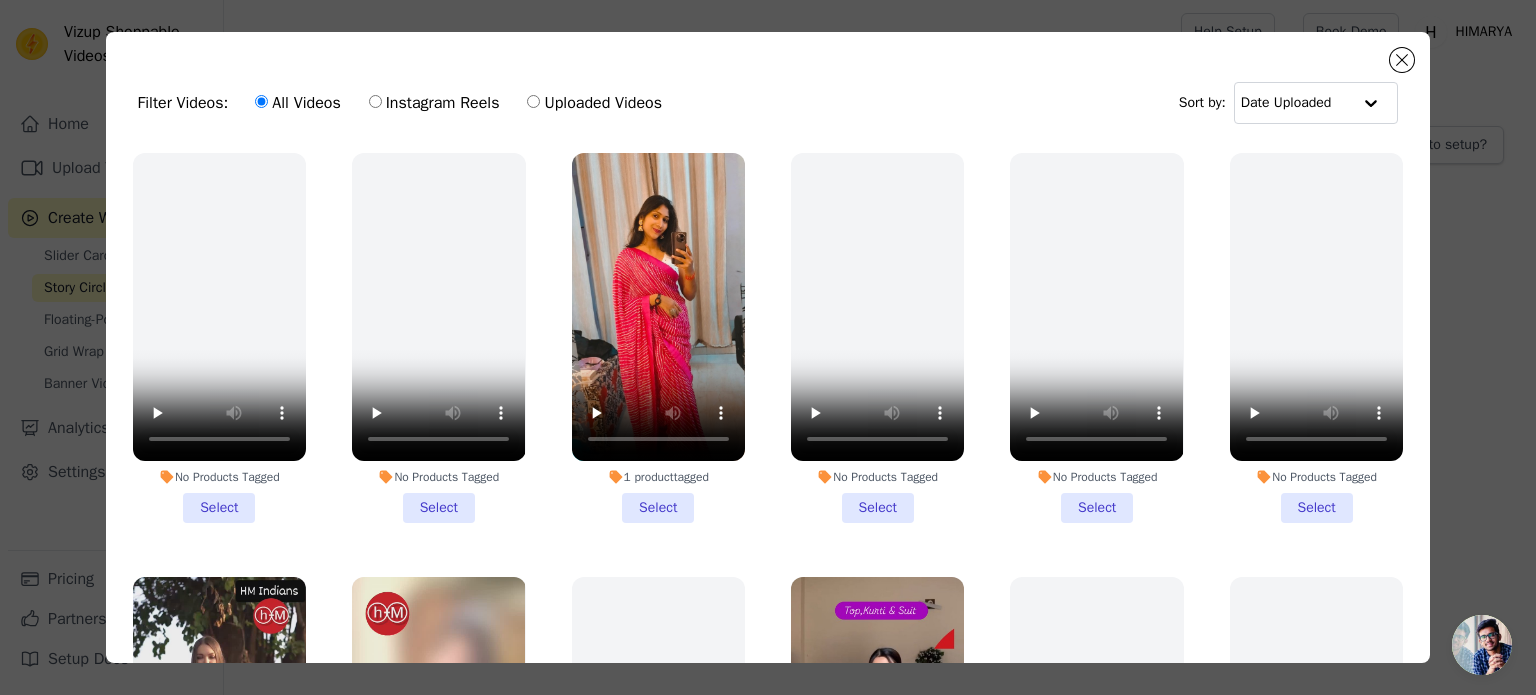 click on "1   product  tagged     Select" at bounding box center (0, 0) 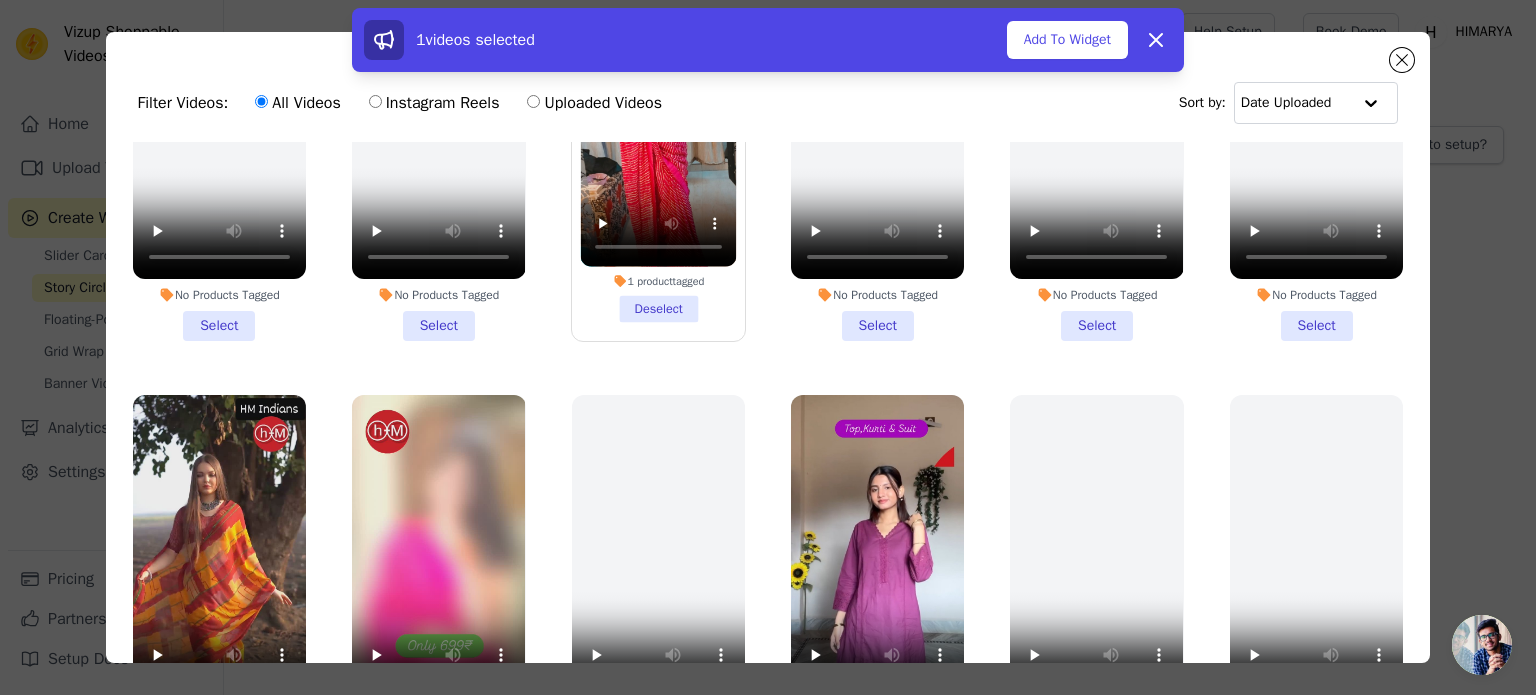 scroll, scrollTop: 292, scrollLeft: 0, axis: vertical 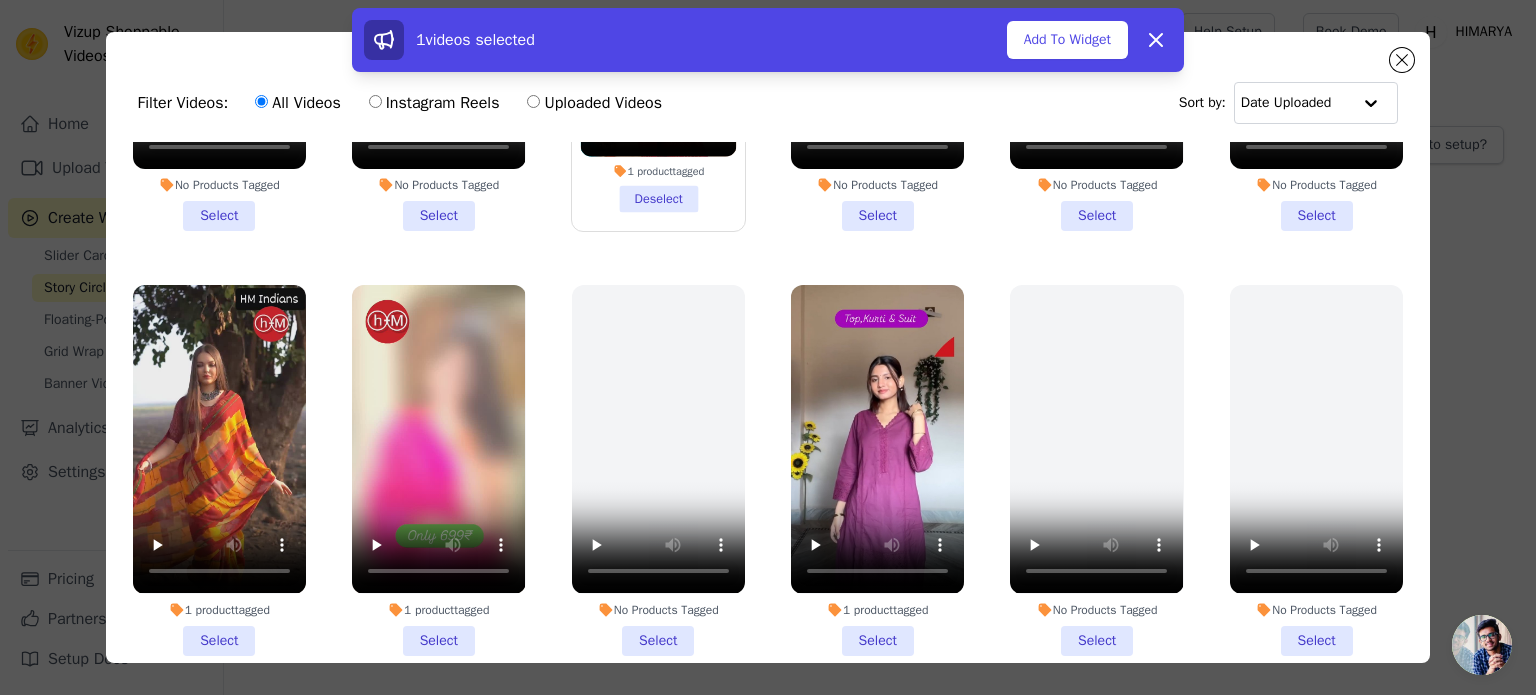 click on "1   product  tagged     Select" at bounding box center [219, 470] 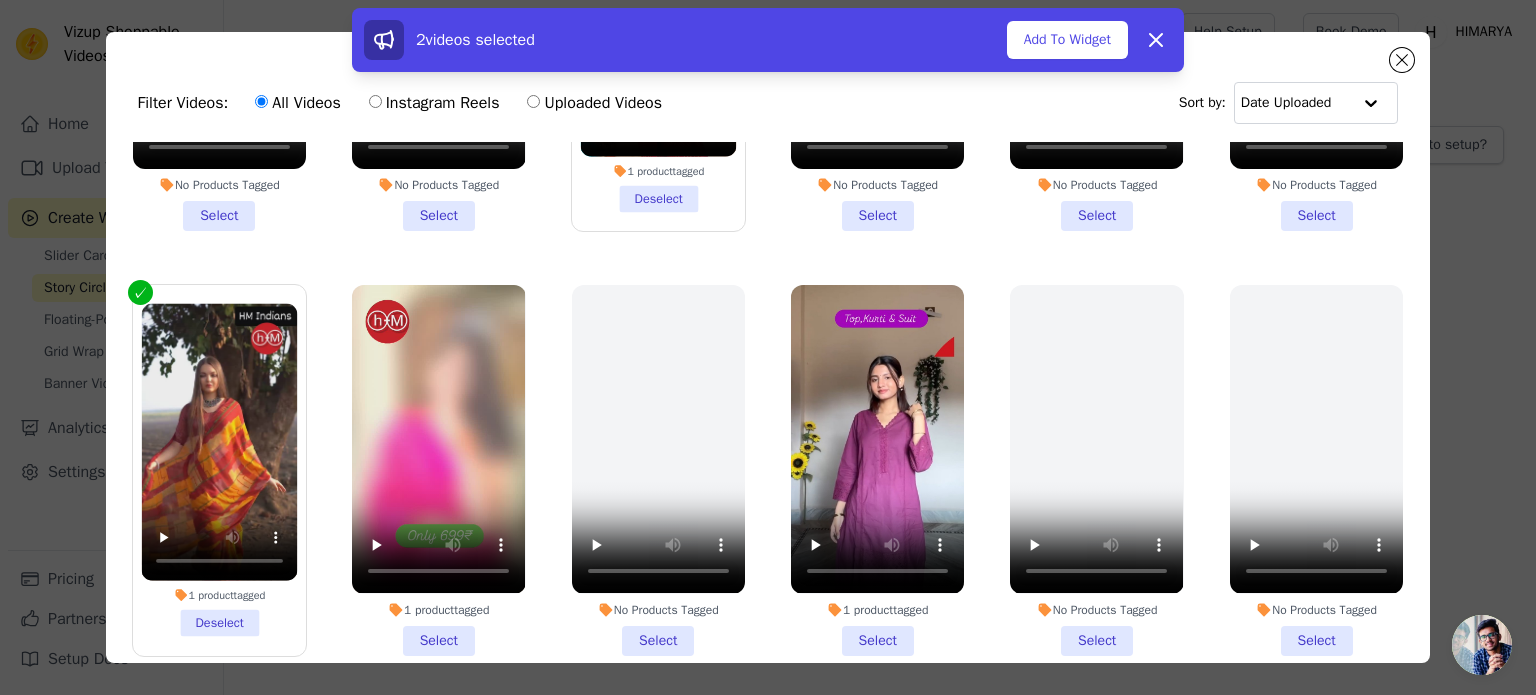 click on "1   product  tagged     Select" at bounding box center (438, 470) 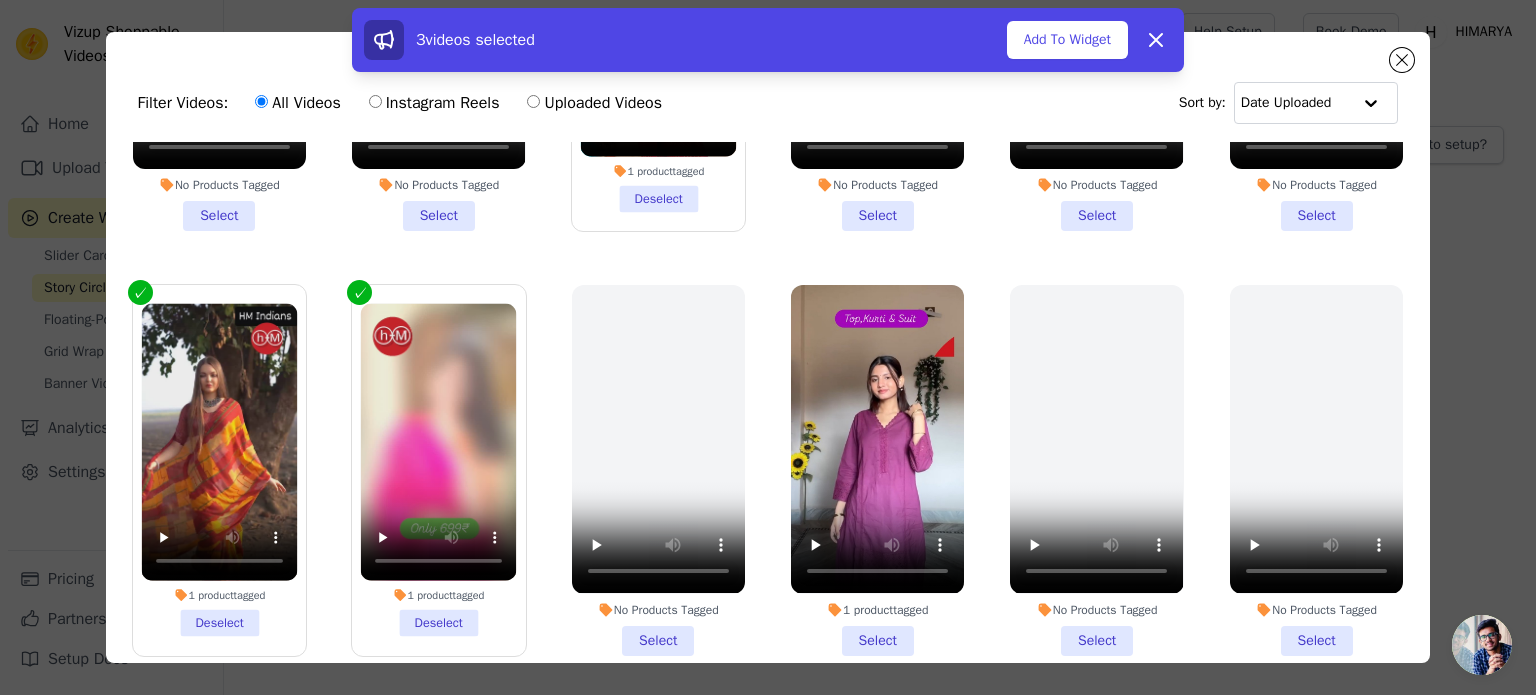 scroll, scrollTop: 552, scrollLeft: 0, axis: vertical 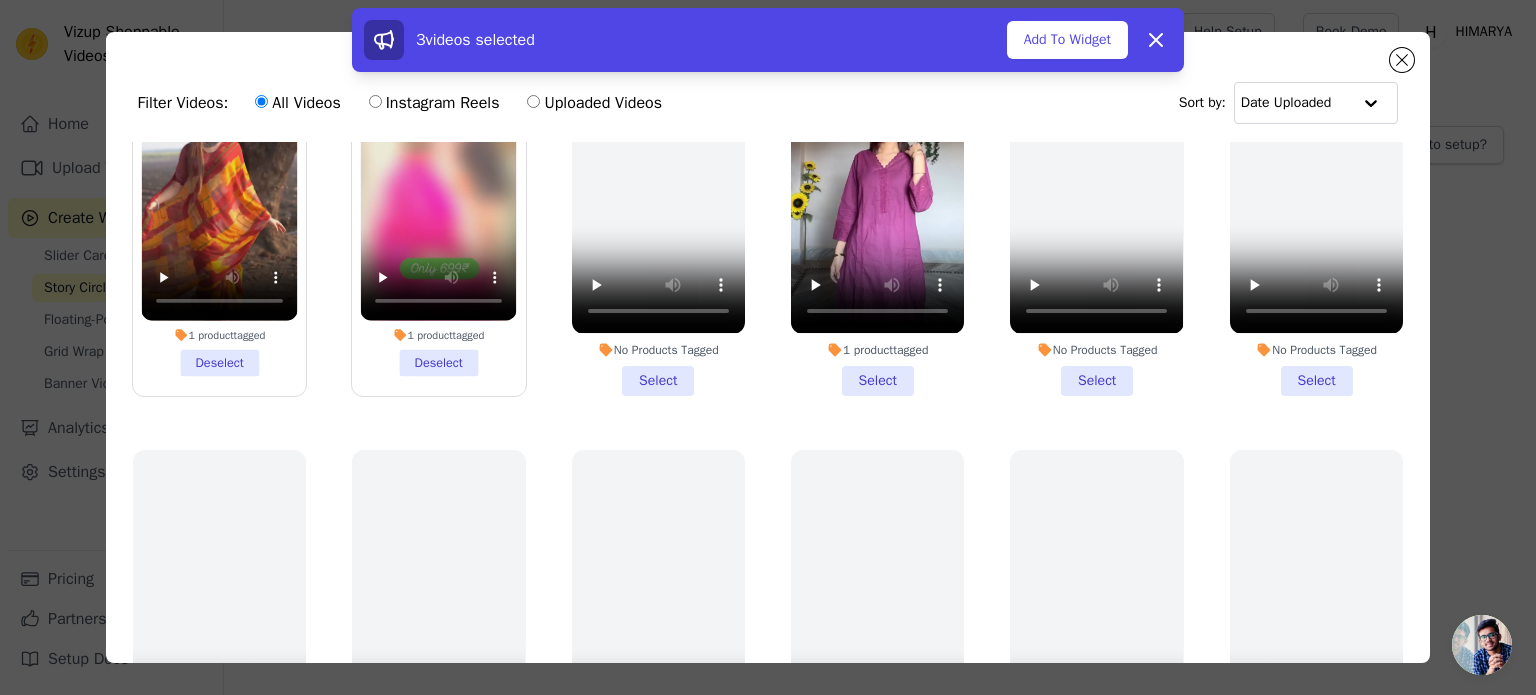 click on "1   product  tagged     Select" at bounding box center (877, 210) 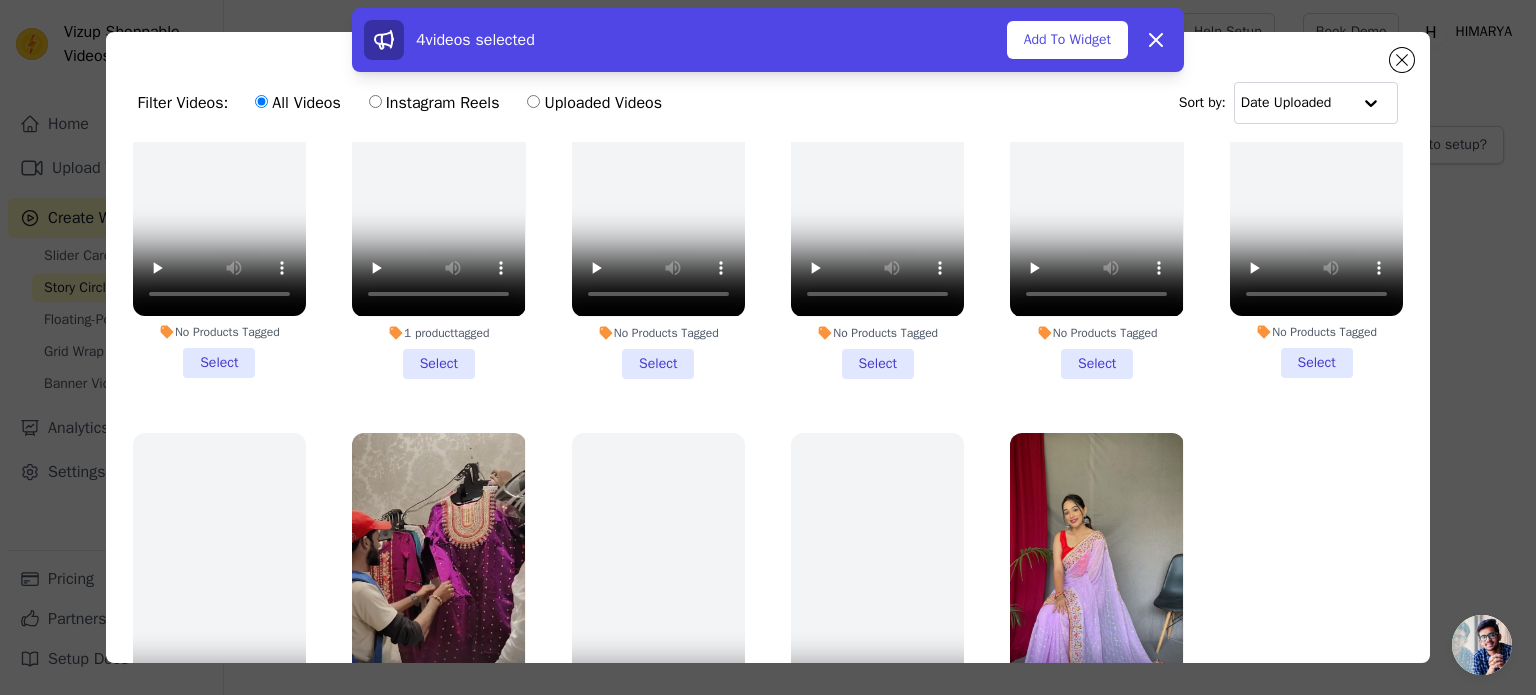 scroll, scrollTop: 1462, scrollLeft: 0, axis: vertical 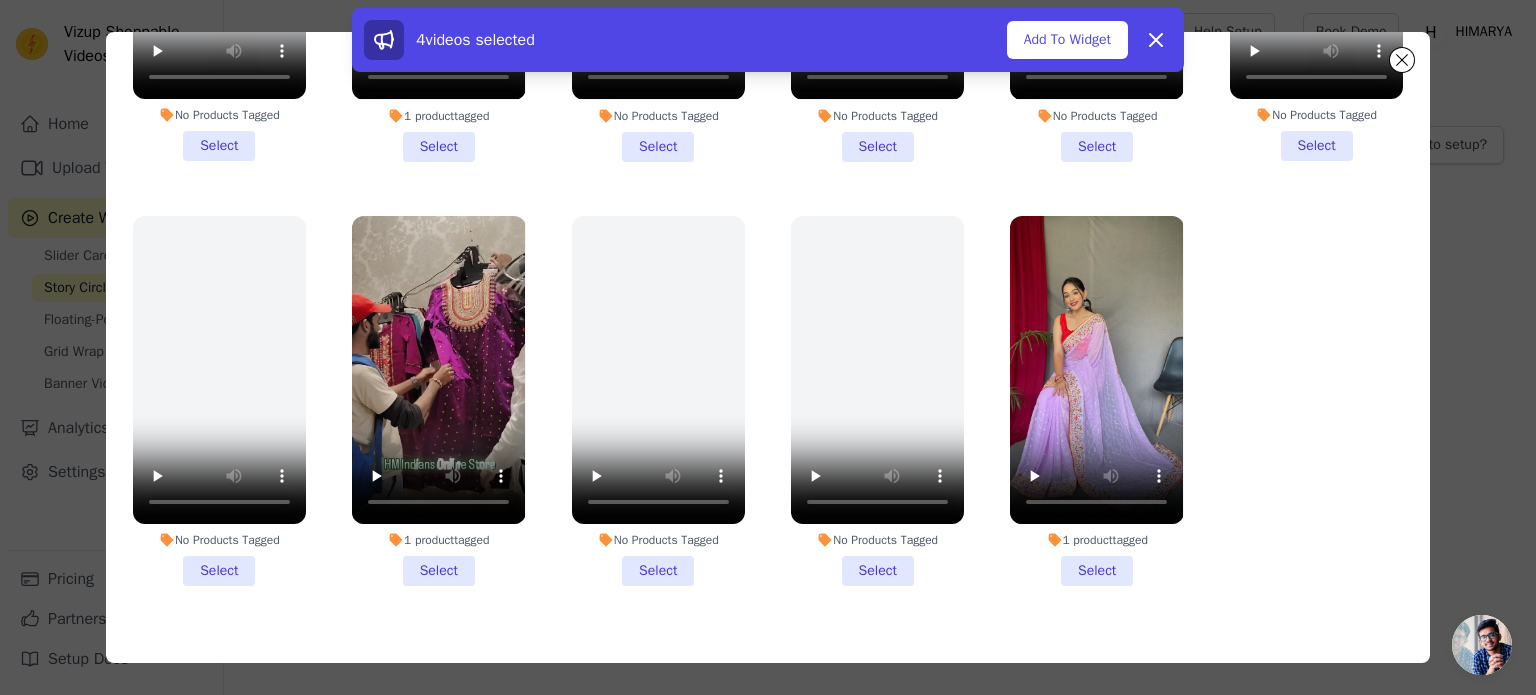click on "1   product  tagged     Select" at bounding box center [1096, 401] 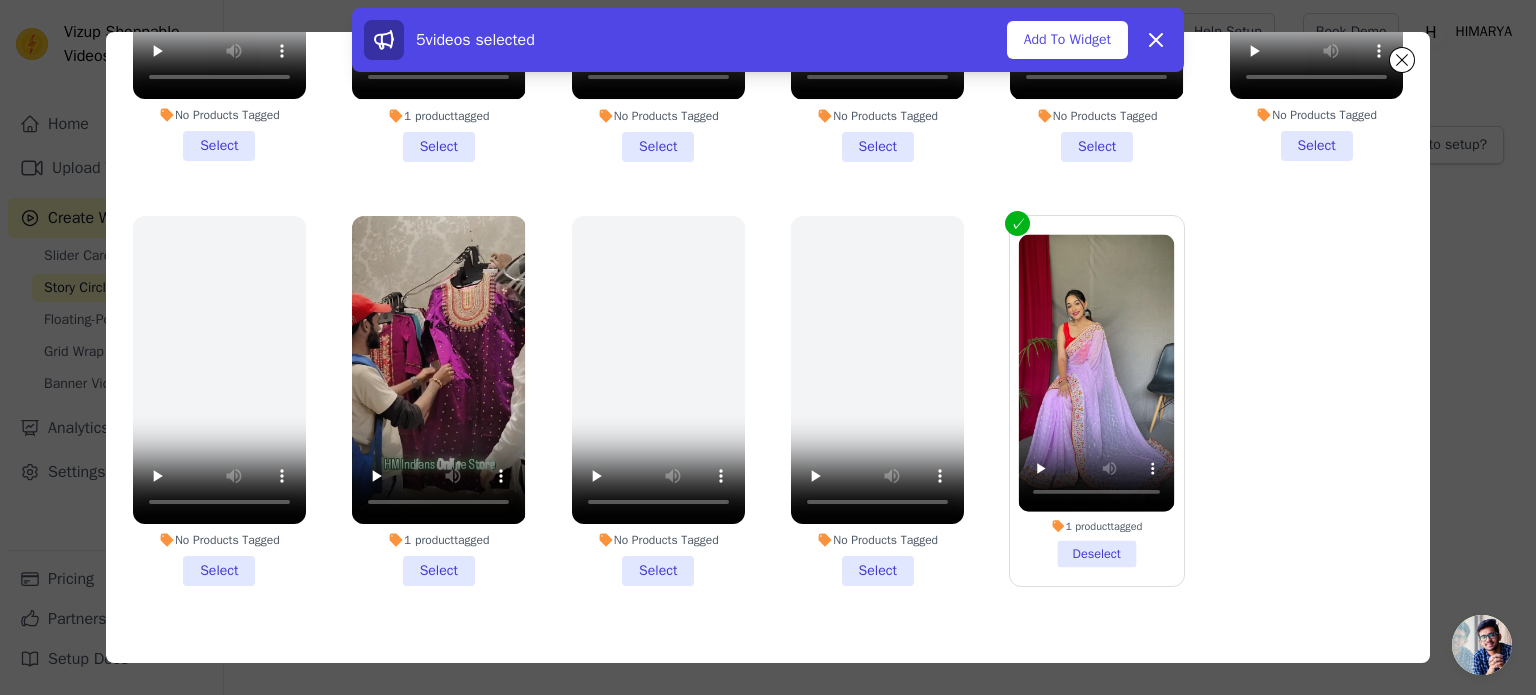 click on "1   product  tagged     Select" at bounding box center [438, 401] 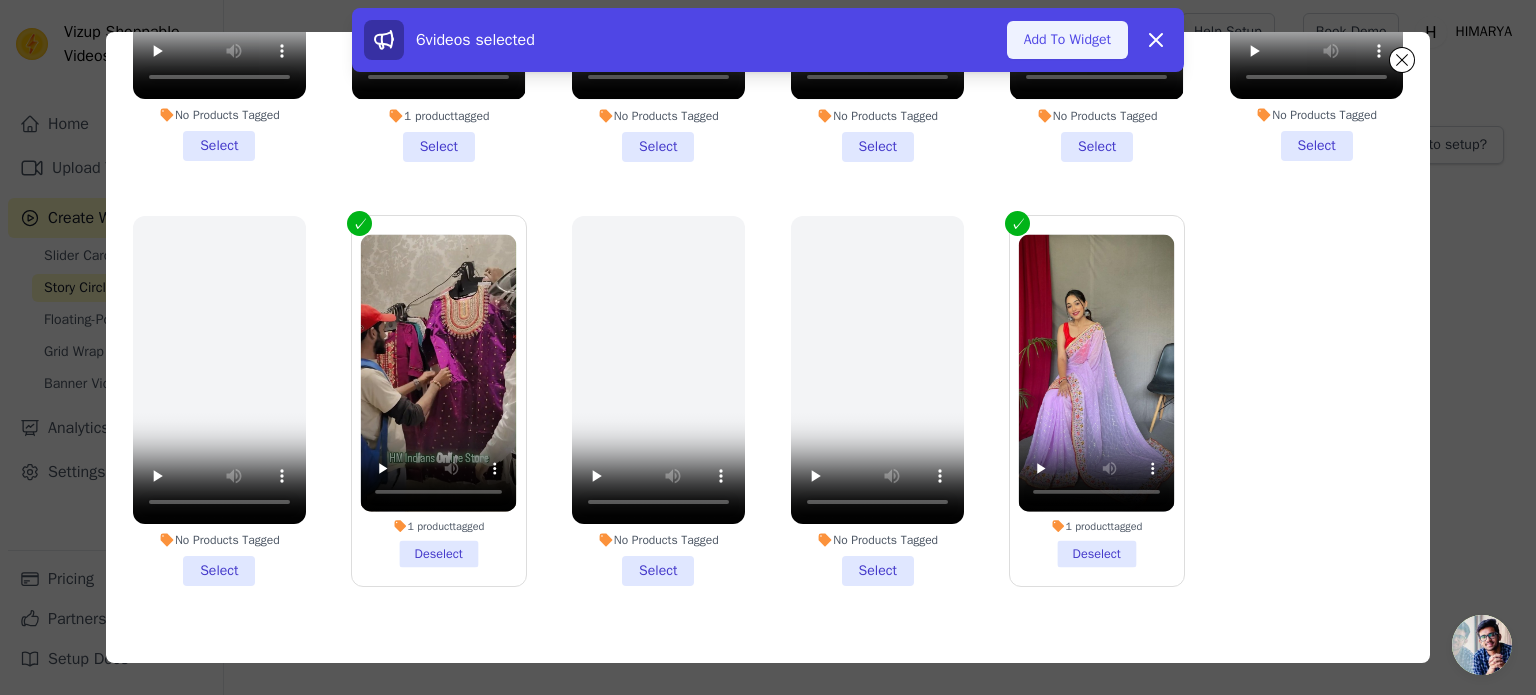 click on "Add To Widget" at bounding box center (1067, 40) 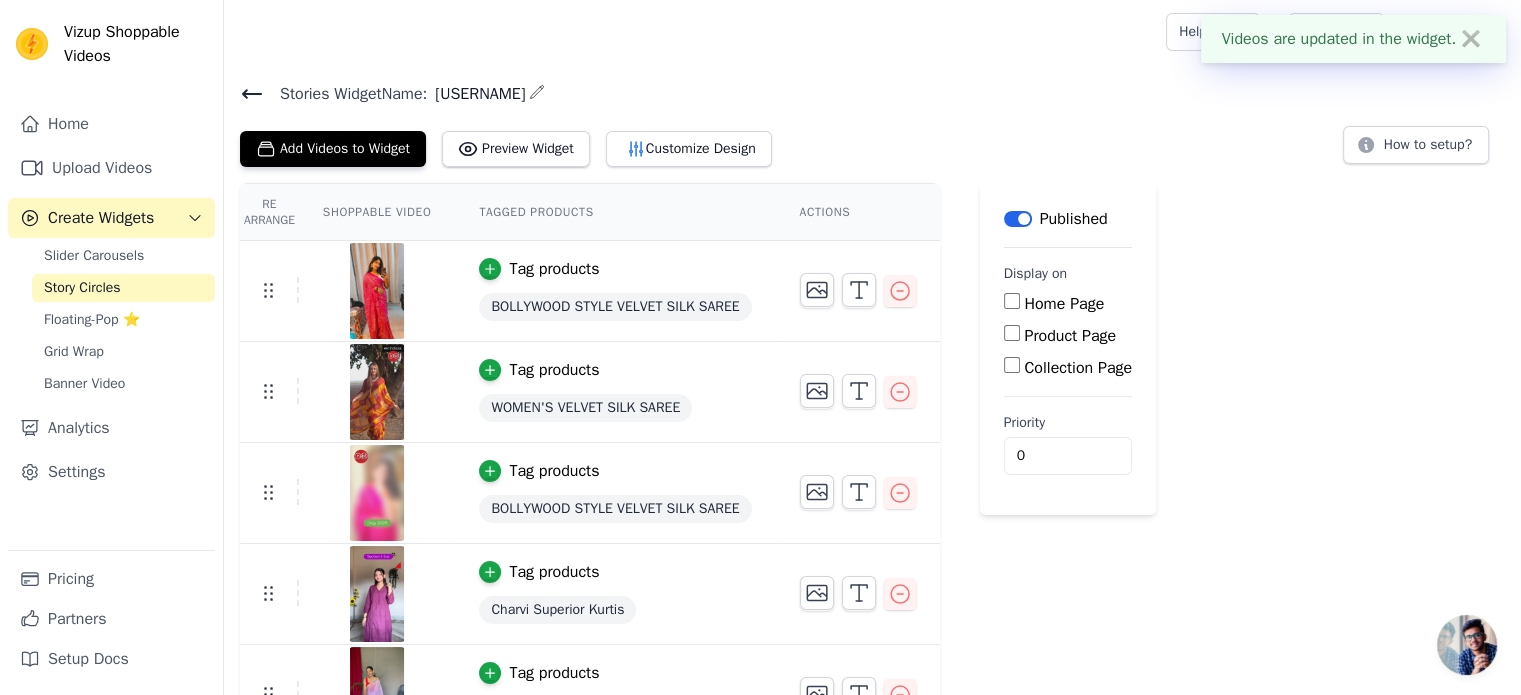 click on "Home Page" at bounding box center [1012, 301] 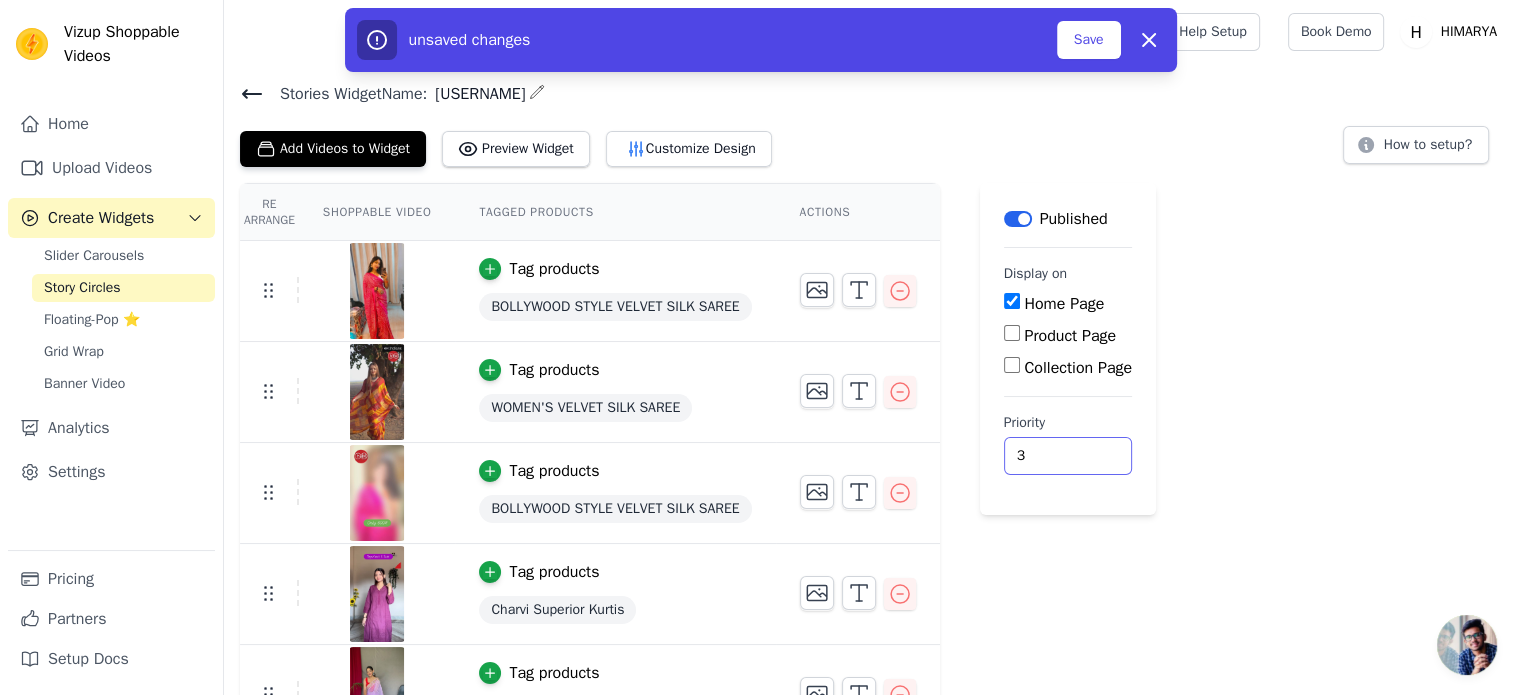 click on "3" at bounding box center (1068, 456) 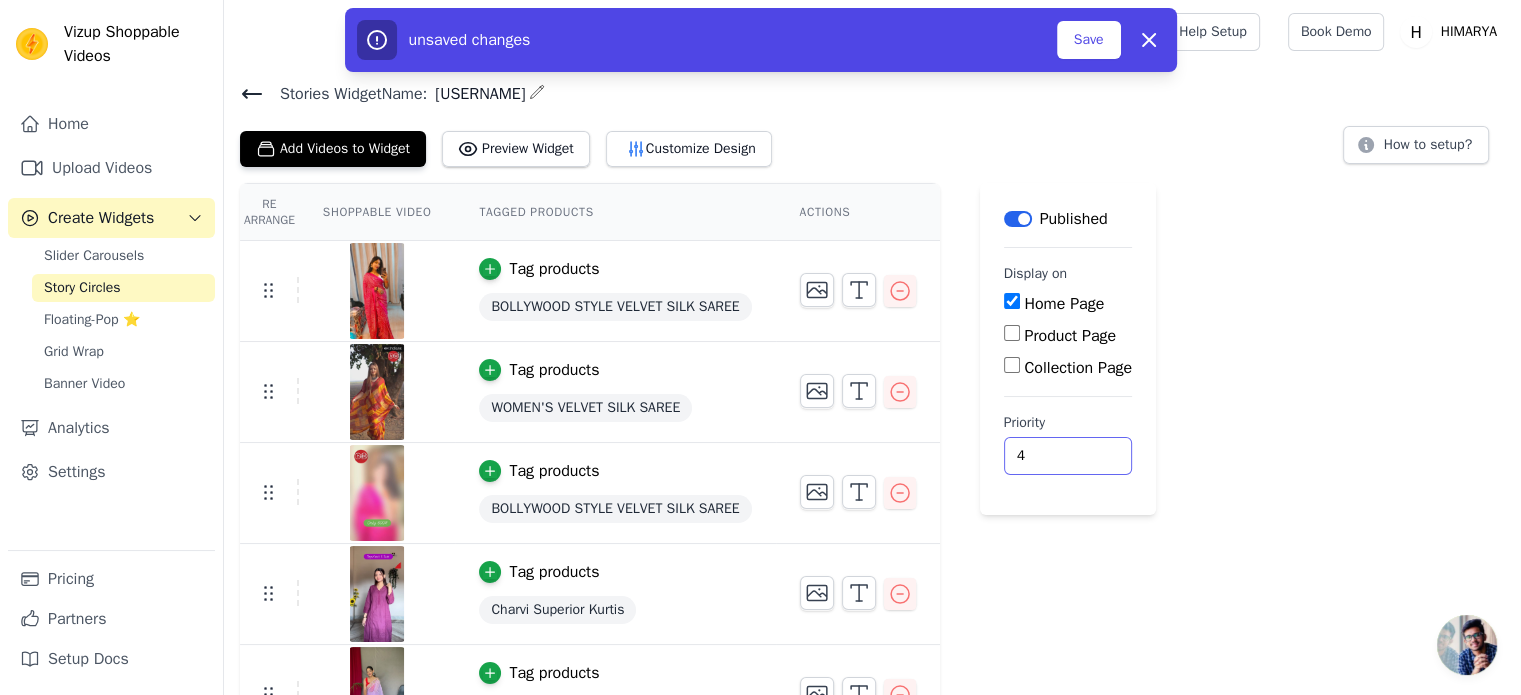 click on "4" at bounding box center (1068, 456) 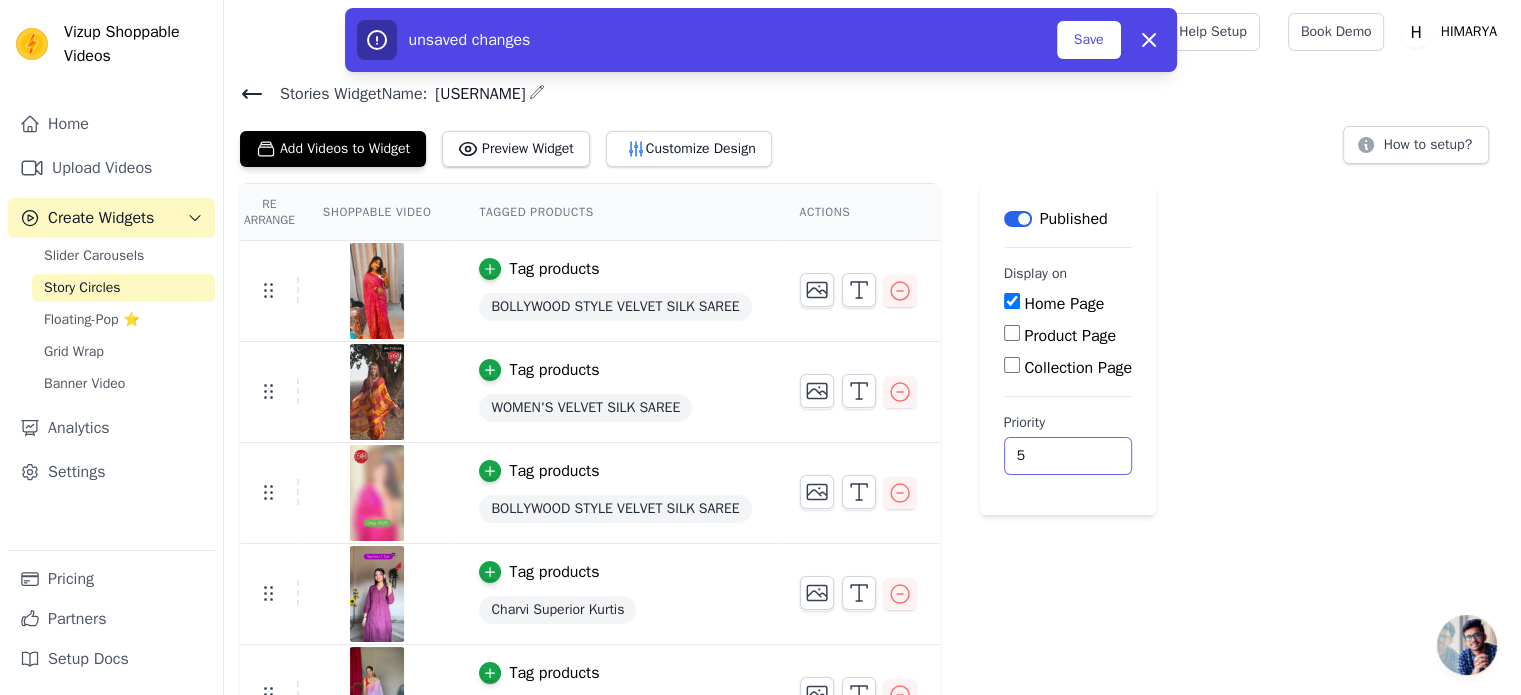 click on "5" at bounding box center [1068, 456] 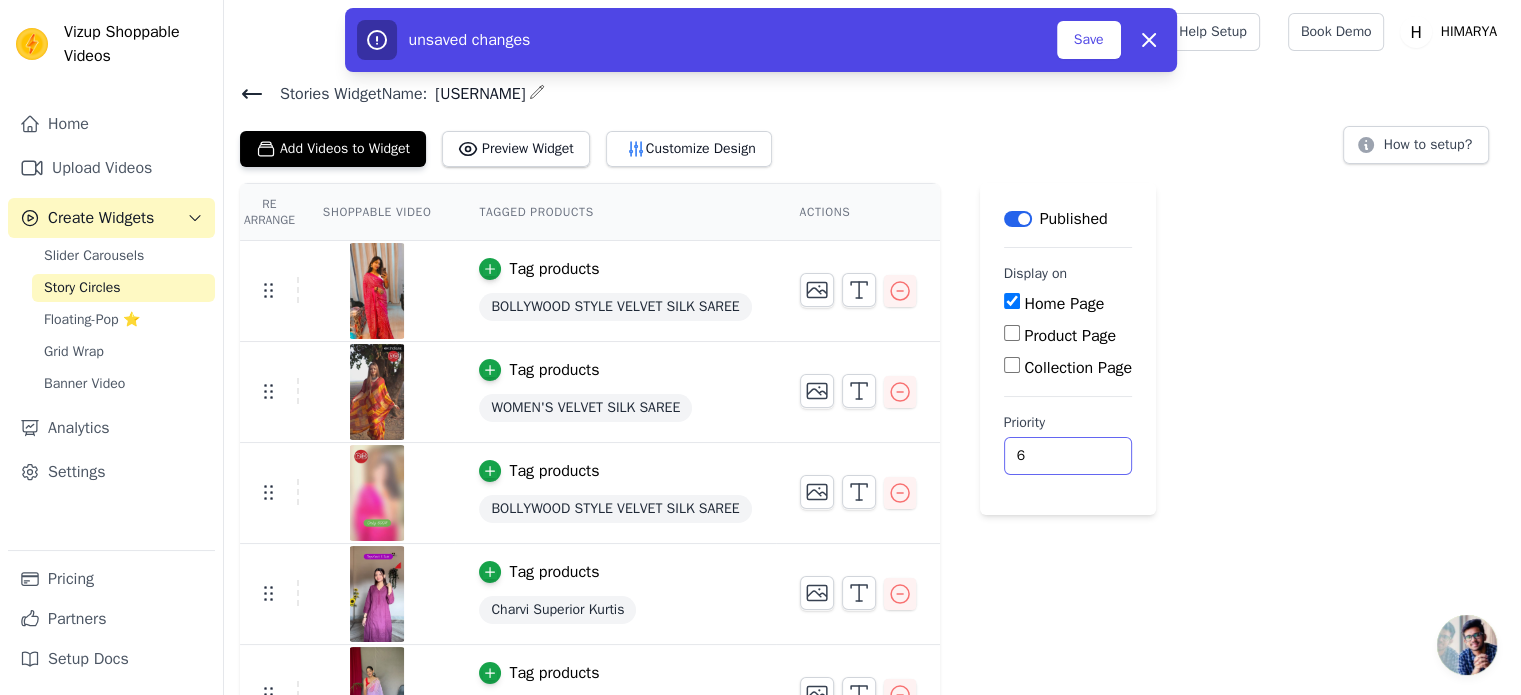 type on "6" 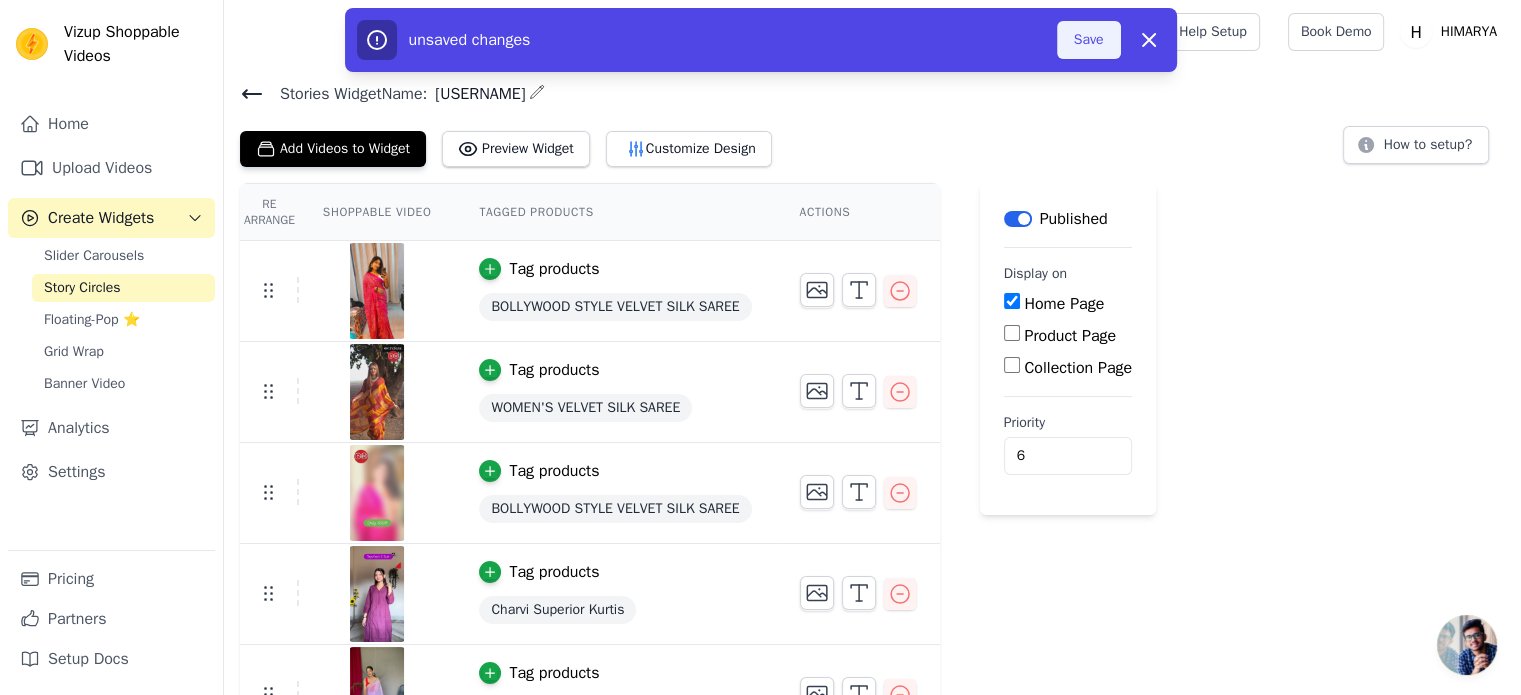 click on "Save" at bounding box center [1089, 40] 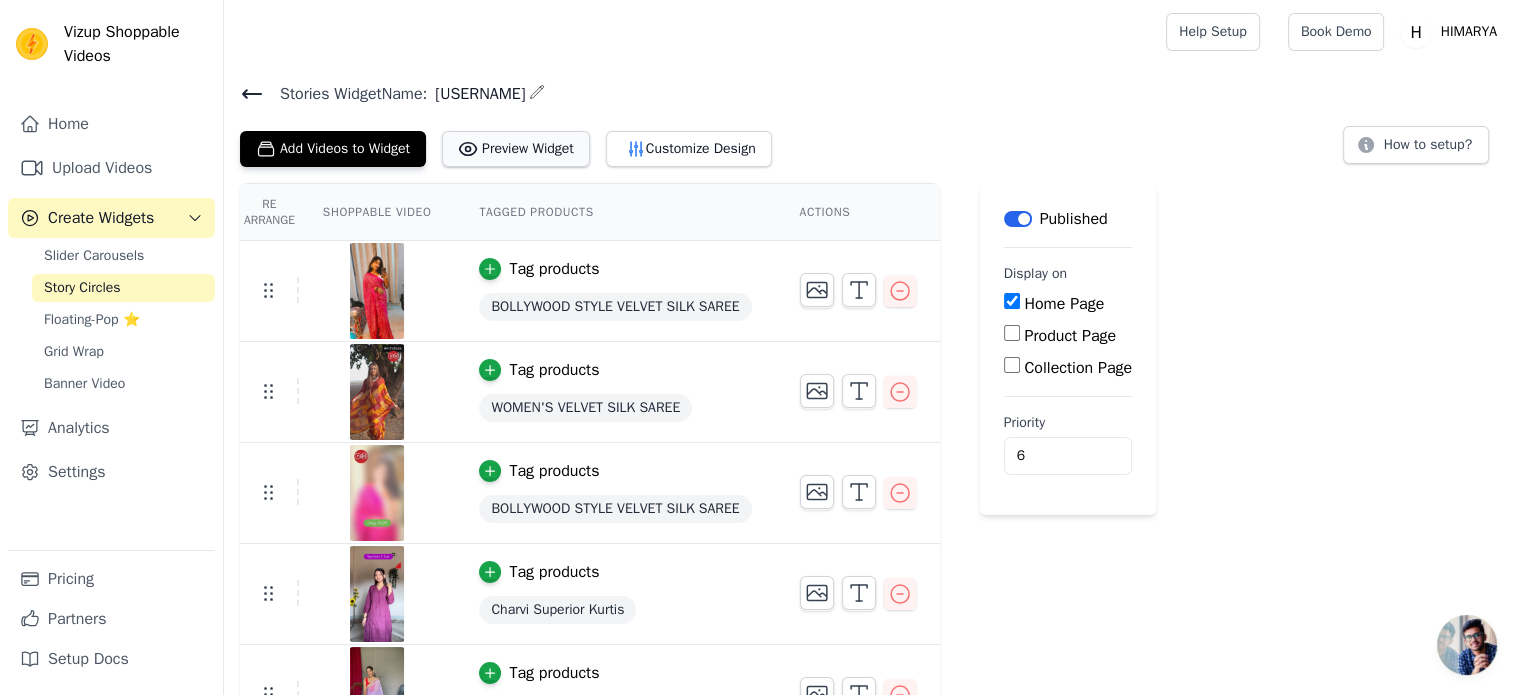 click on "Preview Widget" at bounding box center (516, 149) 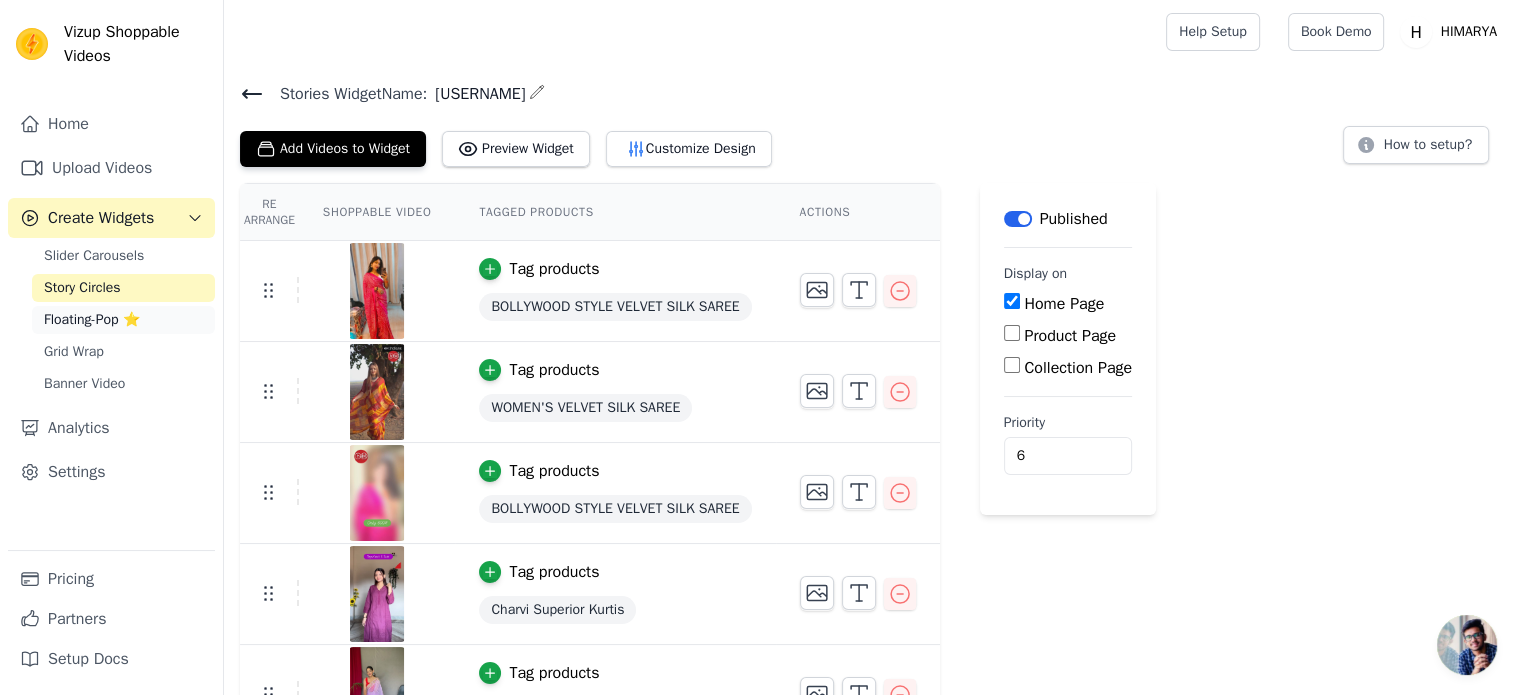 click on "Floating-Pop ⭐" at bounding box center (92, 320) 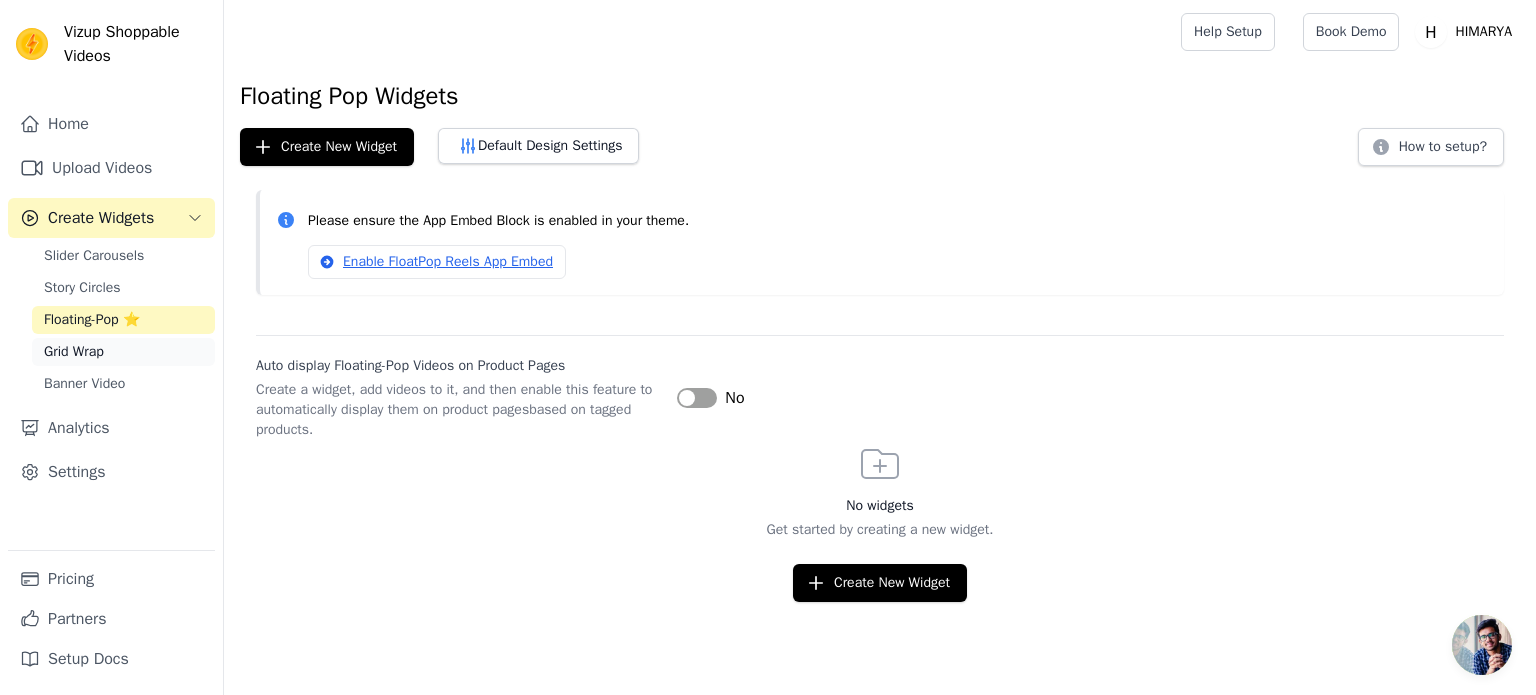 click on "Grid Wrap" at bounding box center [74, 352] 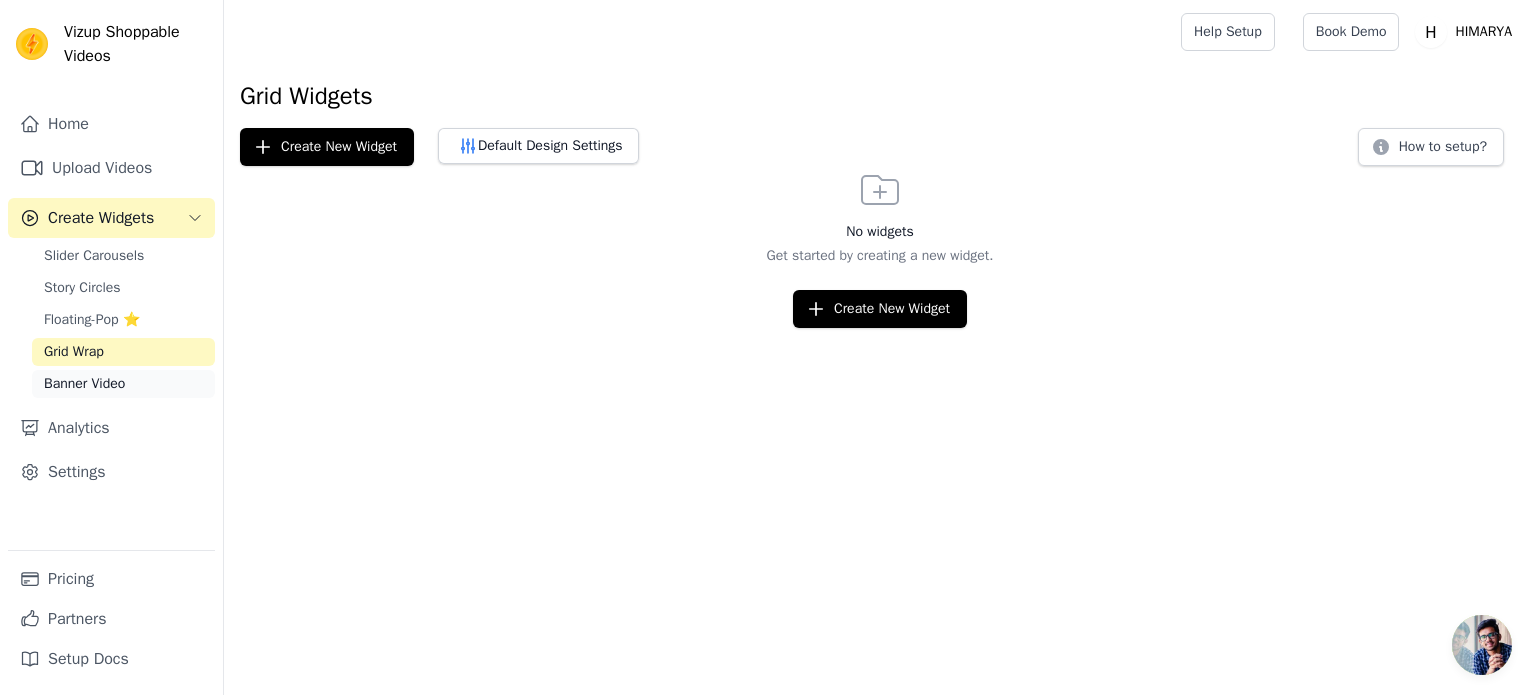 click on "Banner Video" at bounding box center (84, 384) 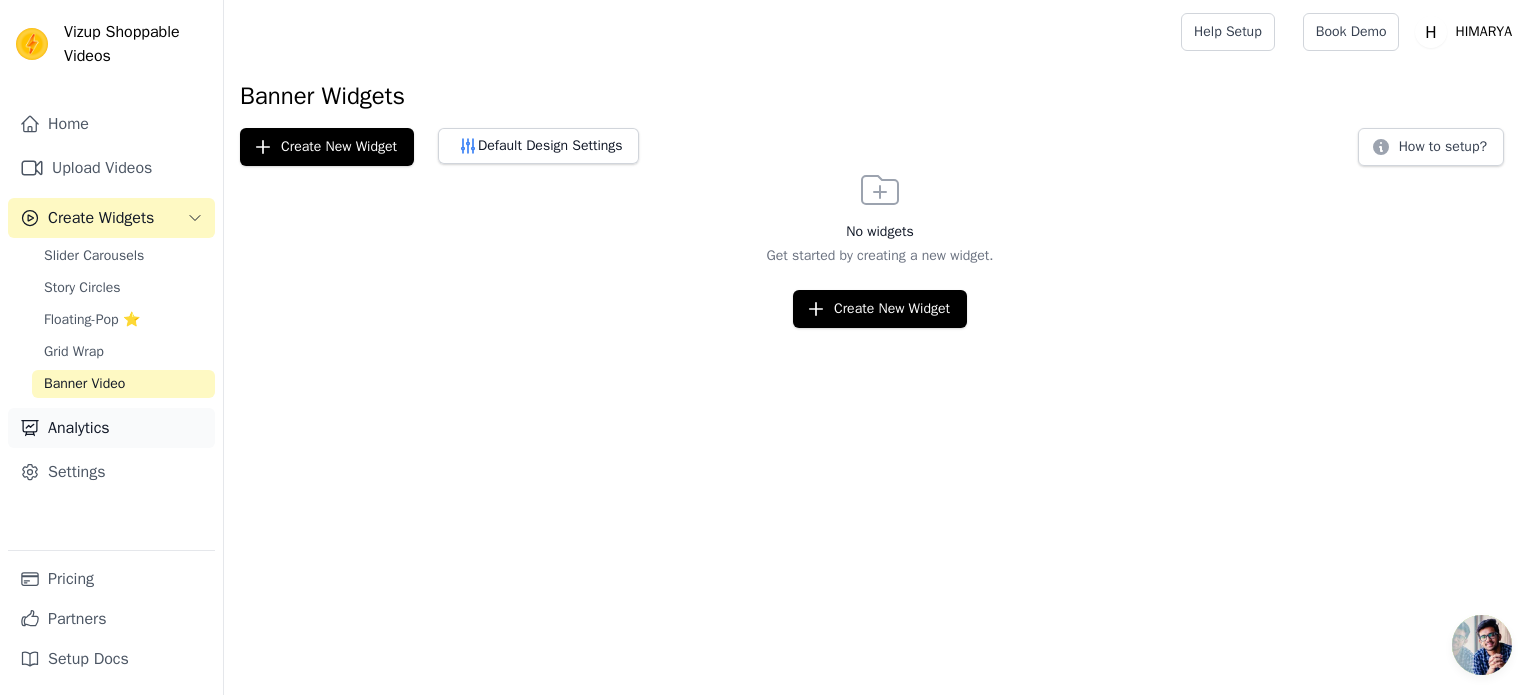 click on "Analytics" at bounding box center (111, 428) 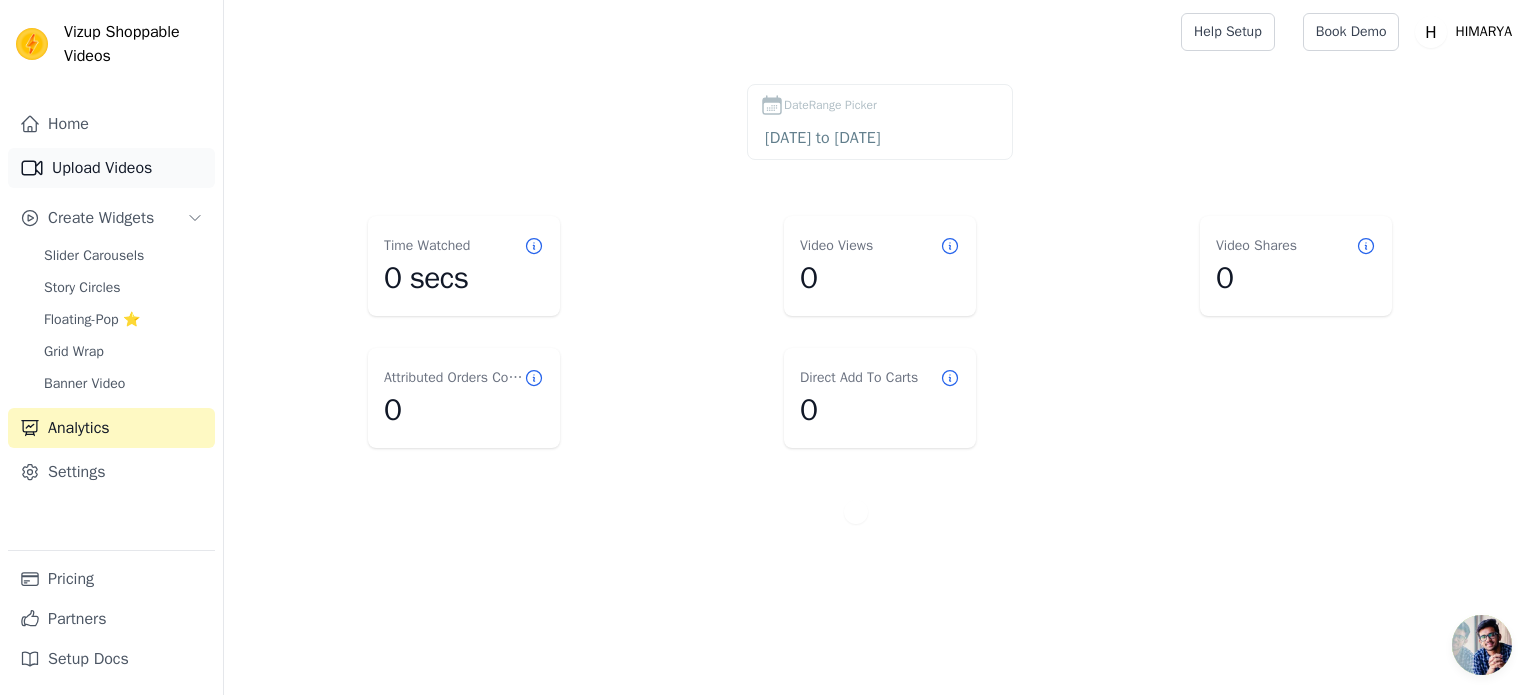 click on "Upload Videos" at bounding box center (111, 168) 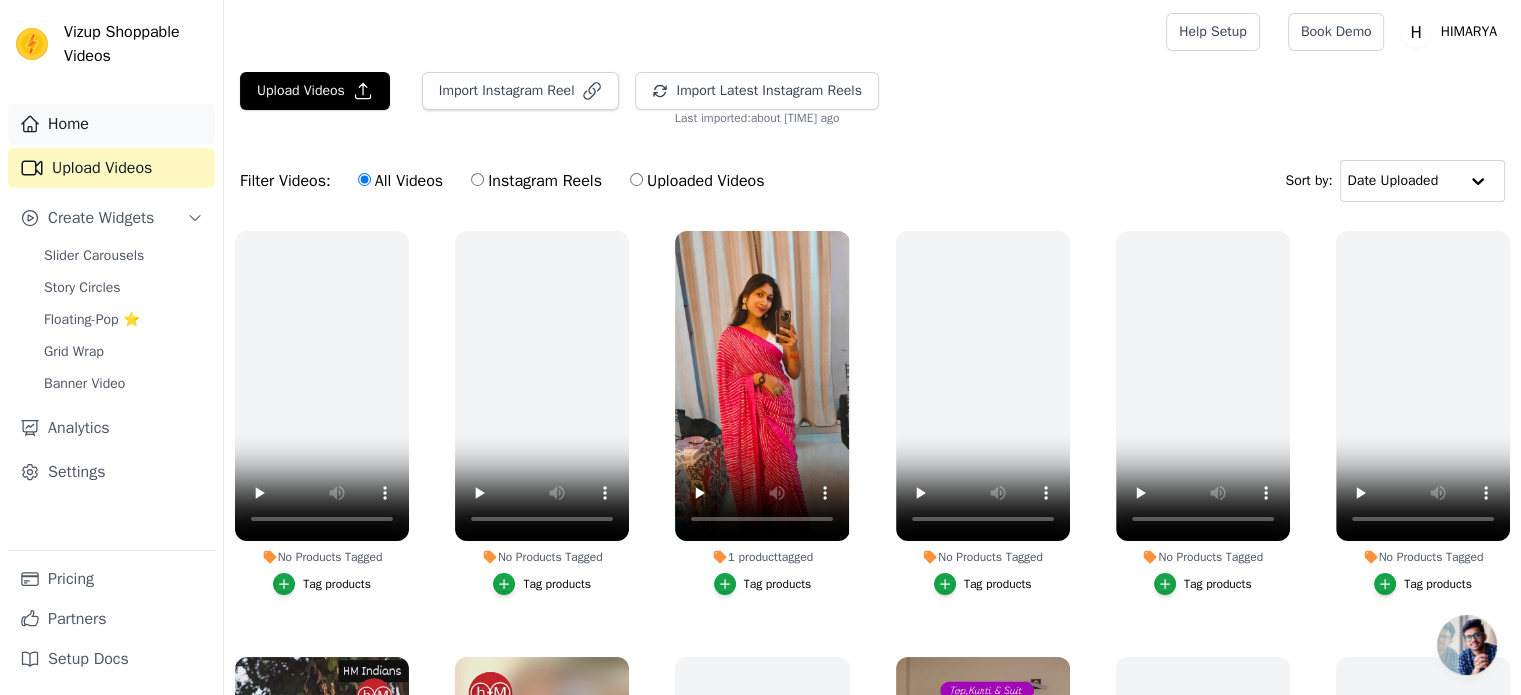 click on "Home" at bounding box center [111, 124] 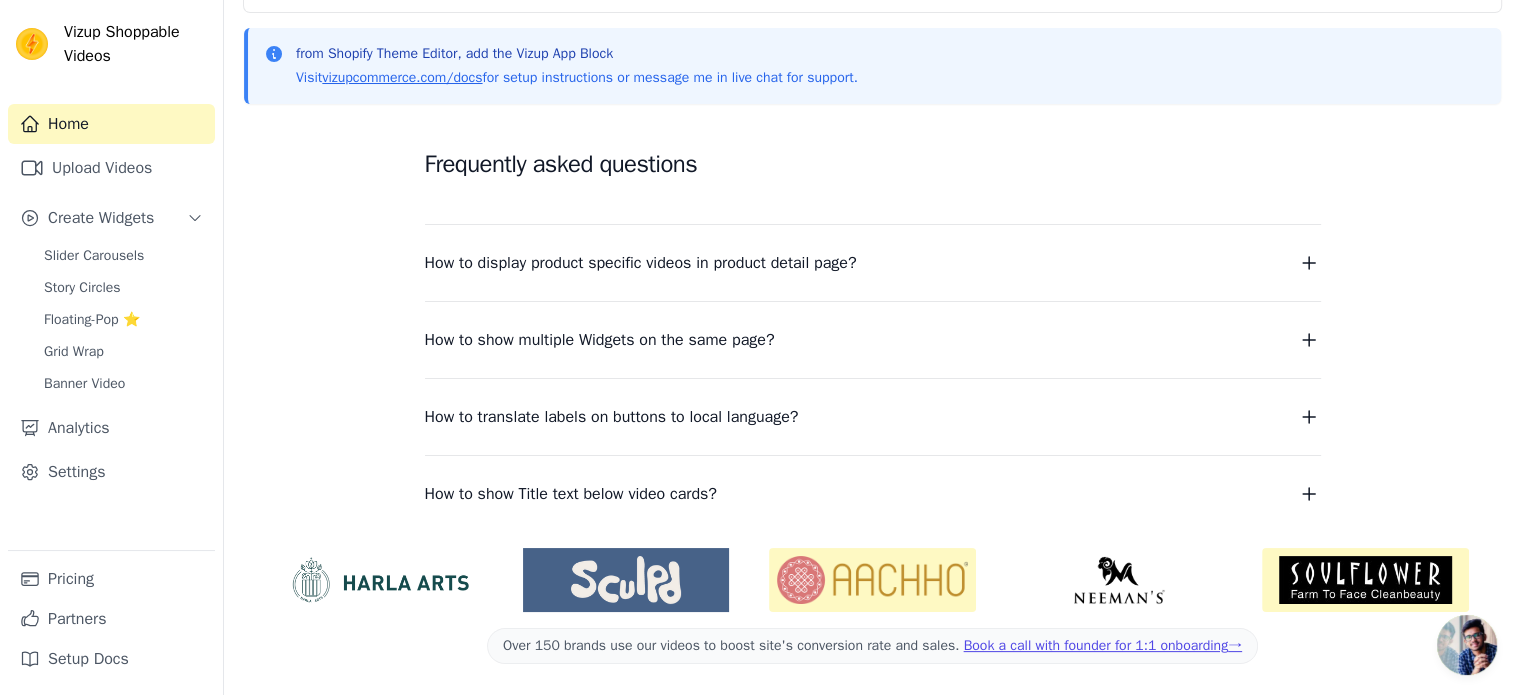 scroll, scrollTop: 0, scrollLeft: 0, axis: both 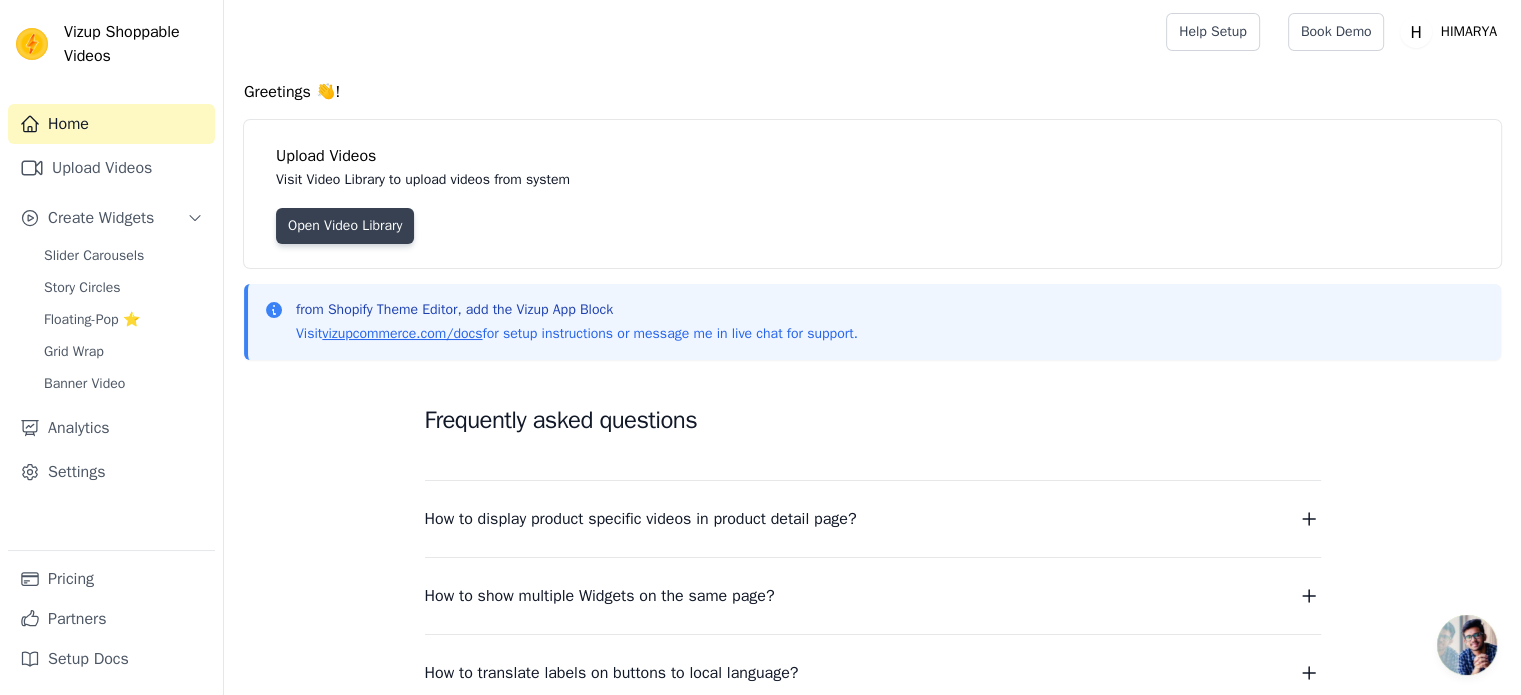 click on "Open Video Library" at bounding box center (345, 226) 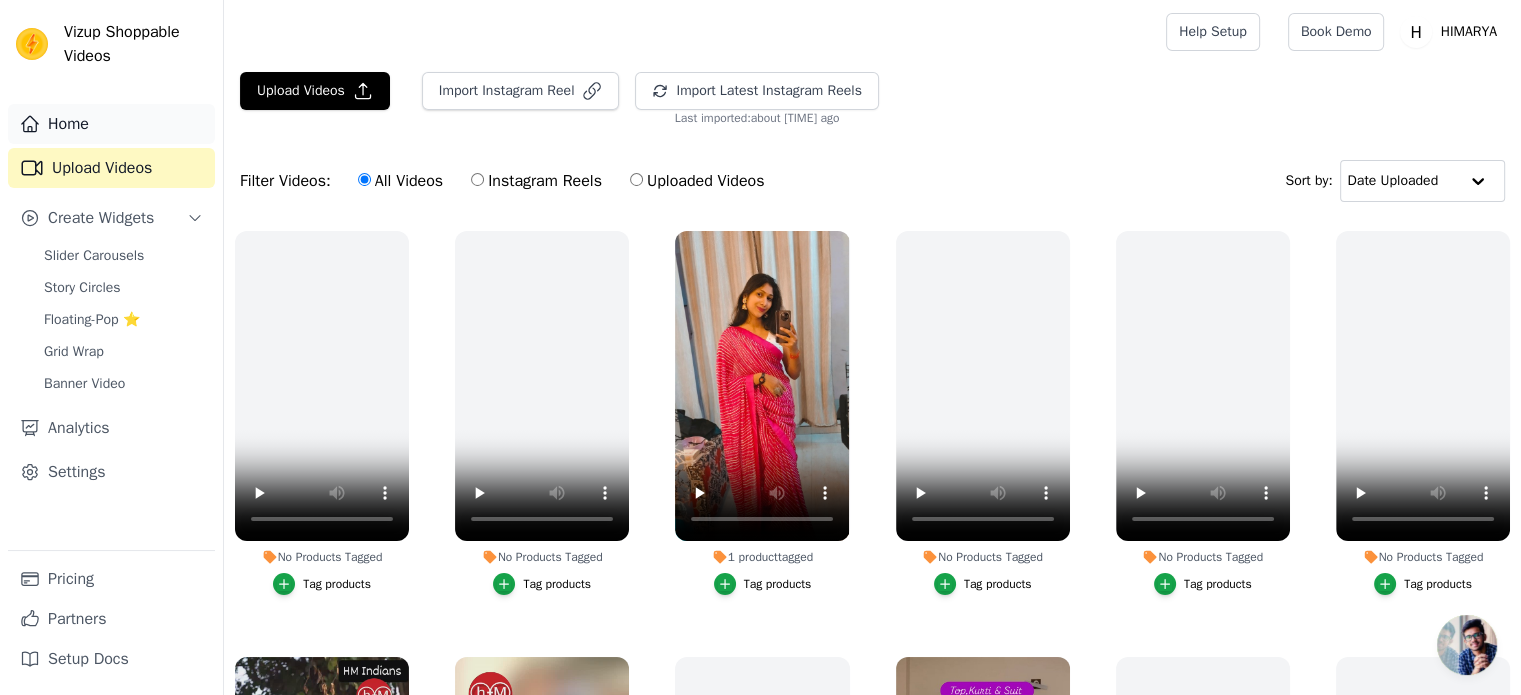 click on "Home" at bounding box center (111, 124) 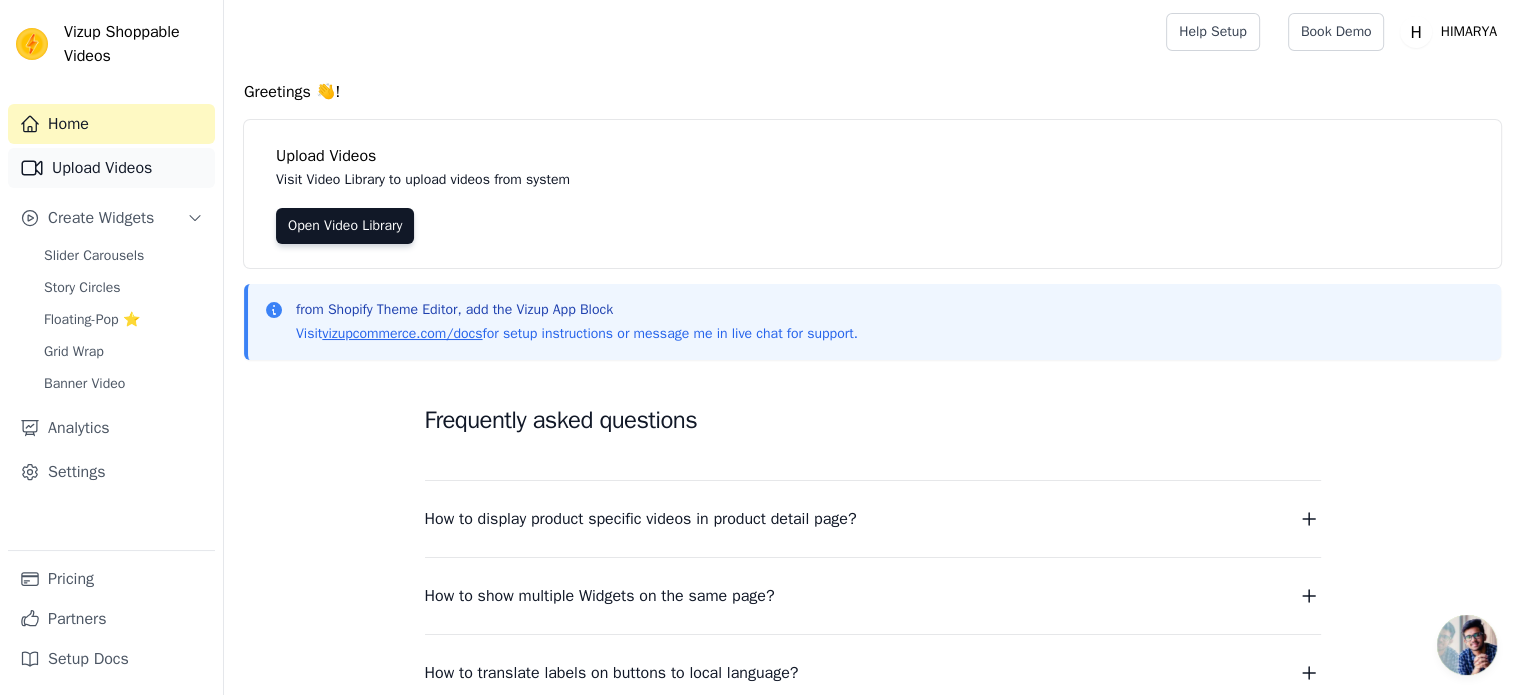 click on "Upload Videos" at bounding box center (111, 168) 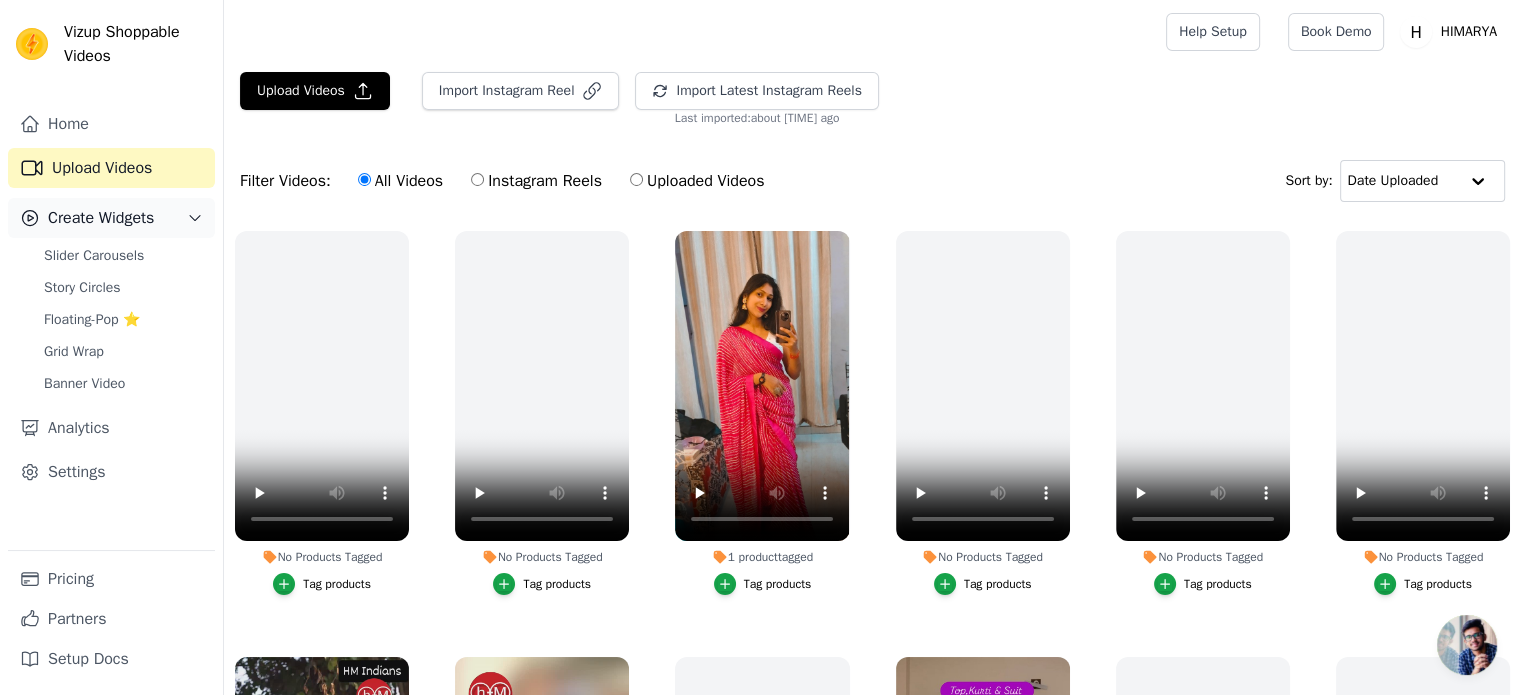 click on "Create Widgets" at bounding box center (111, 218) 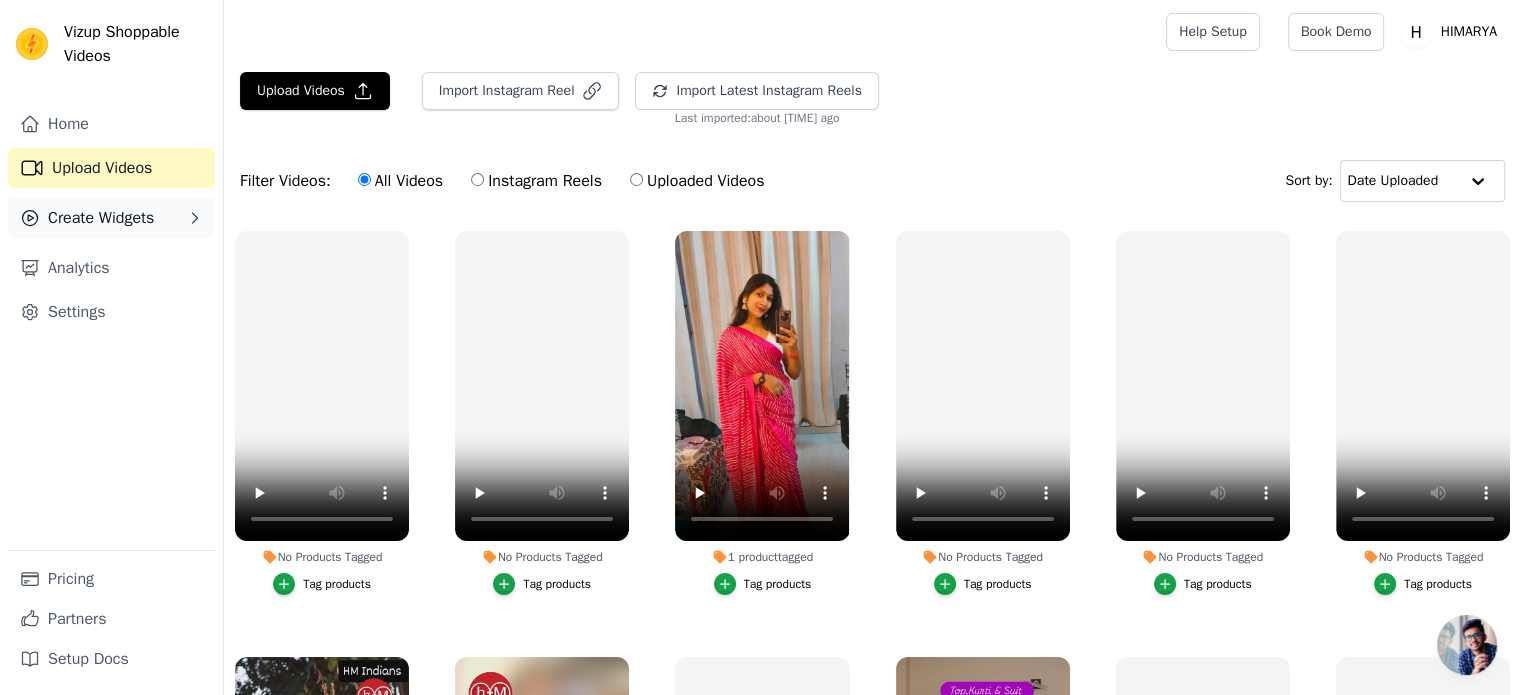 click on "Create Widgets" at bounding box center (111, 218) 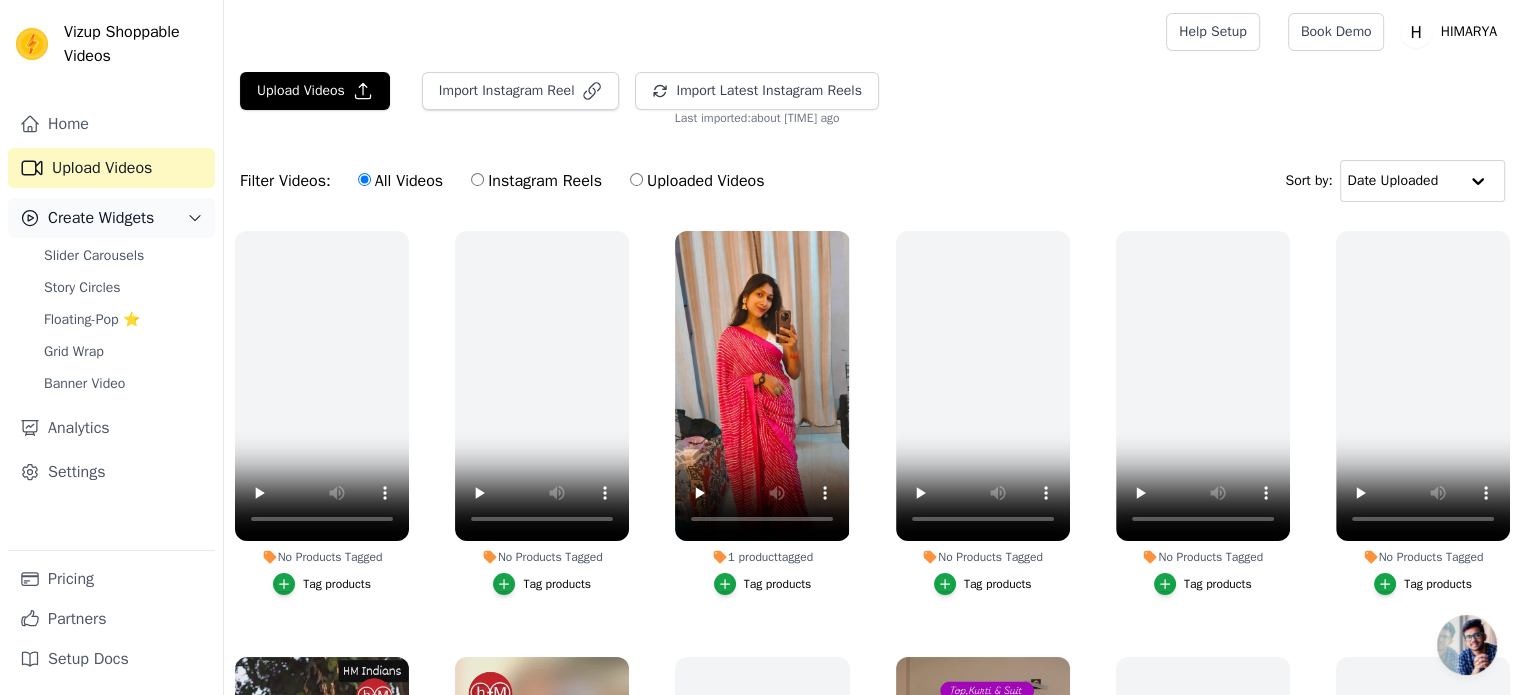 click on "Create Widgets" at bounding box center [101, 218] 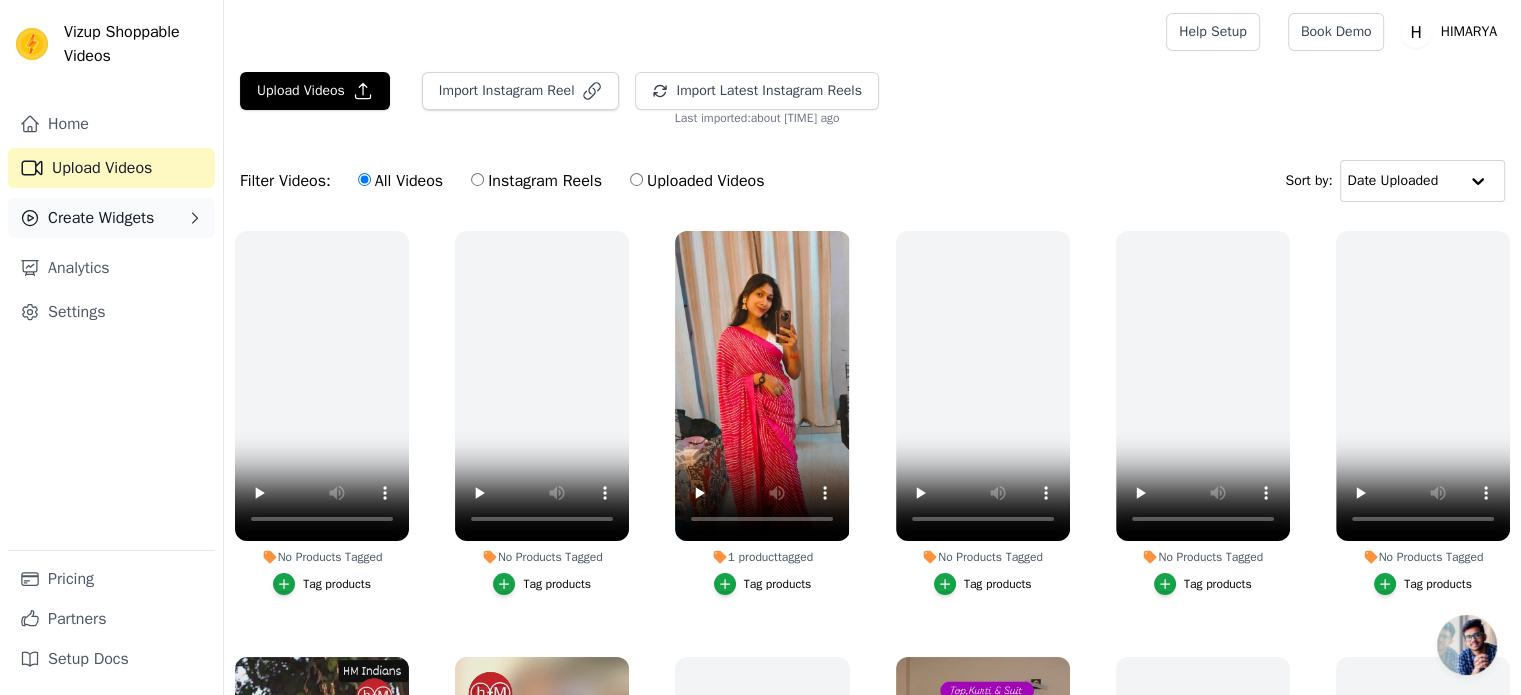 click on "Create Widgets" at bounding box center [101, 218] 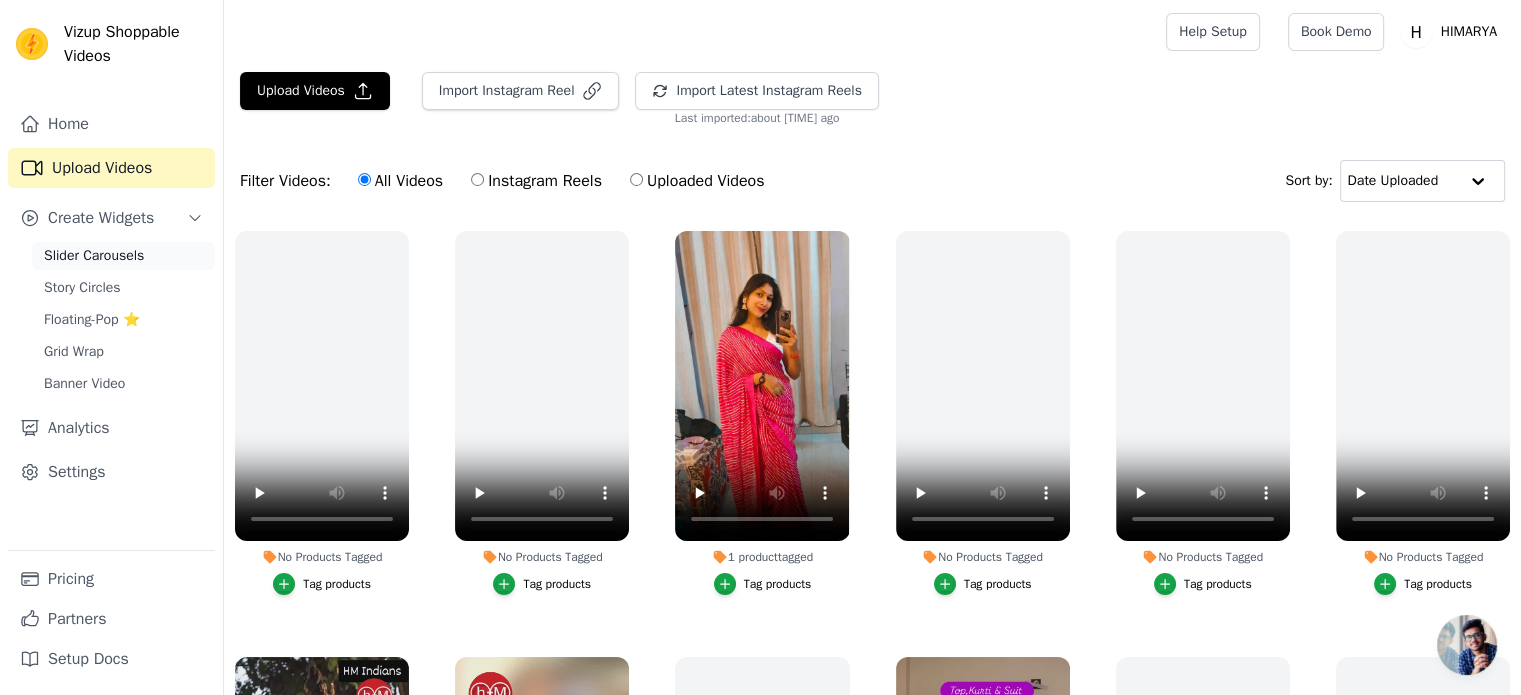 click on "Slider Carousels" at bounding box center [94, 256] 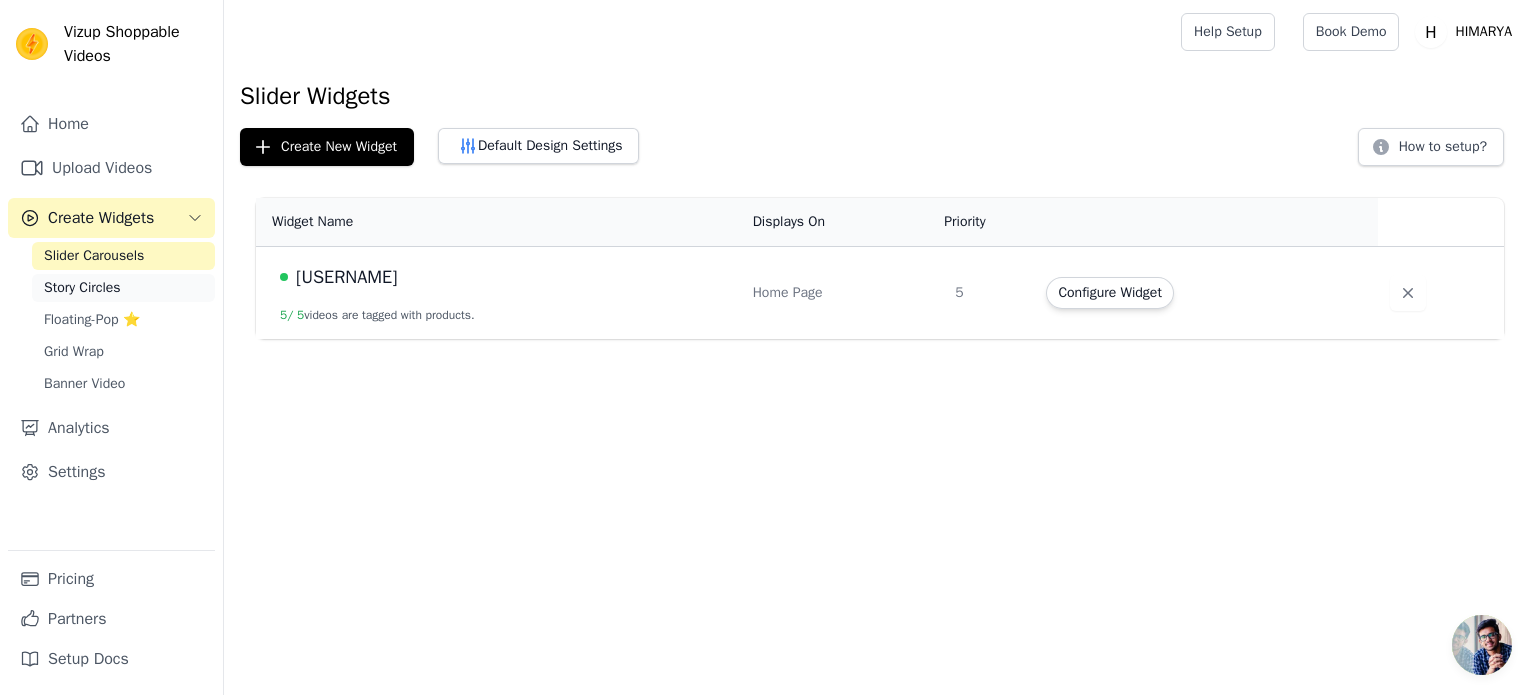 click on "Story Circles" at bounding box center [82, 288] 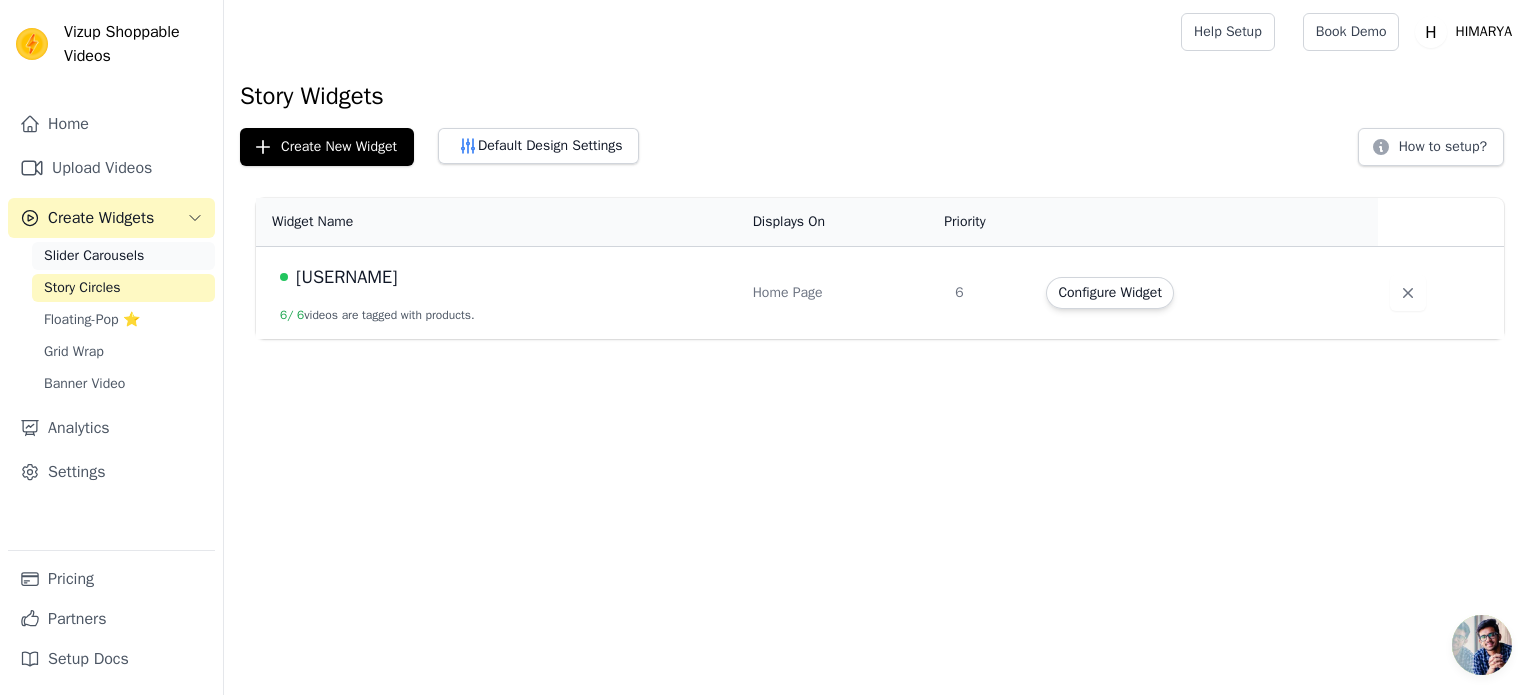 click on "Slider Carousels" at bounding box center [94, 256] 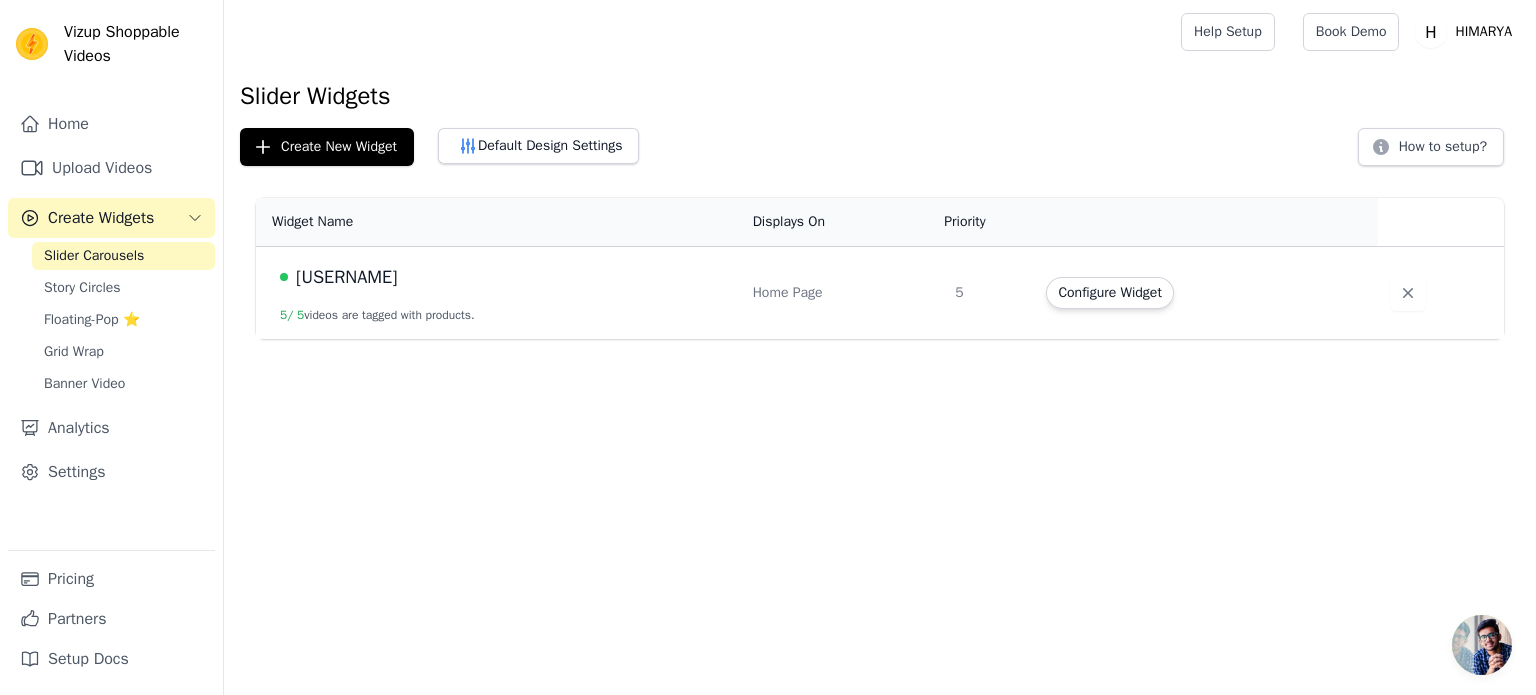 click on "[USERNAME]" at bounding box center (504, 277) 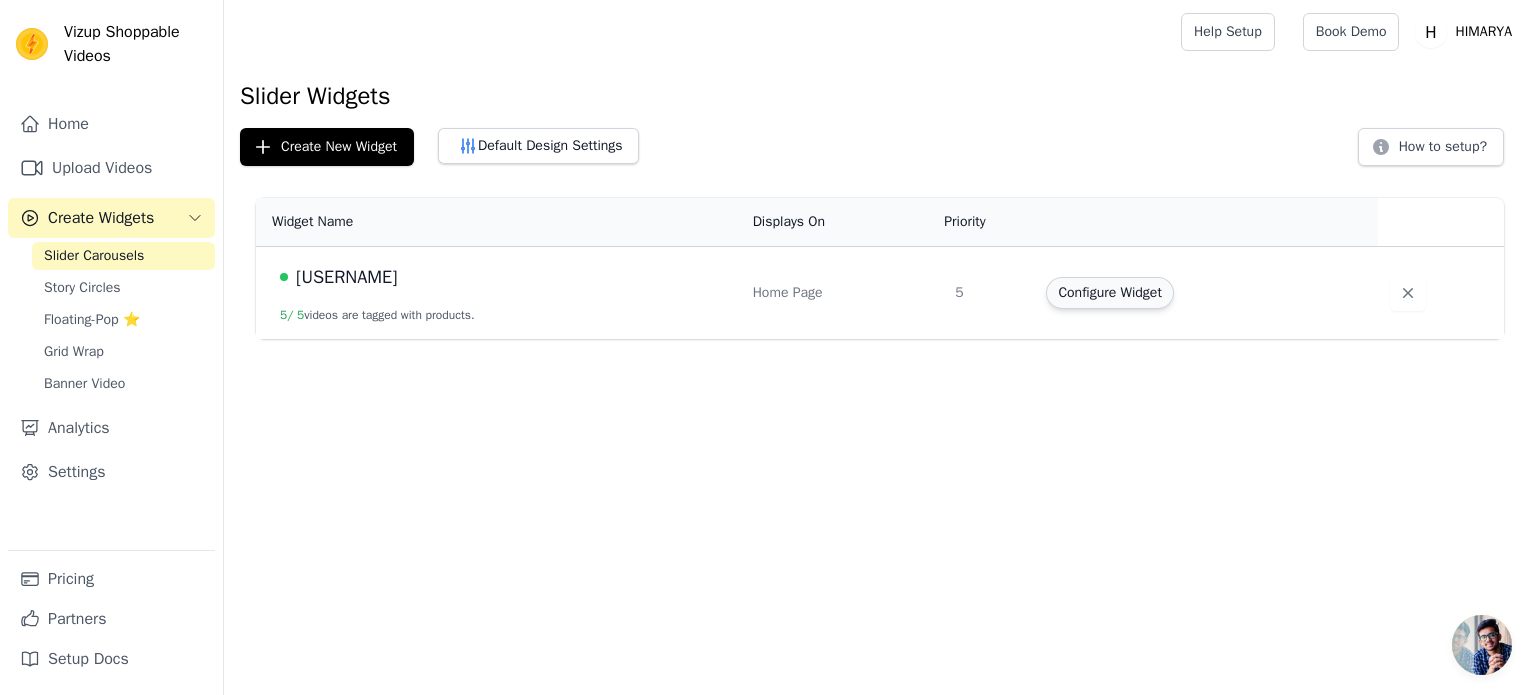 click on "Configure Widget" at bounding box center (1109, 293) 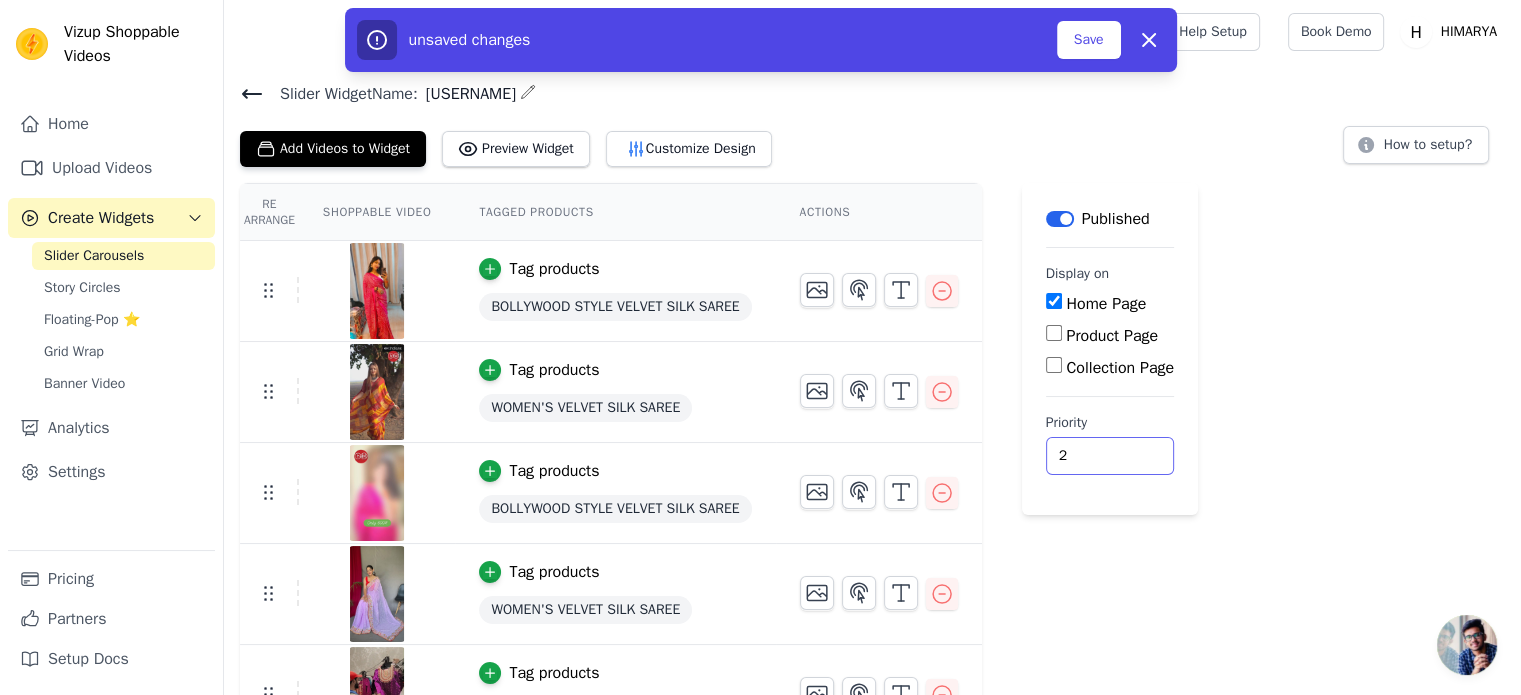 click on "2" at bounding box center [1110, 456] 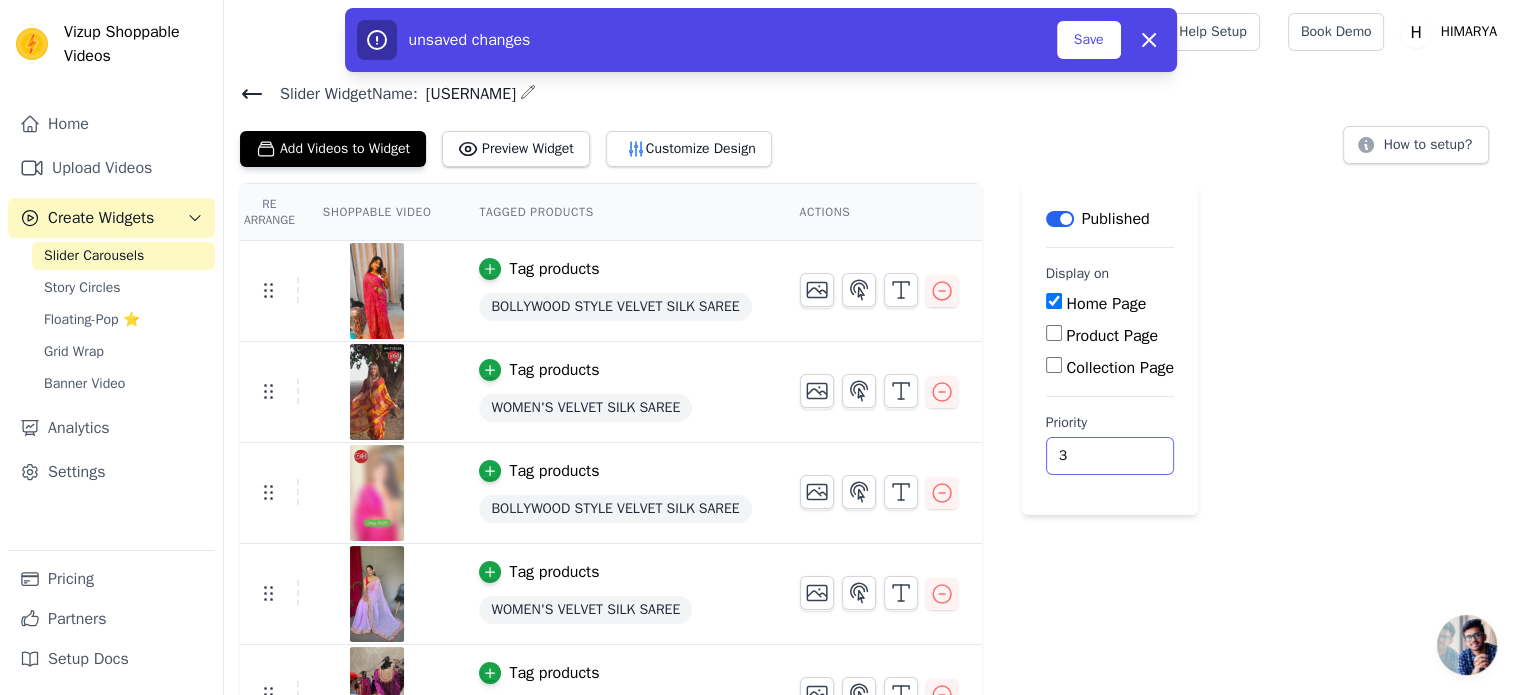 click on "3" at bounding box center (1110, 456) 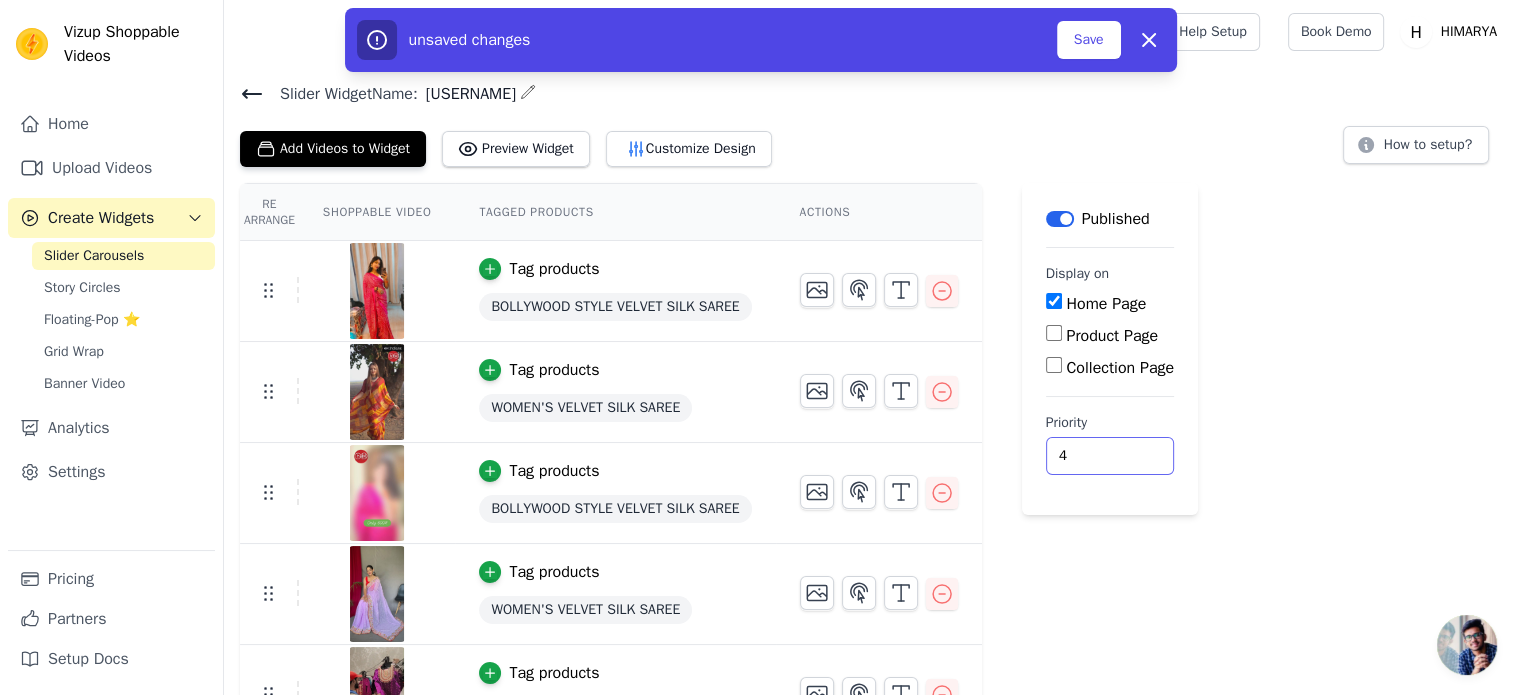 click on "4" at bounding box center (1110, 456) 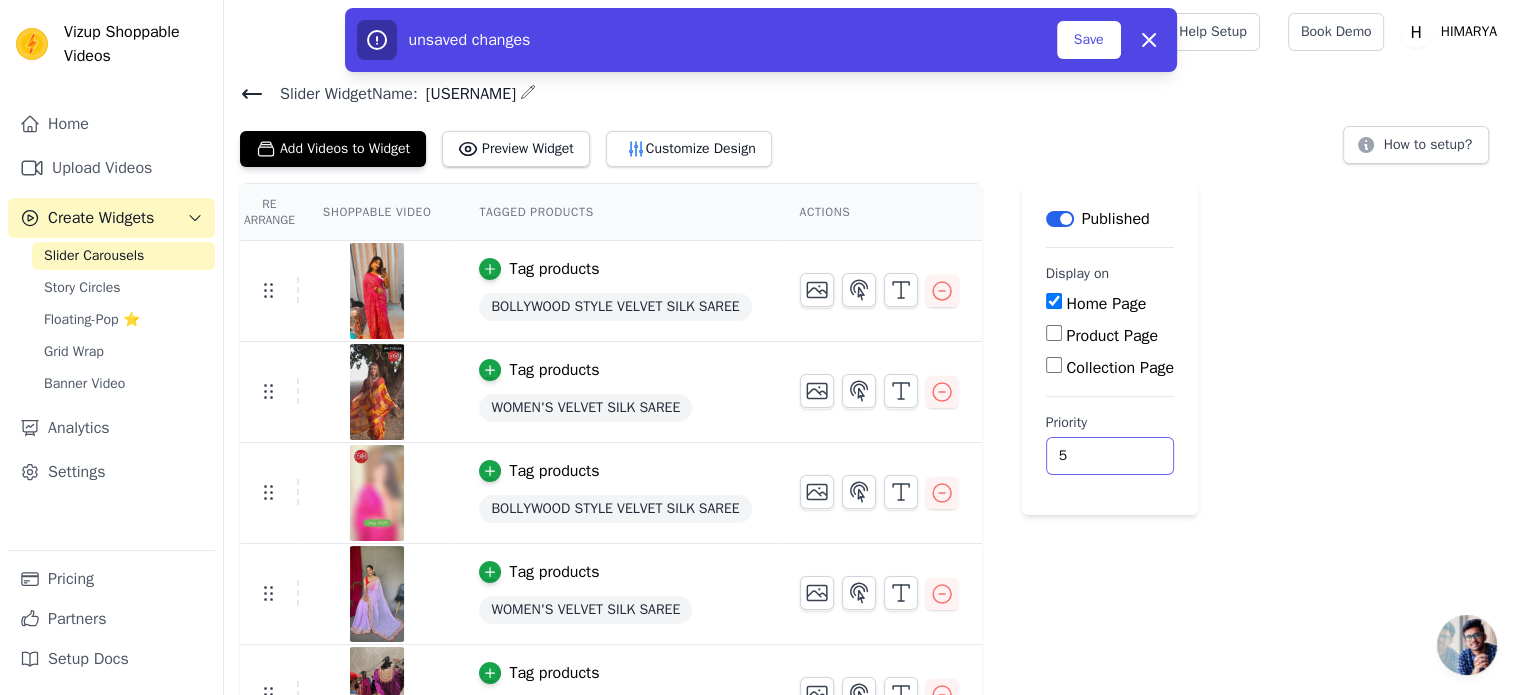 type on "5" 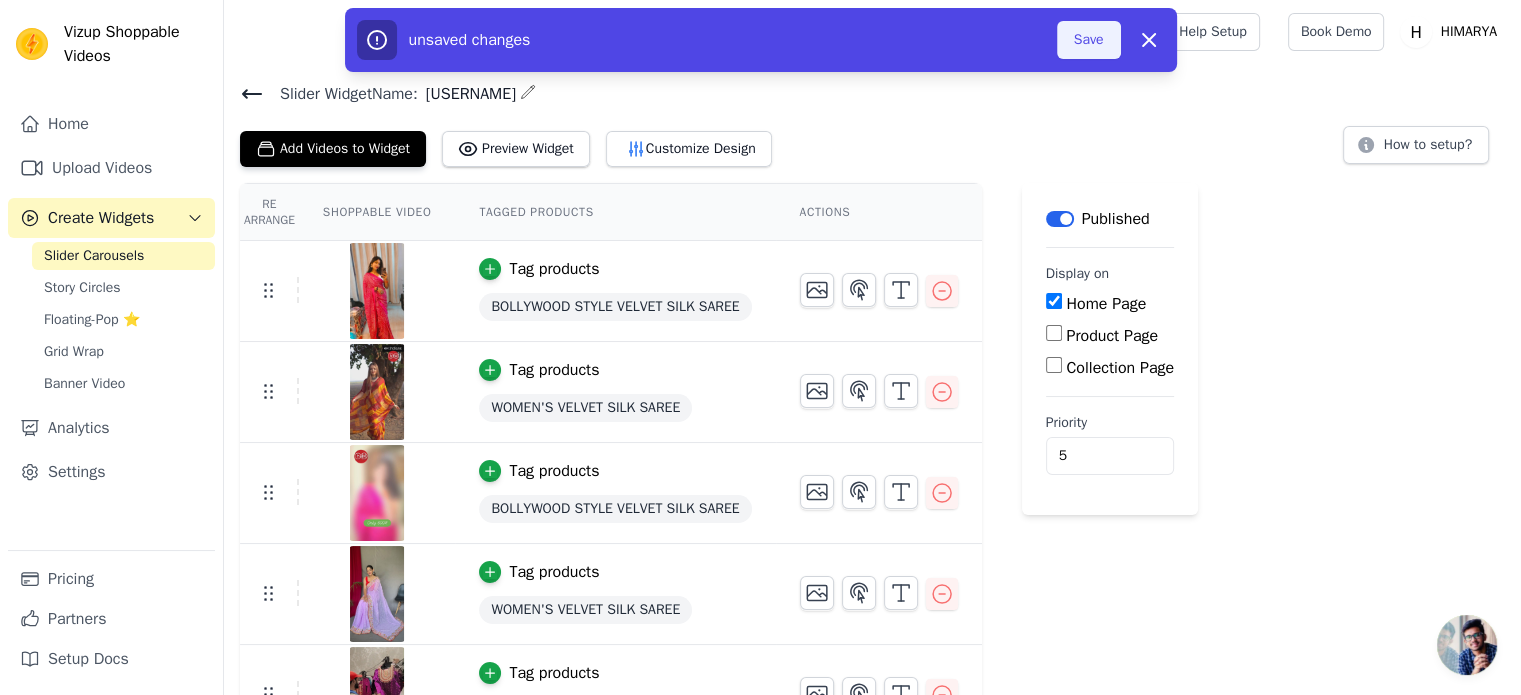 click on "Save" at bounding box center [1089, 40] 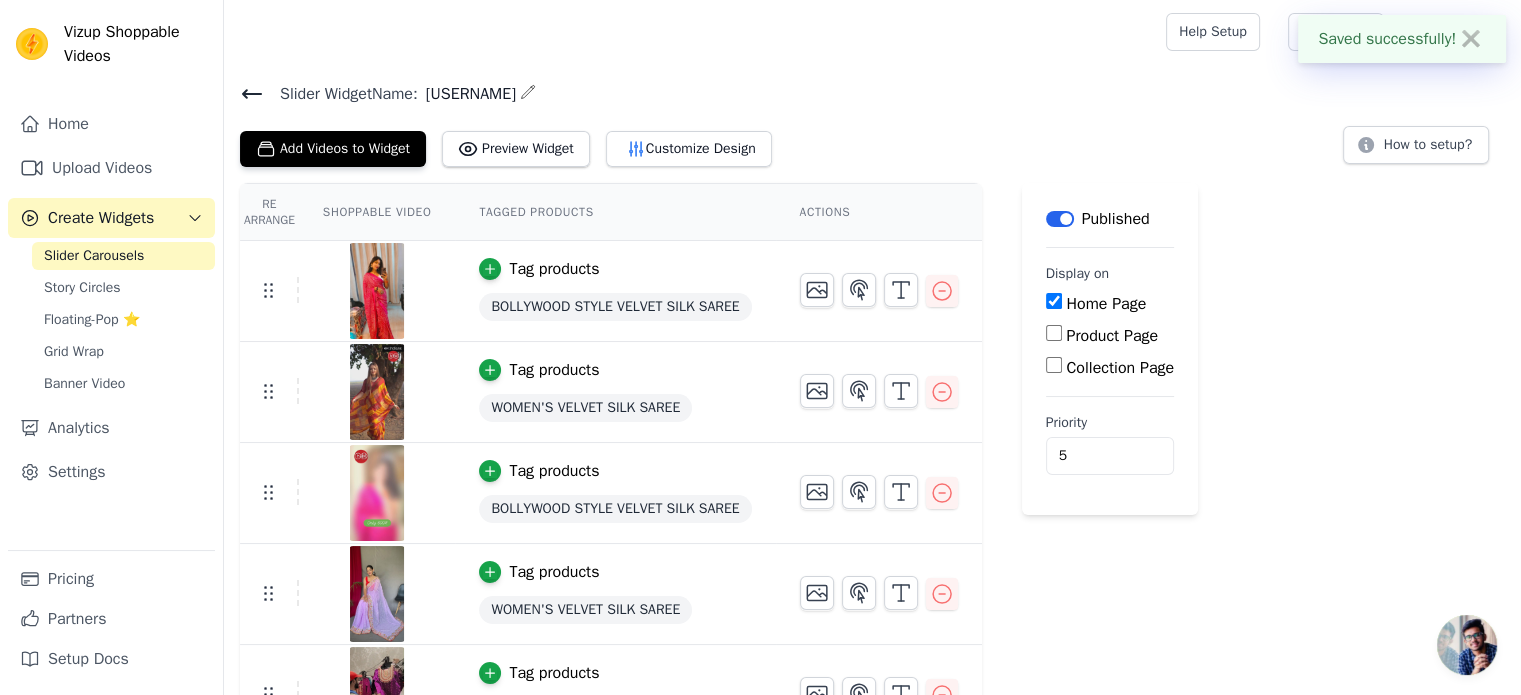 click on "Product Page" at bounding box center [1054, 333] 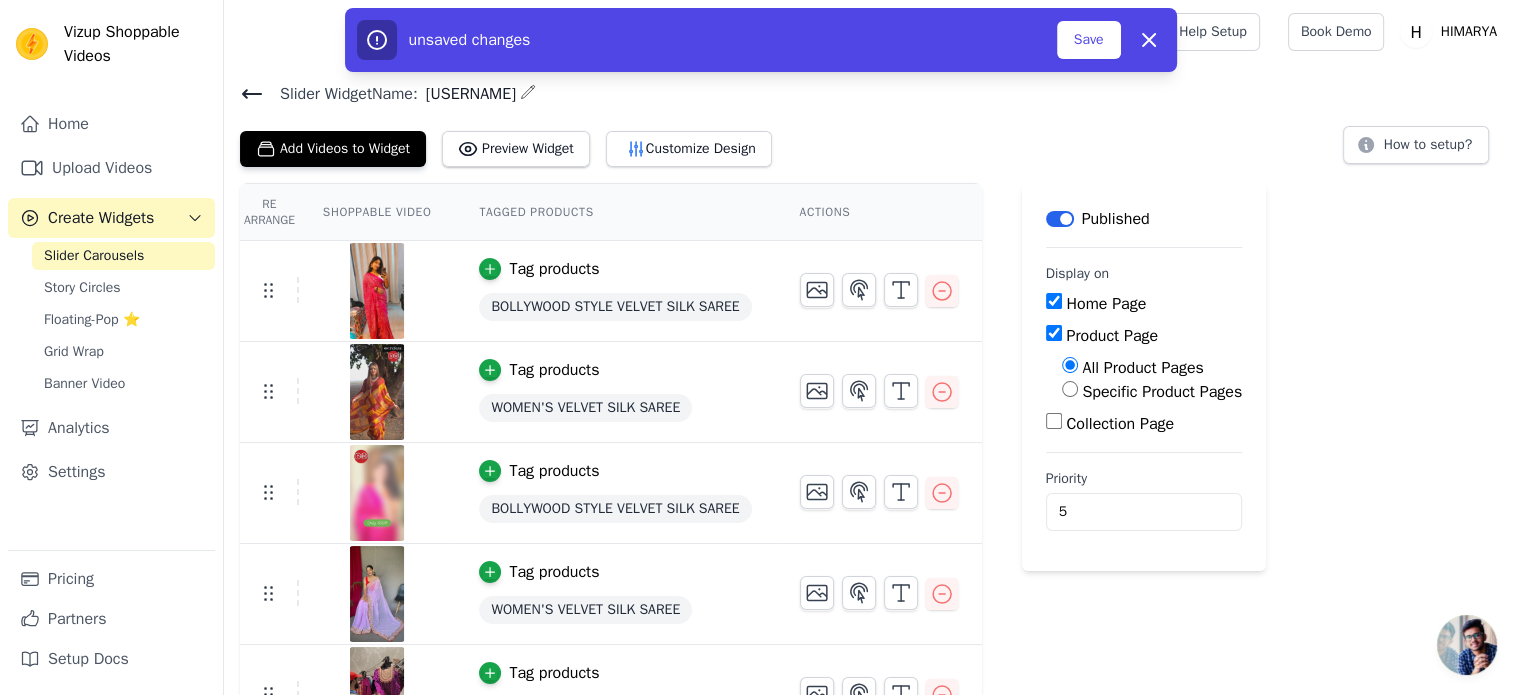 click on "Collection Page" at bounding box center [1054, 421] 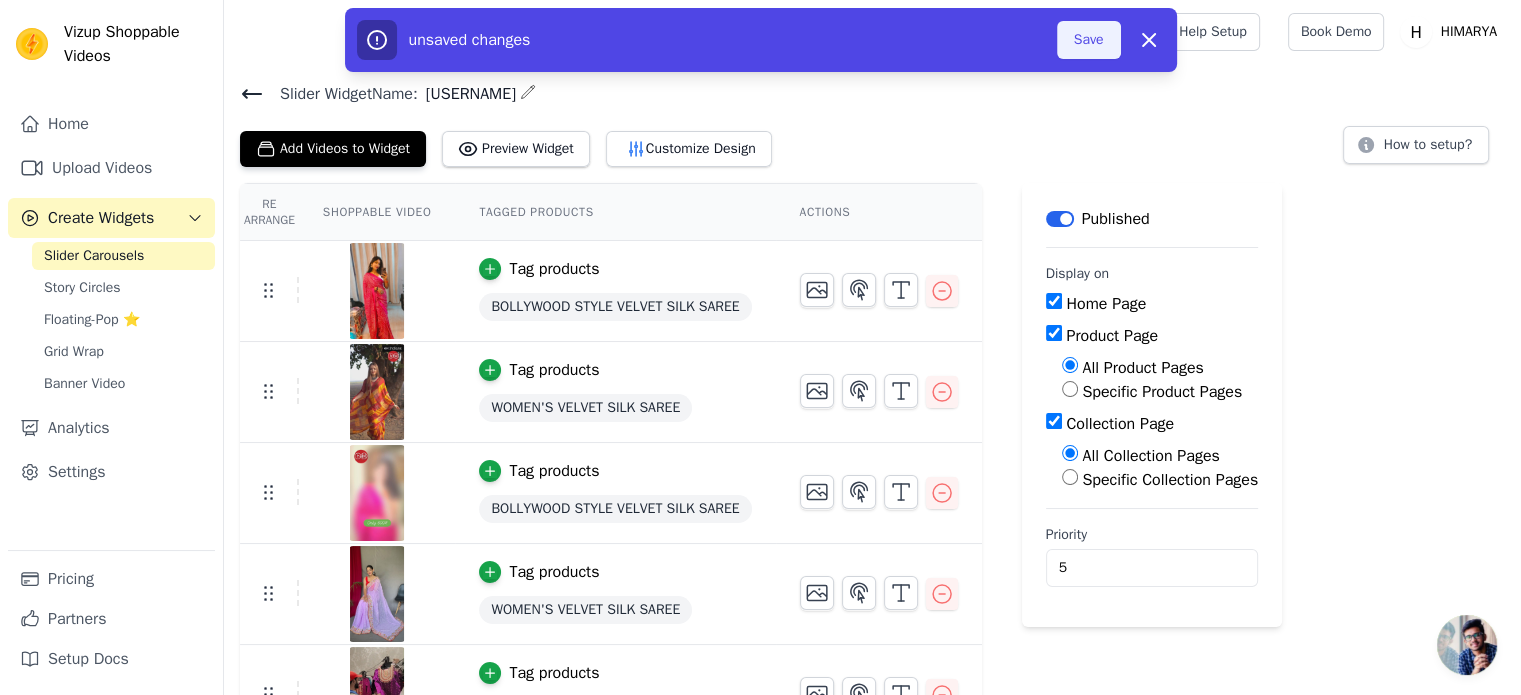 click on "Save" at bounding box center (1089, 40) 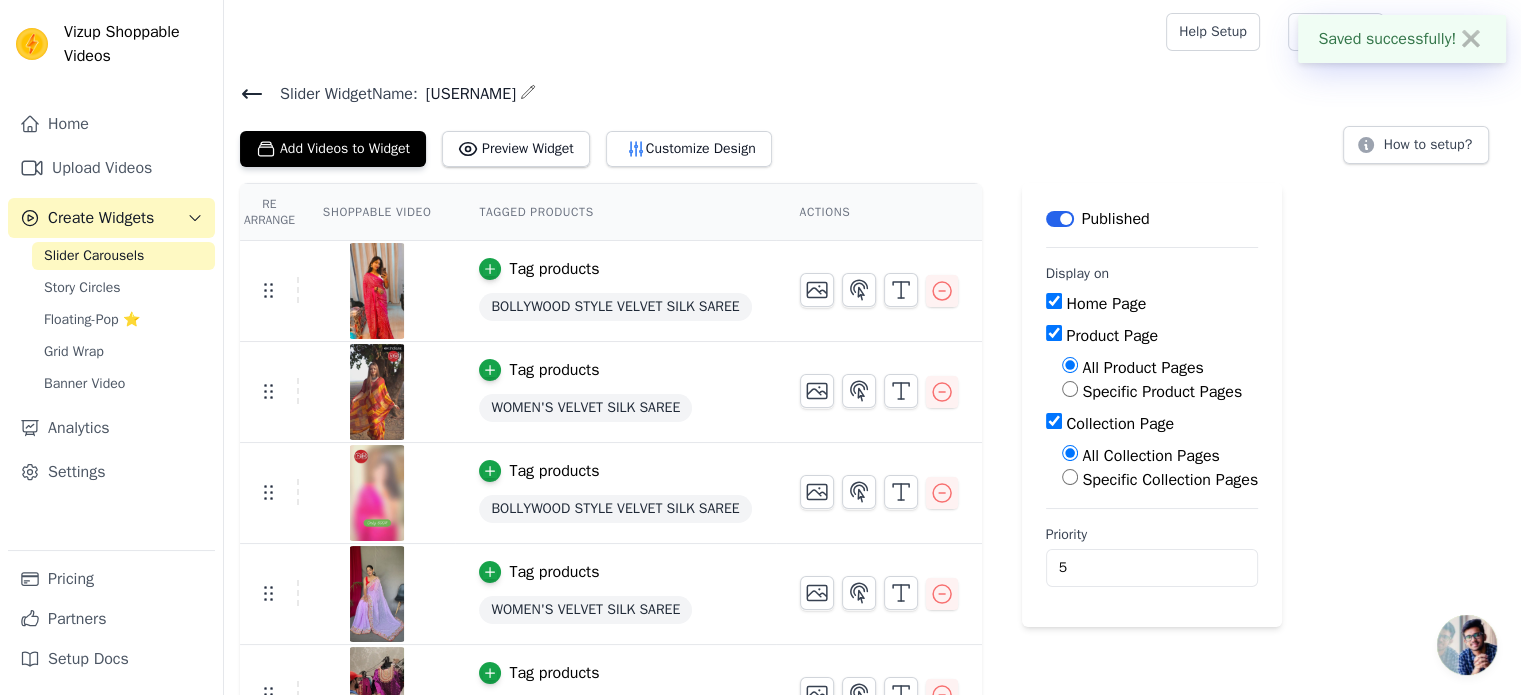click at bounding box center [691, 32] 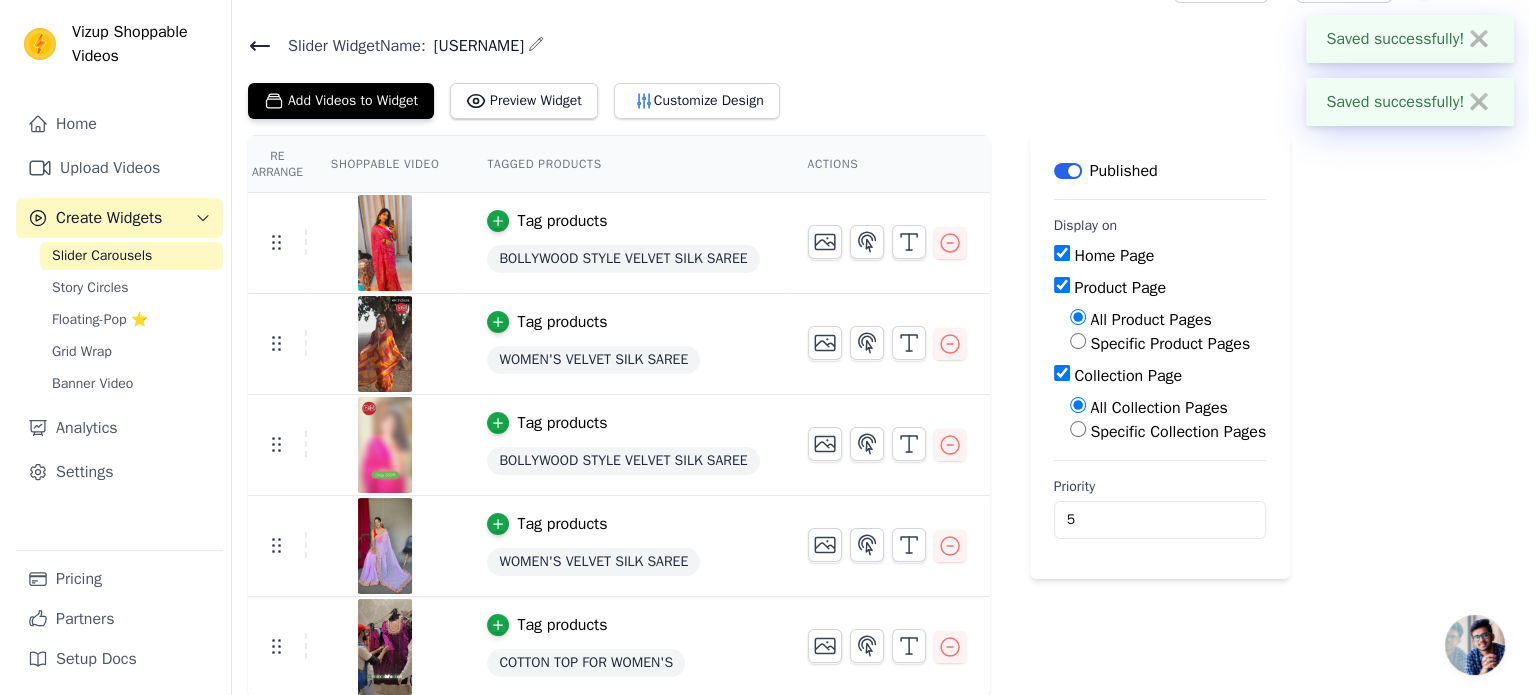scroll, scrollTop: 0, scrollLeft: 0, axis: both 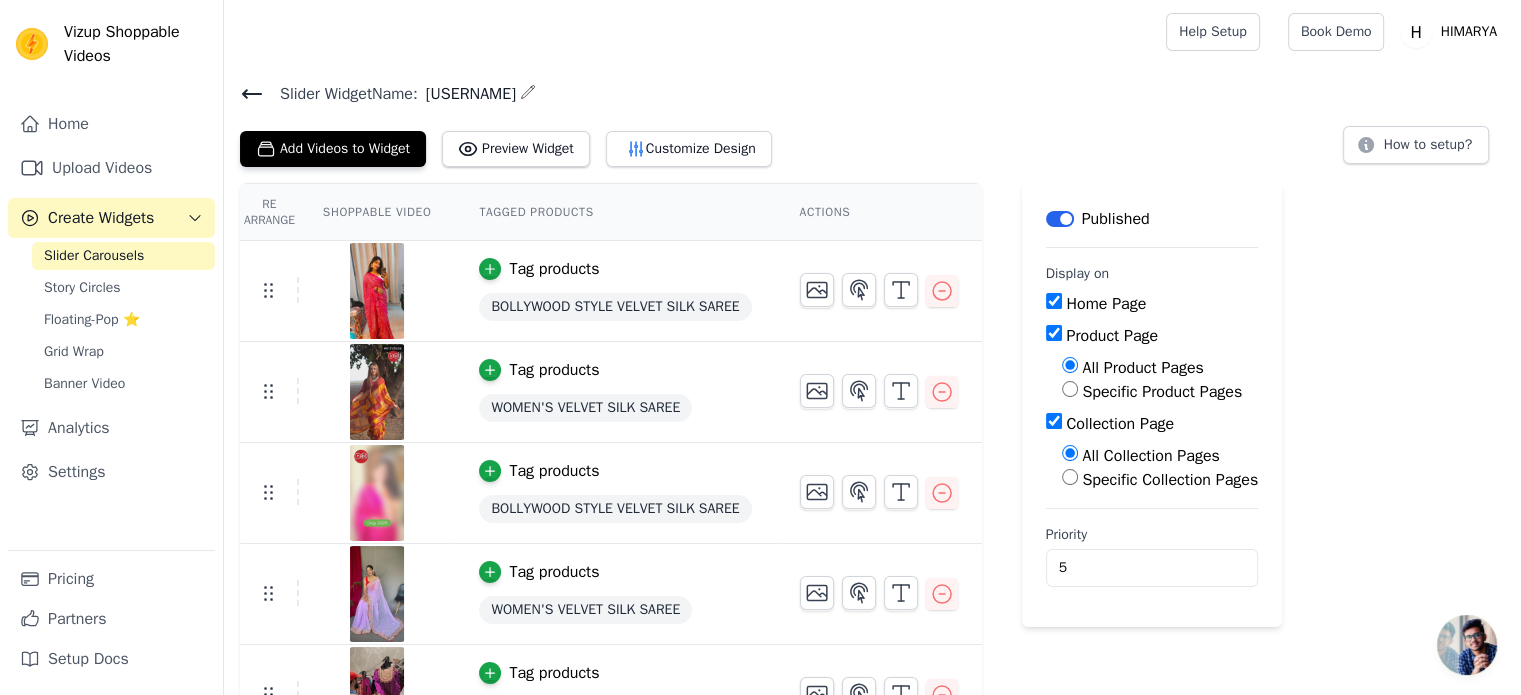 click 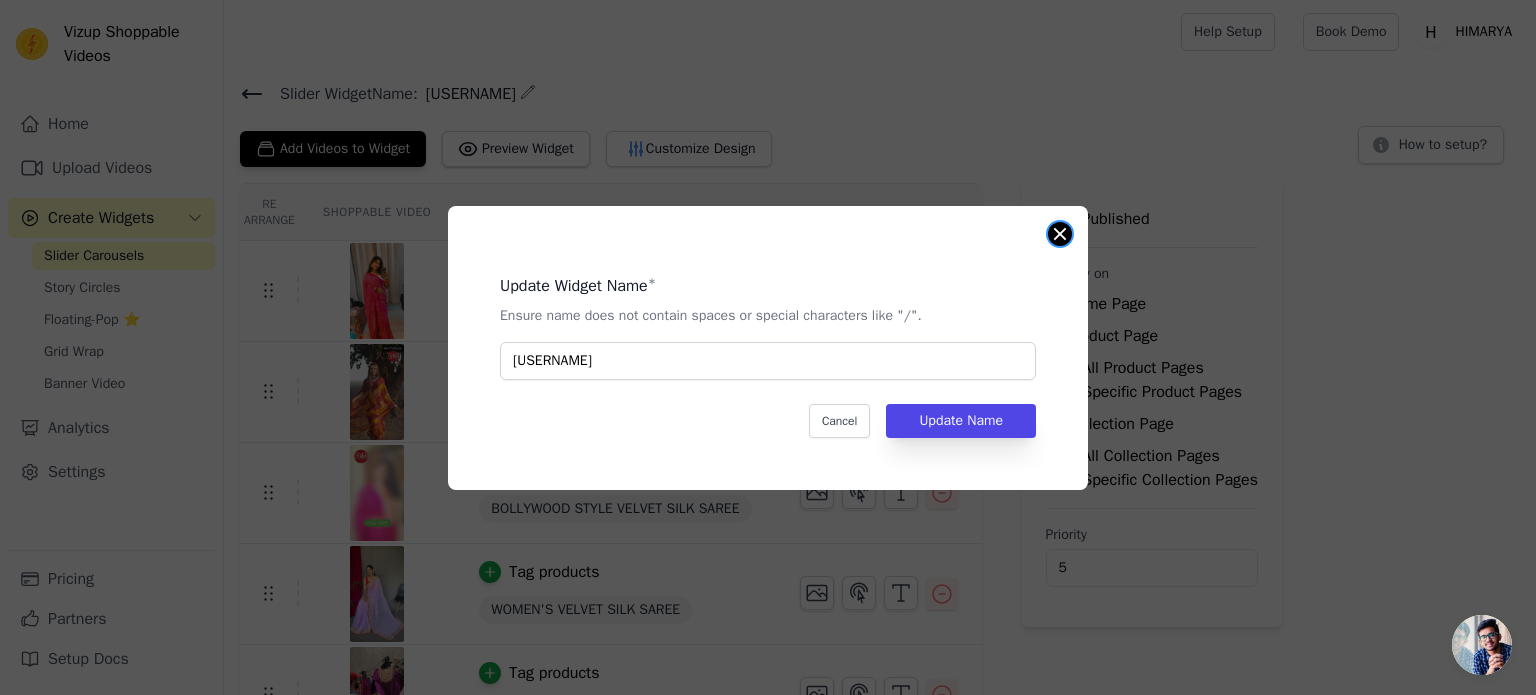 click at bounding box center (1060, 234) 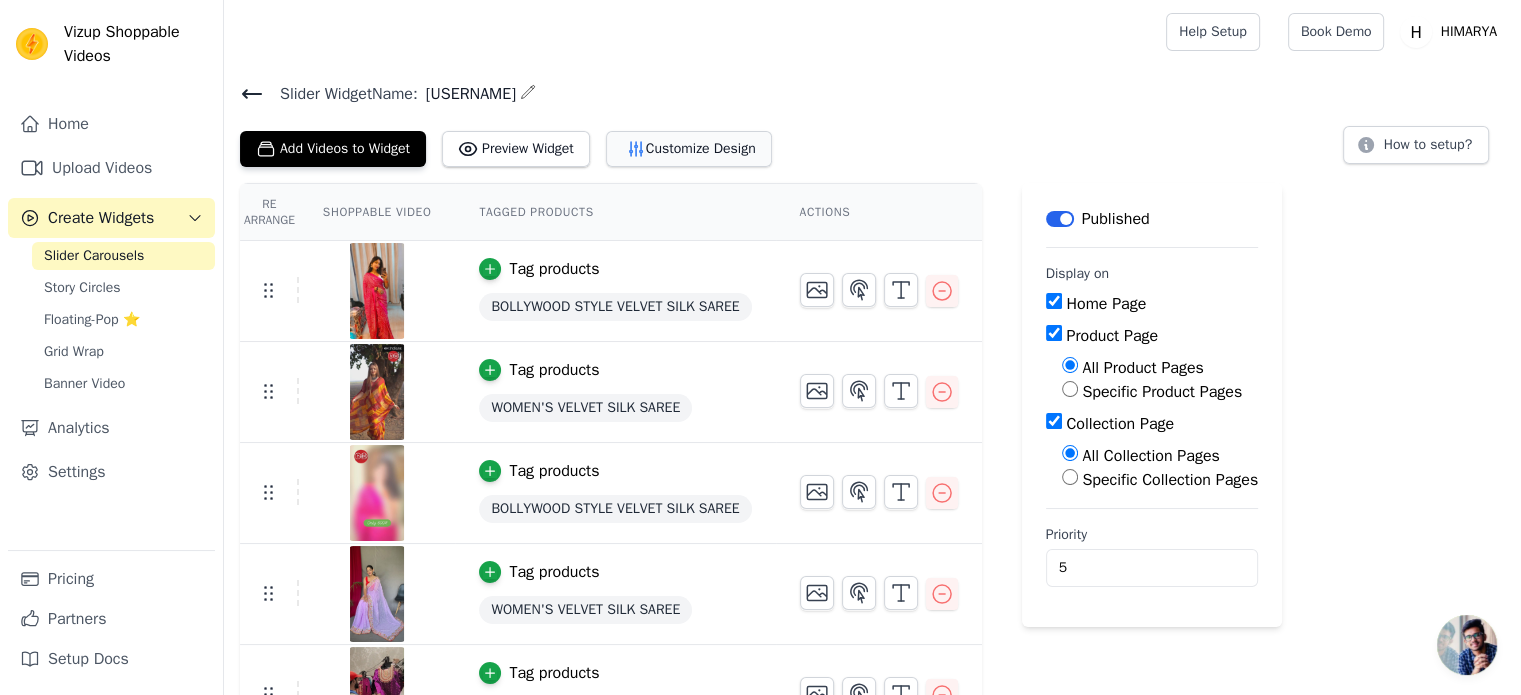 click on "Customize Design" at bounding box center (689, 149) 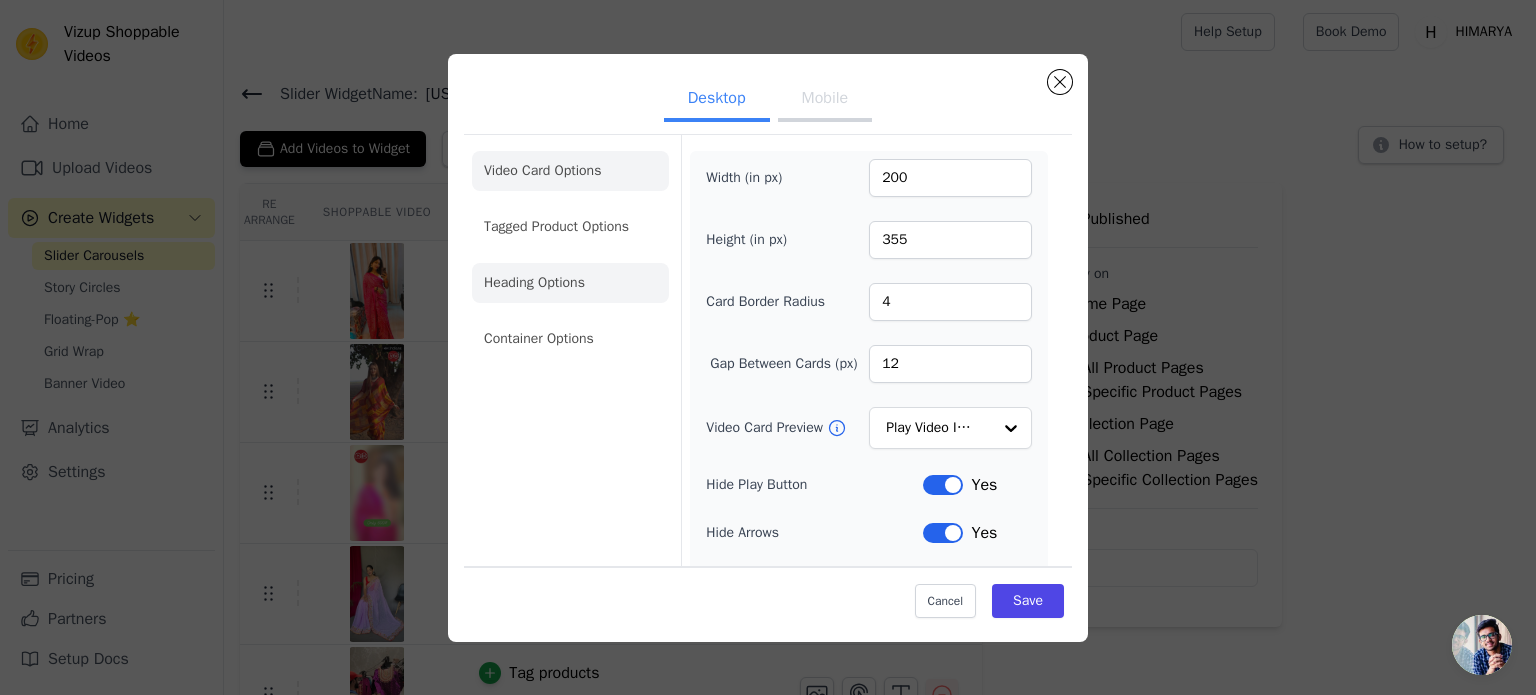 click on "Heading Options" 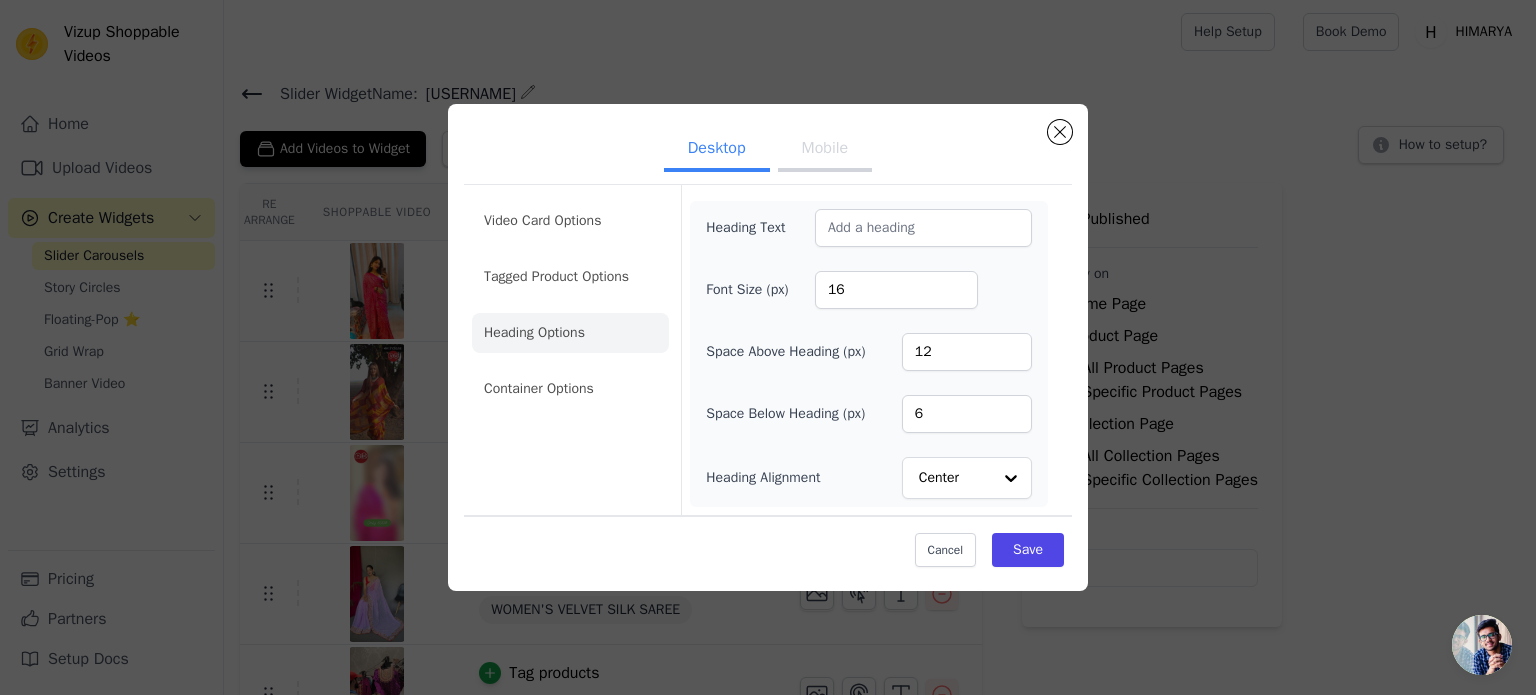 click on "Desktop Mobile   Video Card Options Tagged Product Options Heading Options Container Options   Heading Text     Font Size (px)   16   Space Above Heading (px)   12   Space Below Heading (px)   6   Heading Alignment         Center               Cancel     Save" 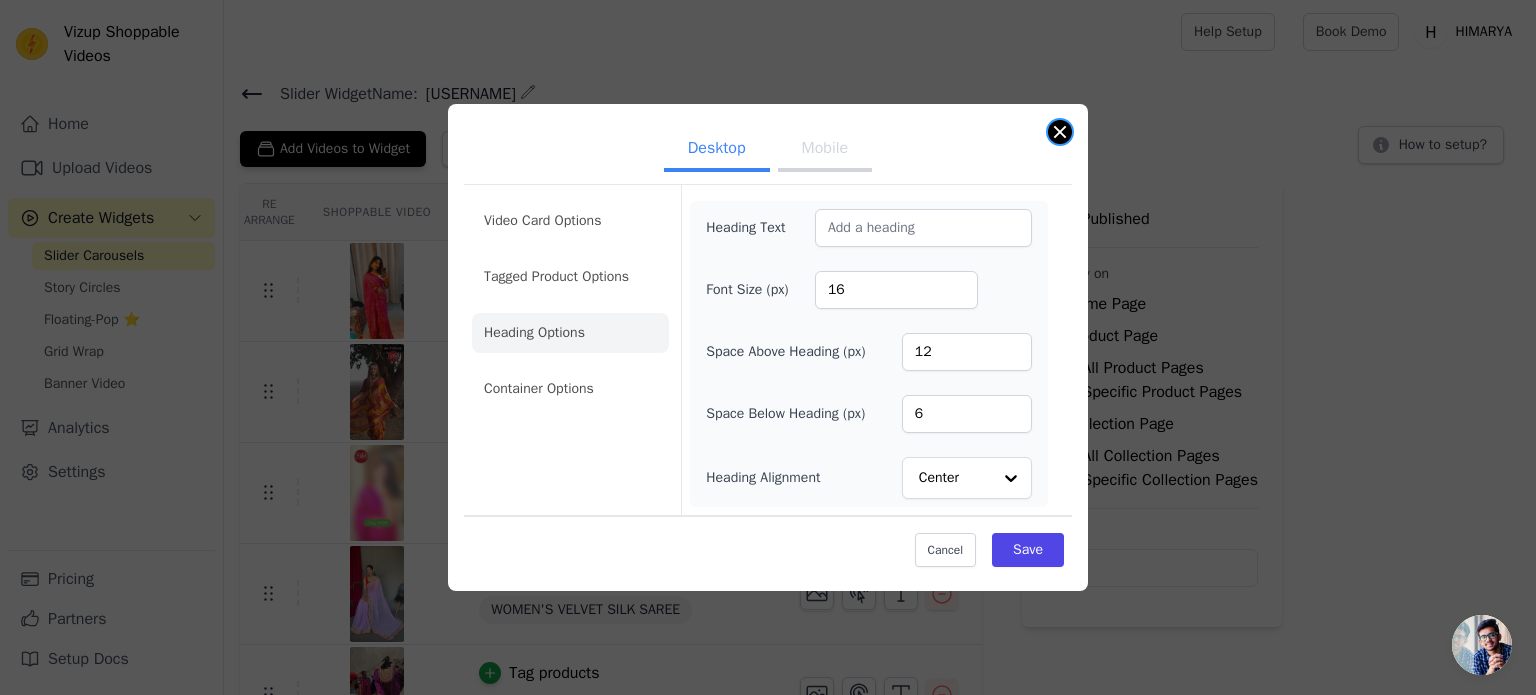 click at bounding box center (1060, 132) 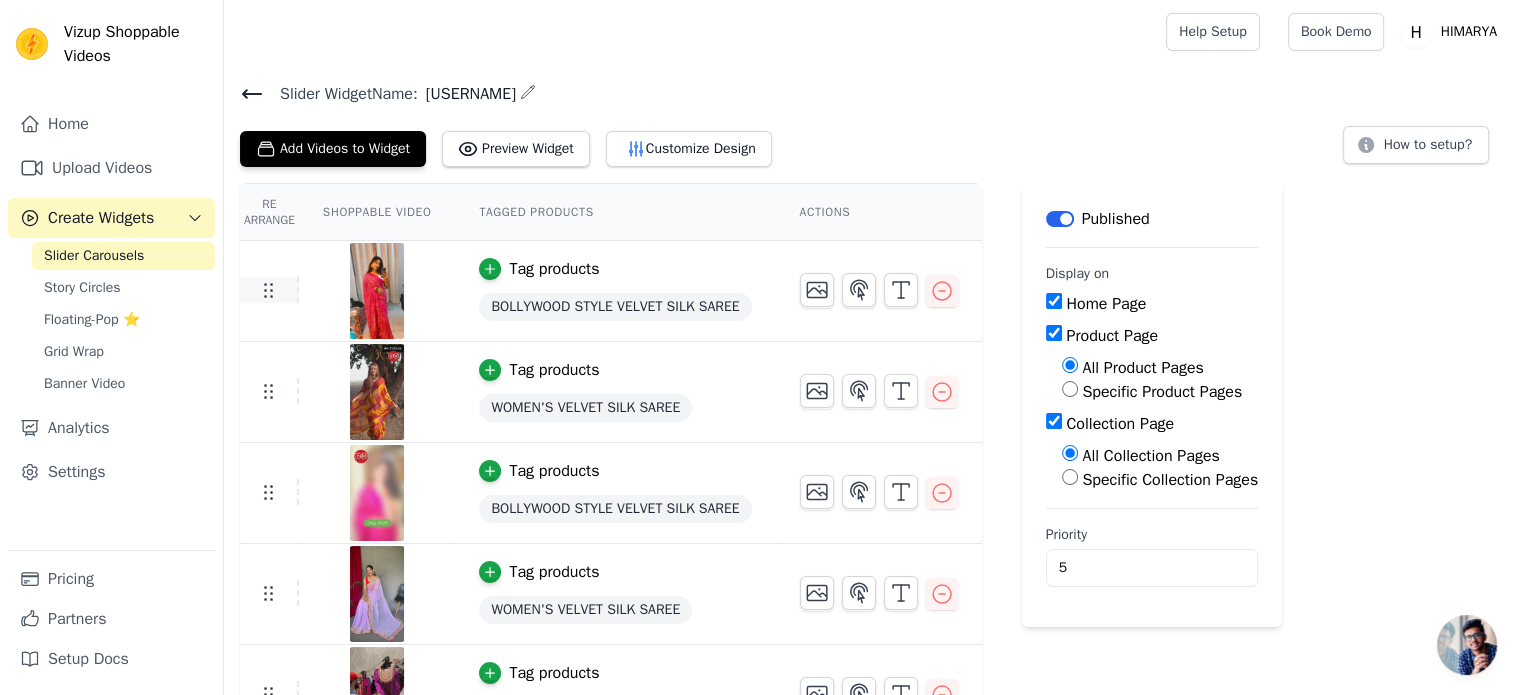 click 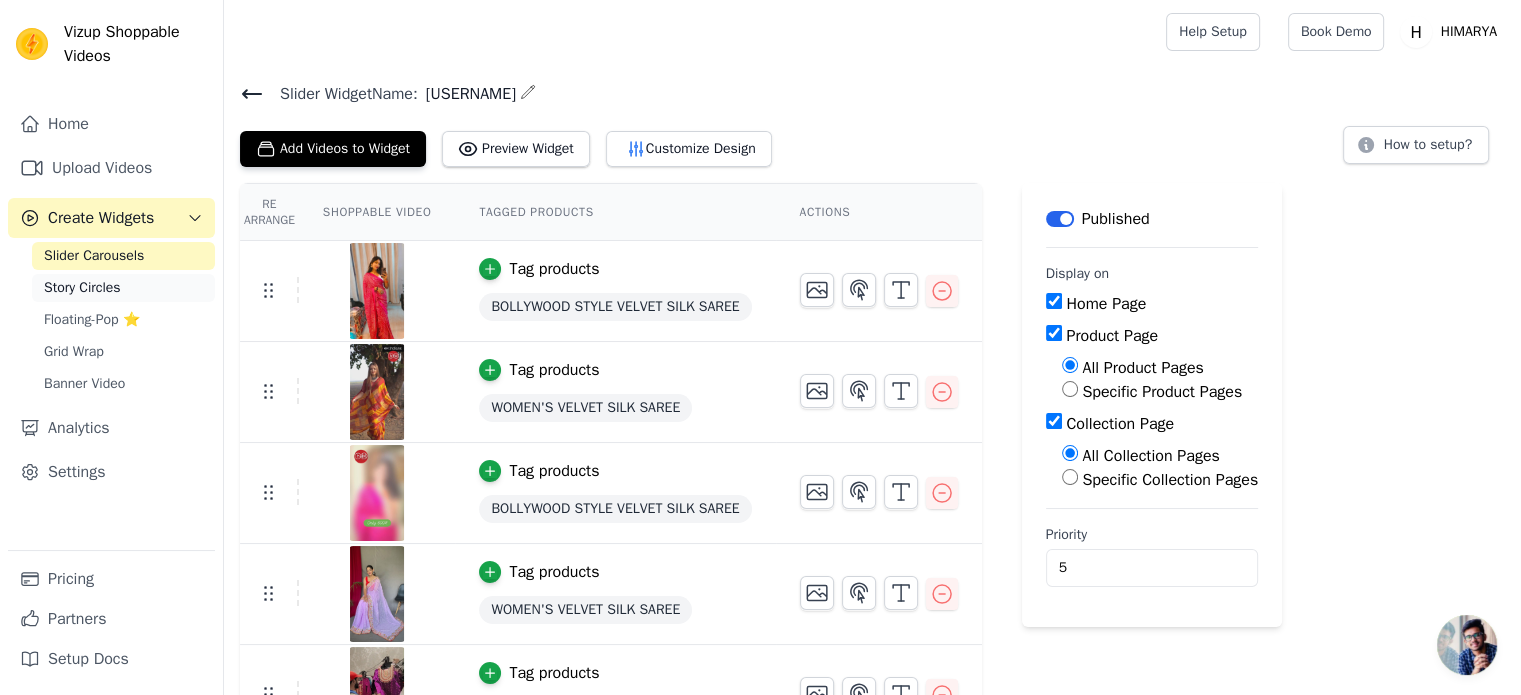 click on "Story Circles" at bounding box center (82, 288) 